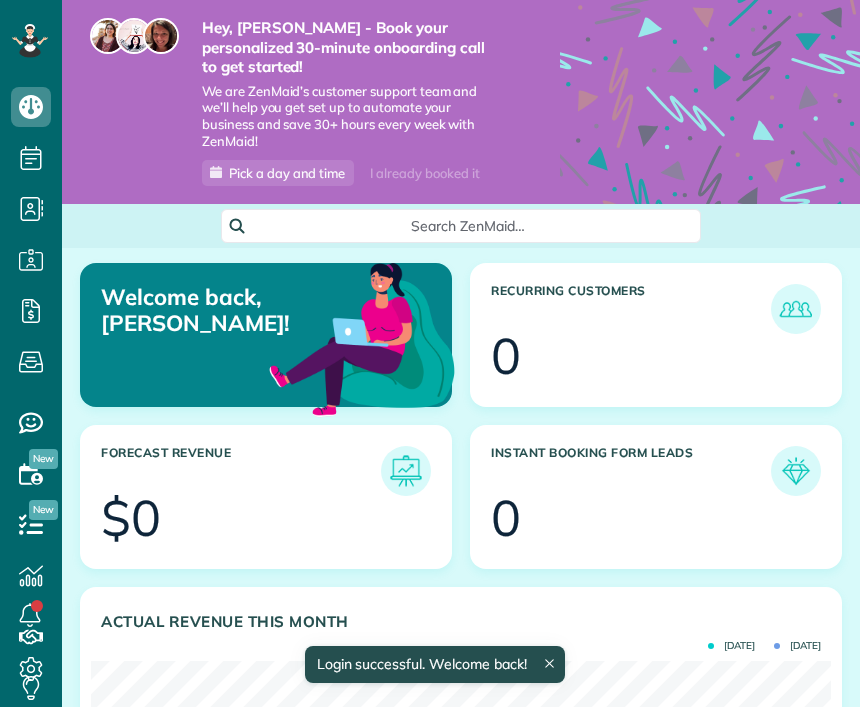 scroll, scrollTop: 0, scrollLeft: 0, axis: both 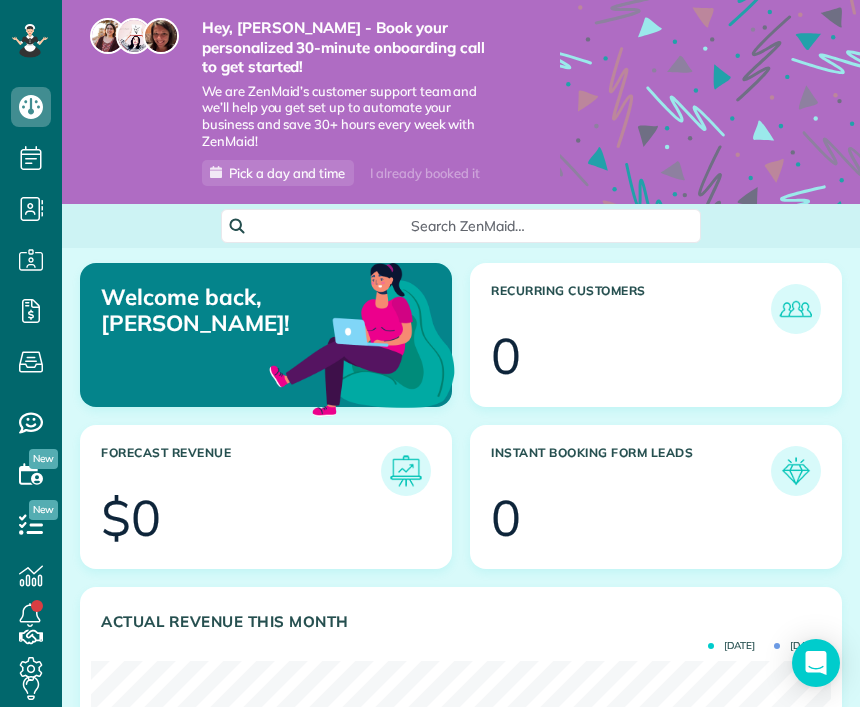 click 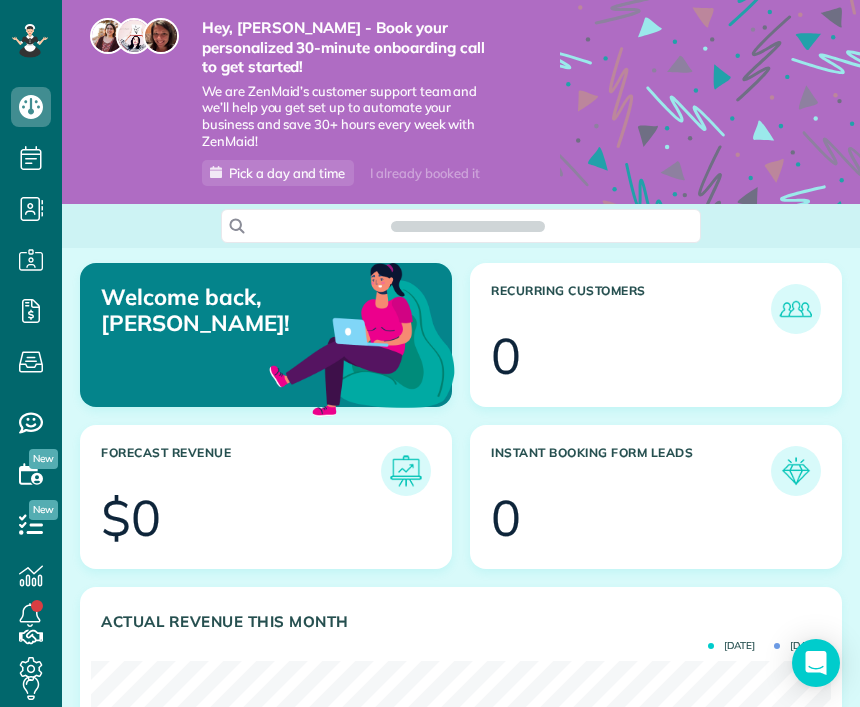 scroll, scrollTop: 0, scrollLeft: 0, axis: both 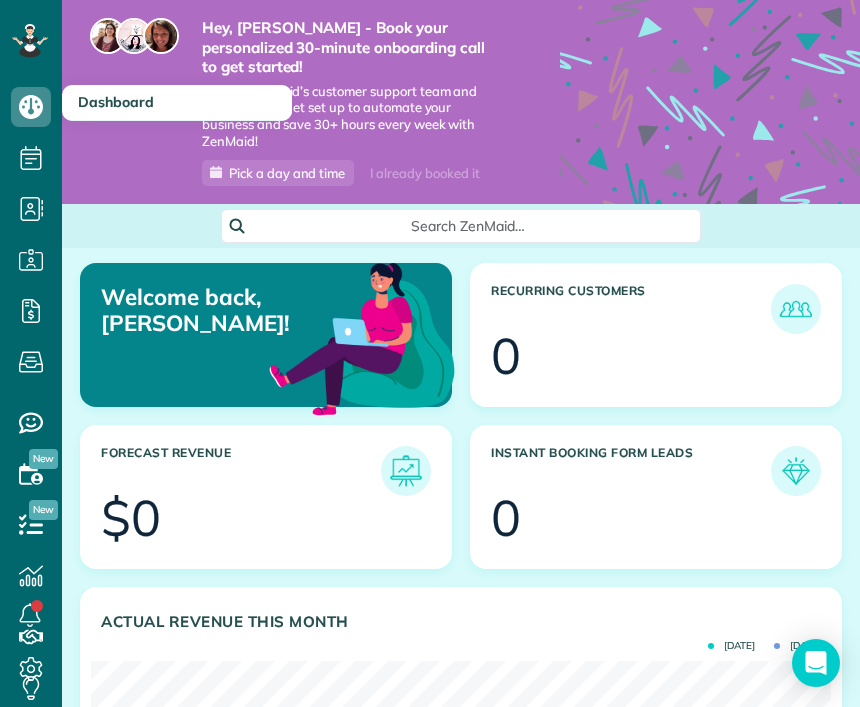 click 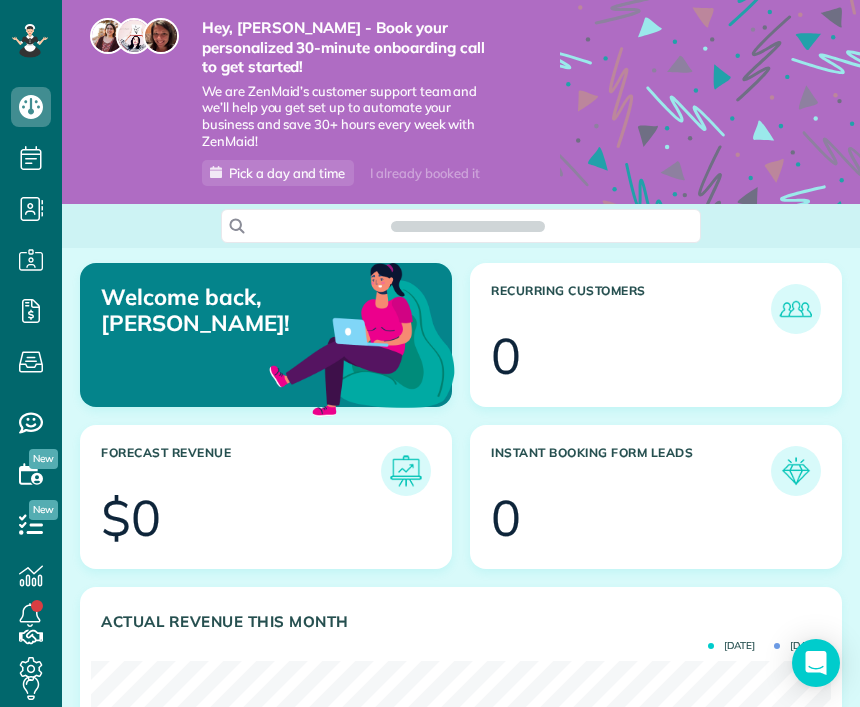 scroll, scrollTop: 0, scrollLeft: 0, axis: both 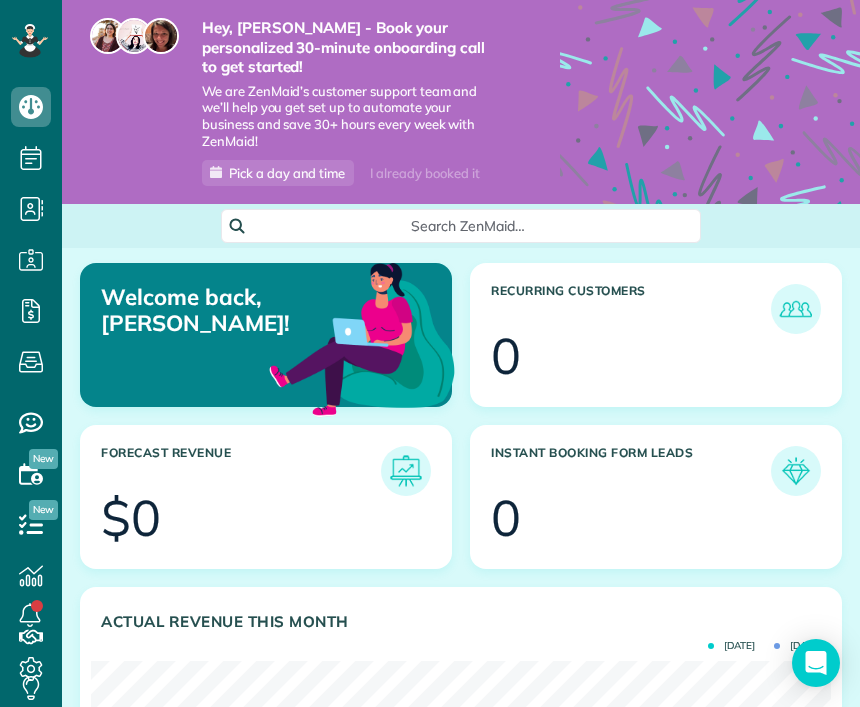 click on "Welcome back,
Keisha!" at bounding box center (216, 310) 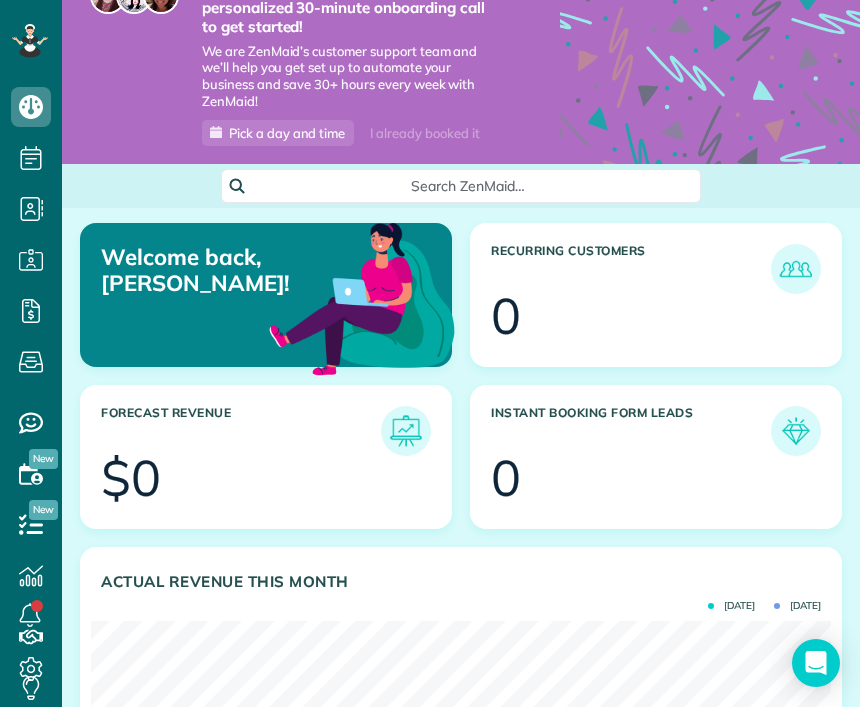 scroll, scrollTop: 39, scrollLeft: 0, axis: vertical 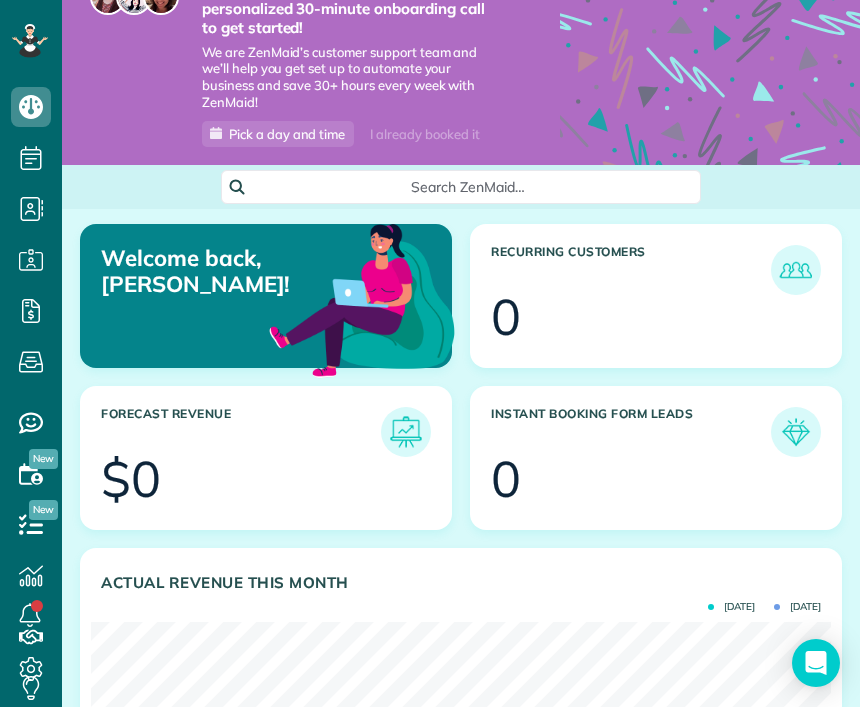 click on "I already booked it" at bounding box center [424, 134] 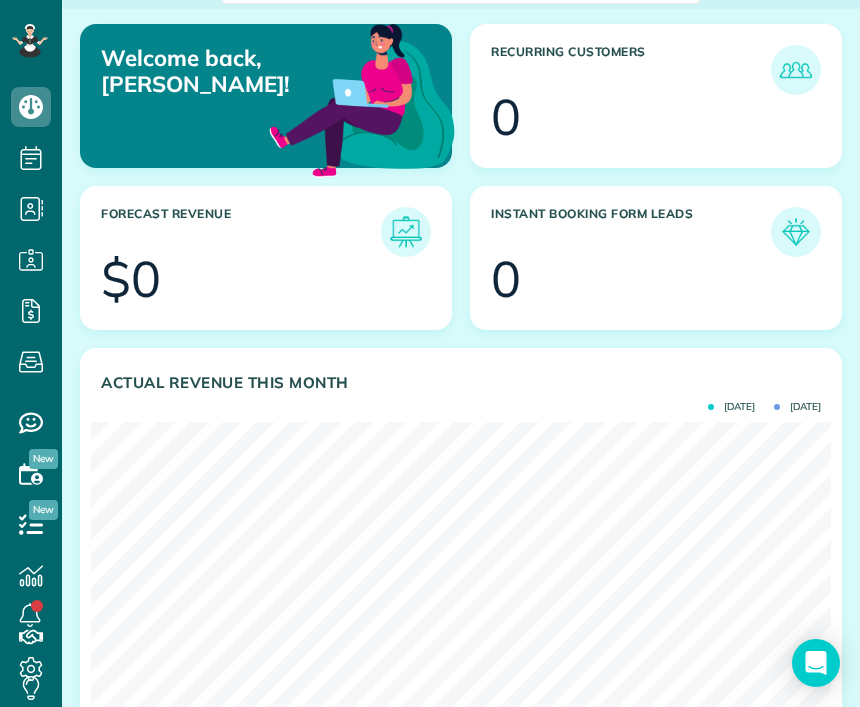 scroll, scrollTop: 23, scrollLeft: 0, axis: vertical 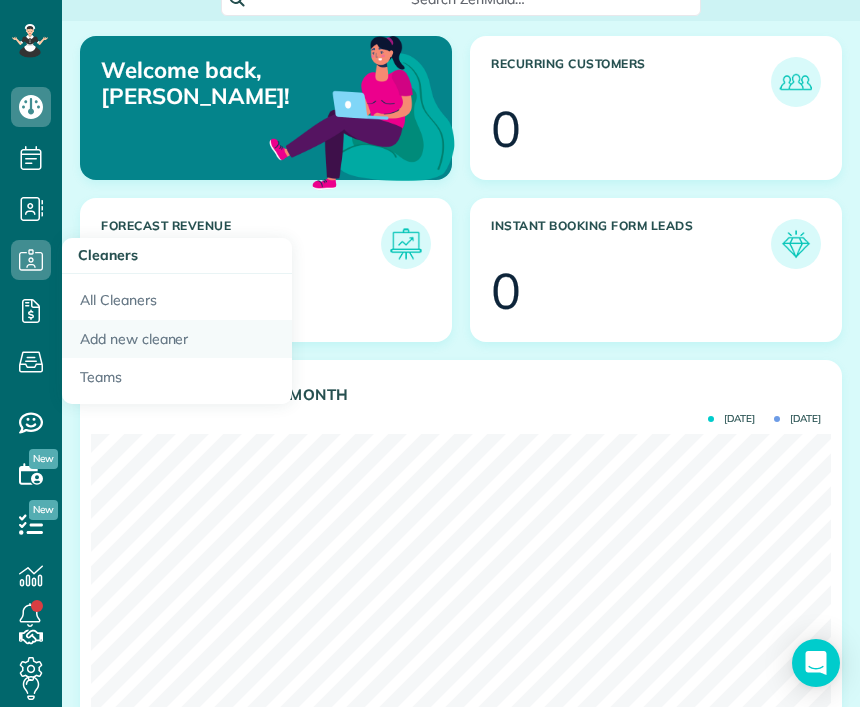 click on "Add new cleaner" at bounding box center (177, 339) 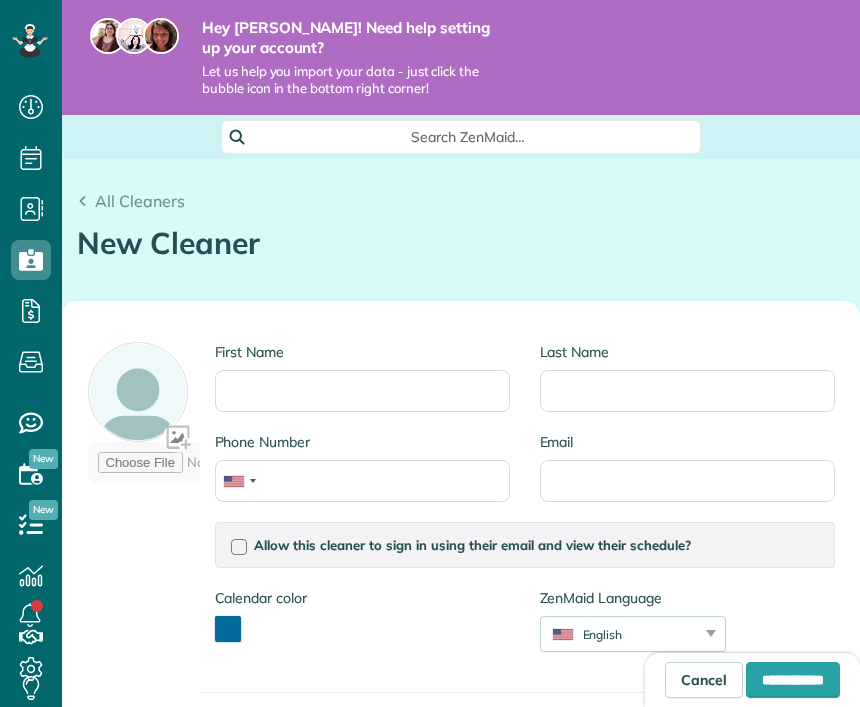 scroll, scrollTop: 0, scrollLeft: 0, axis: both 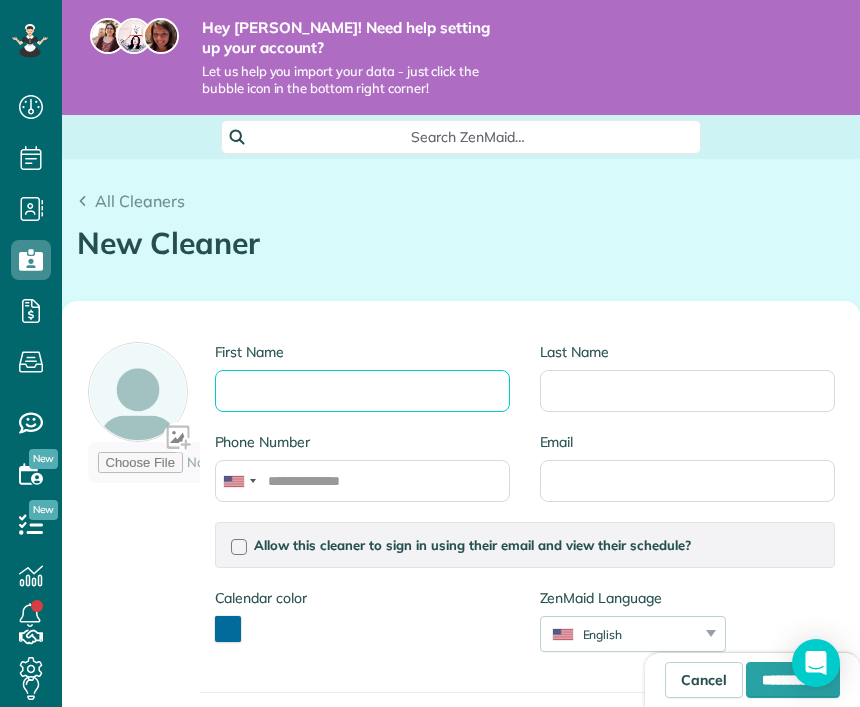 click on "First Name" at bounding box center (362, 391) 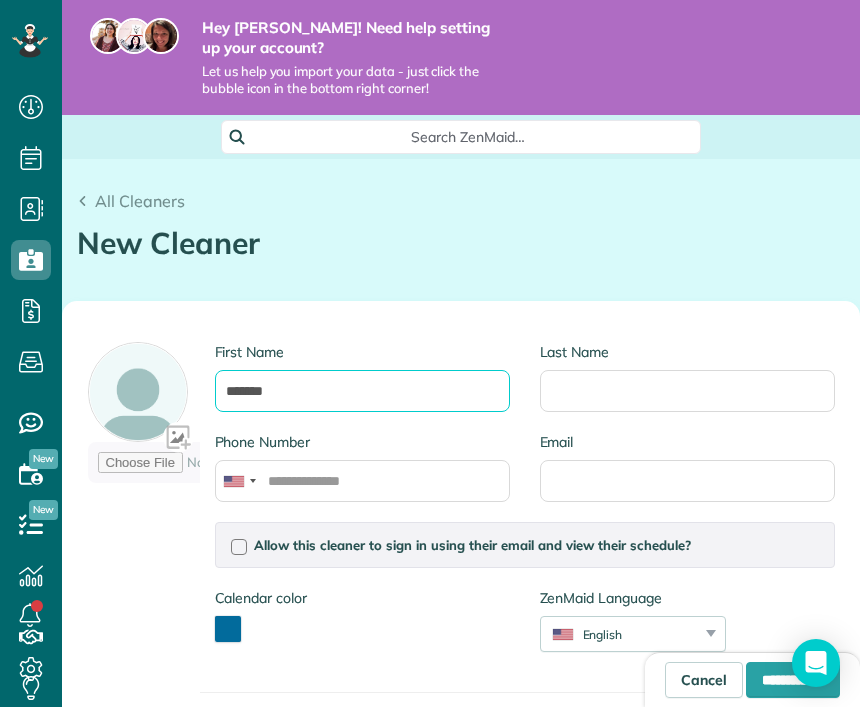 type on "*******" 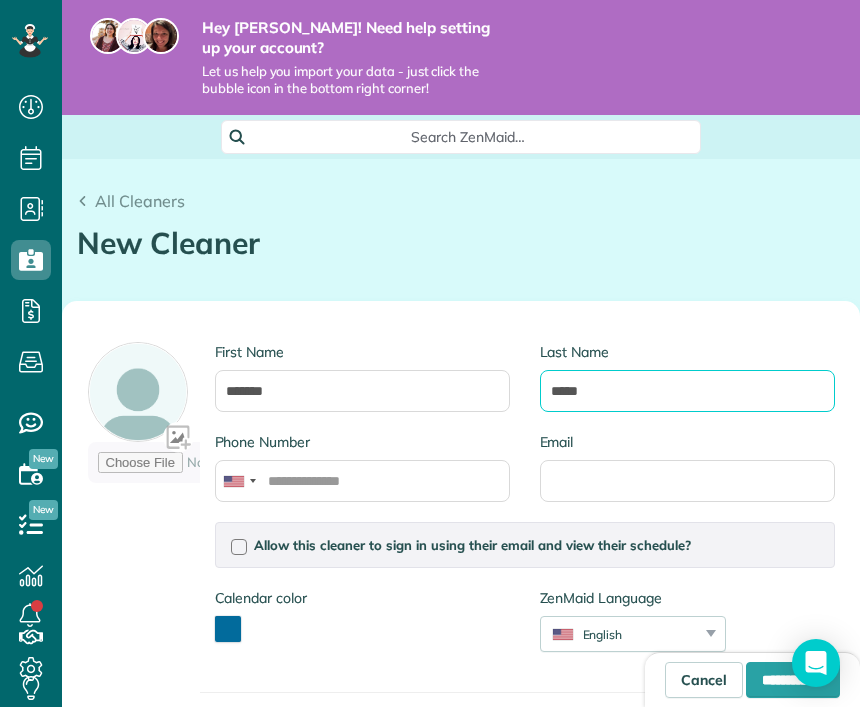 type on "*****" 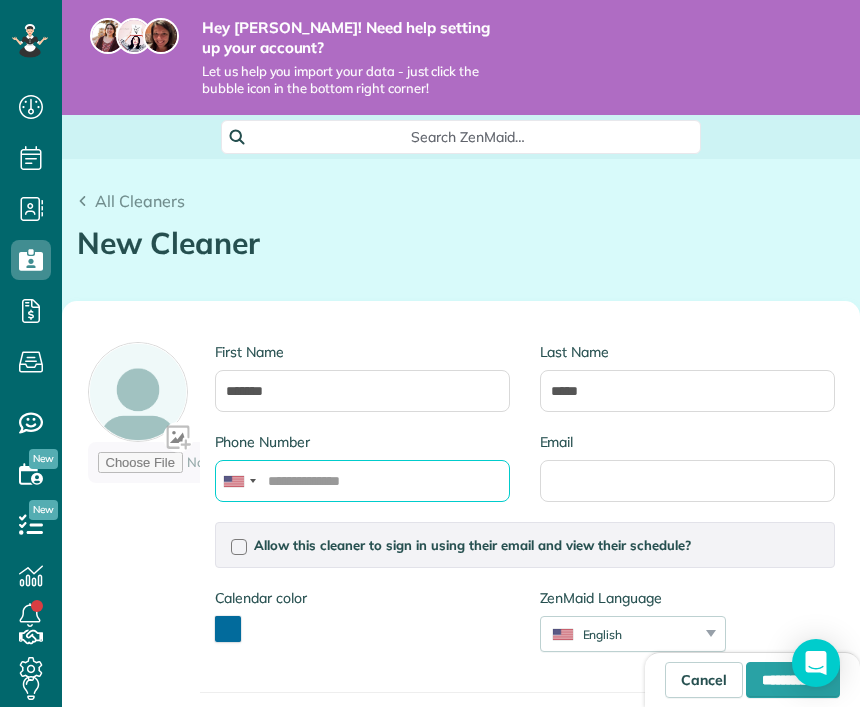 click on "Phone Number" at bounding box center [362, 481] 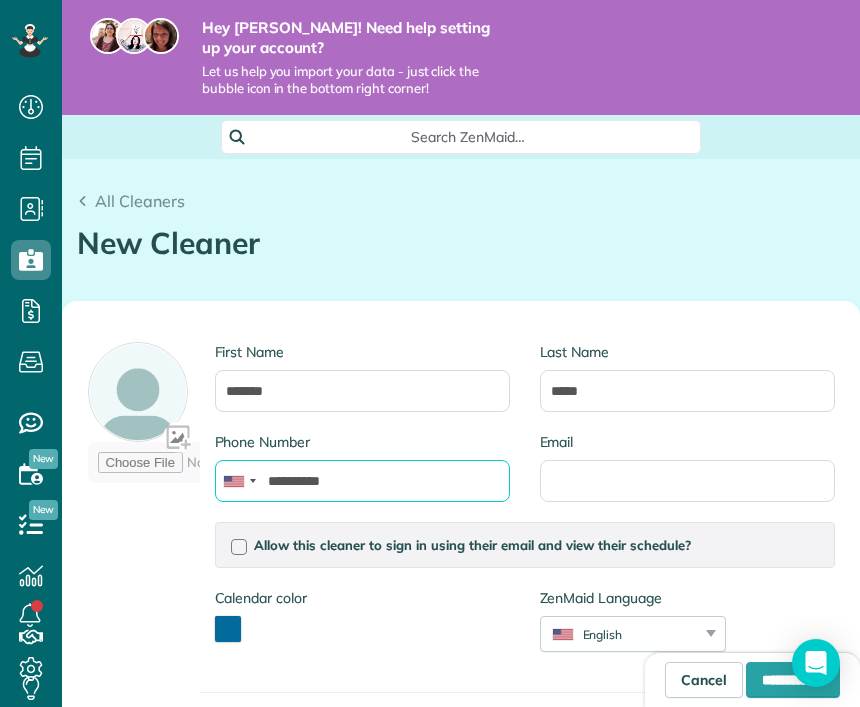type on "**********" 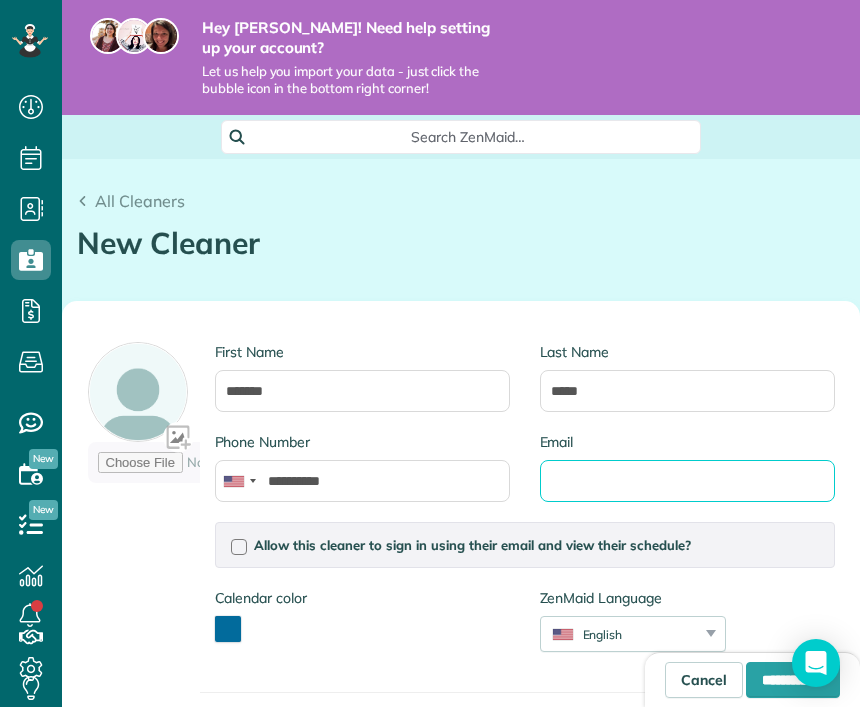 click on "Email" at bounding box center [687, 481] 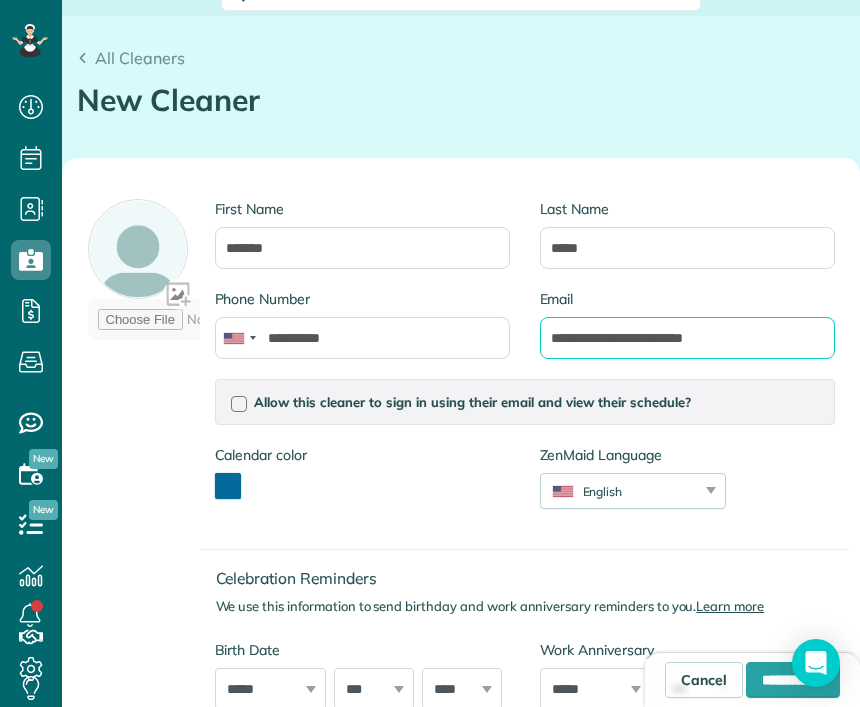 scroll, scrollTop: 154, scrollLeft: 0, axis: vertical 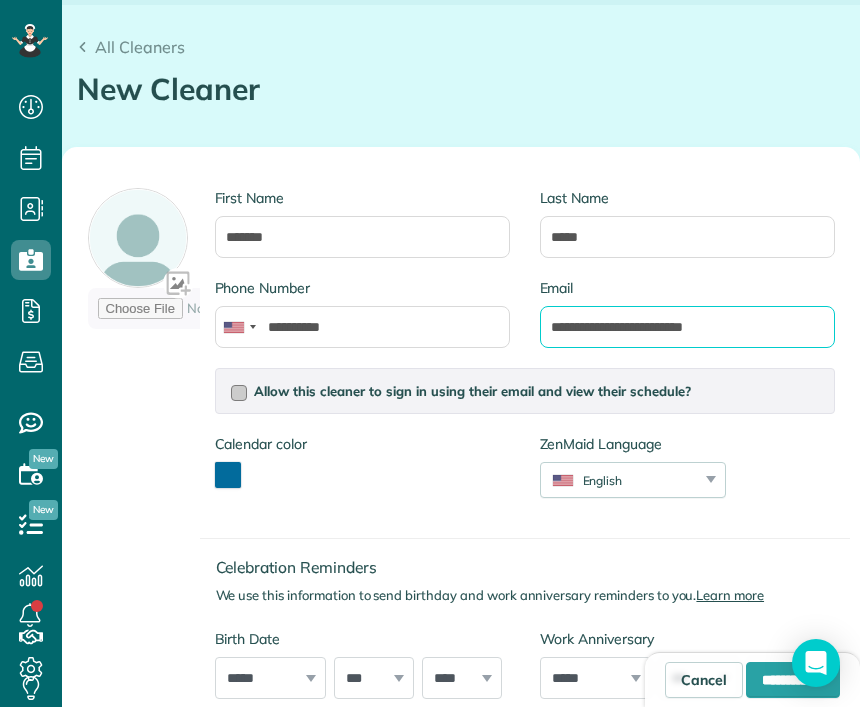 type on "**********" 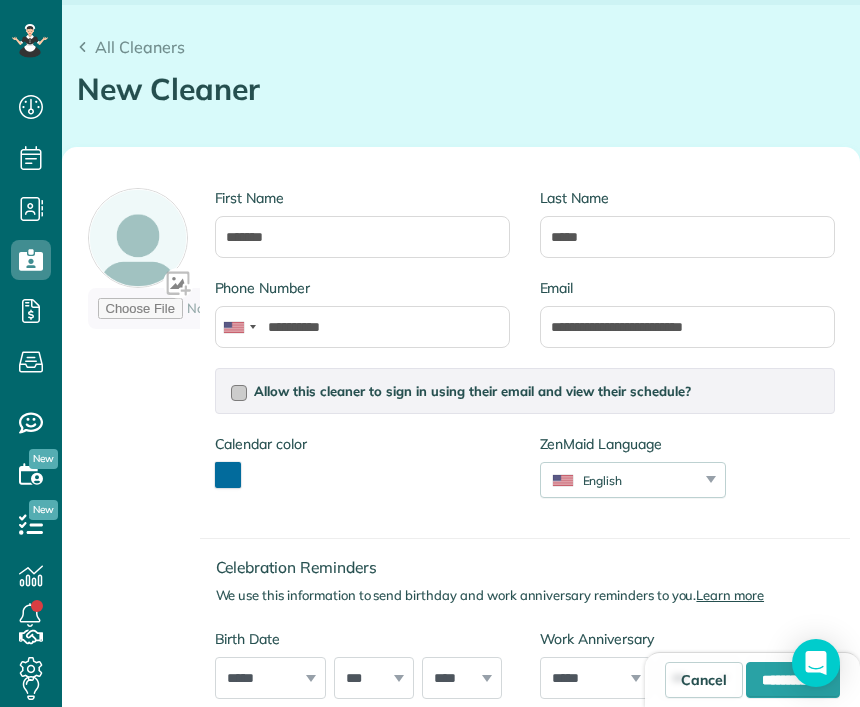 click at bounding box center (239, 393) 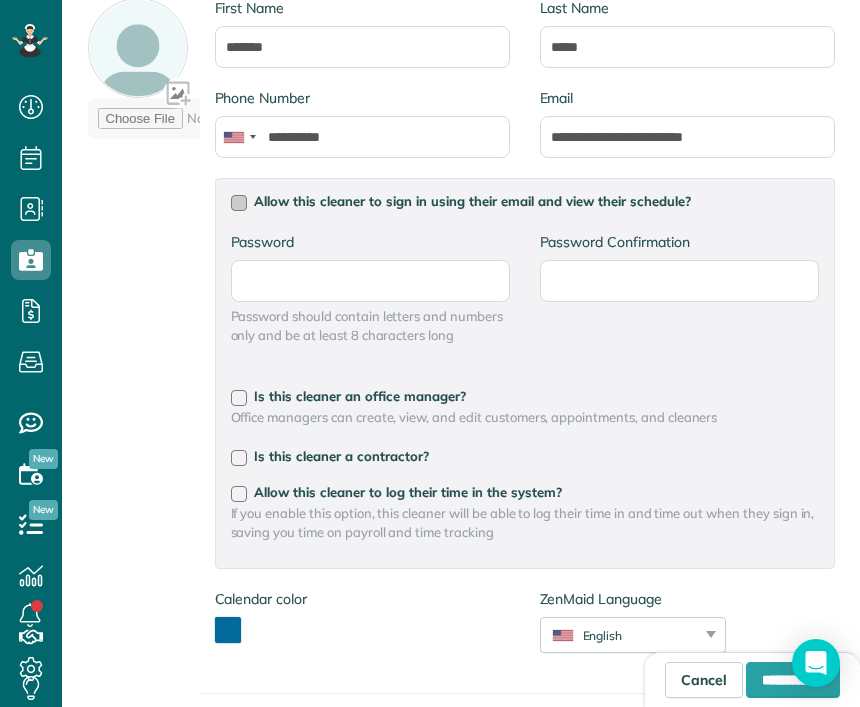 scroll, scrollTop: 348, scrollLeft: 0, axis: vertical 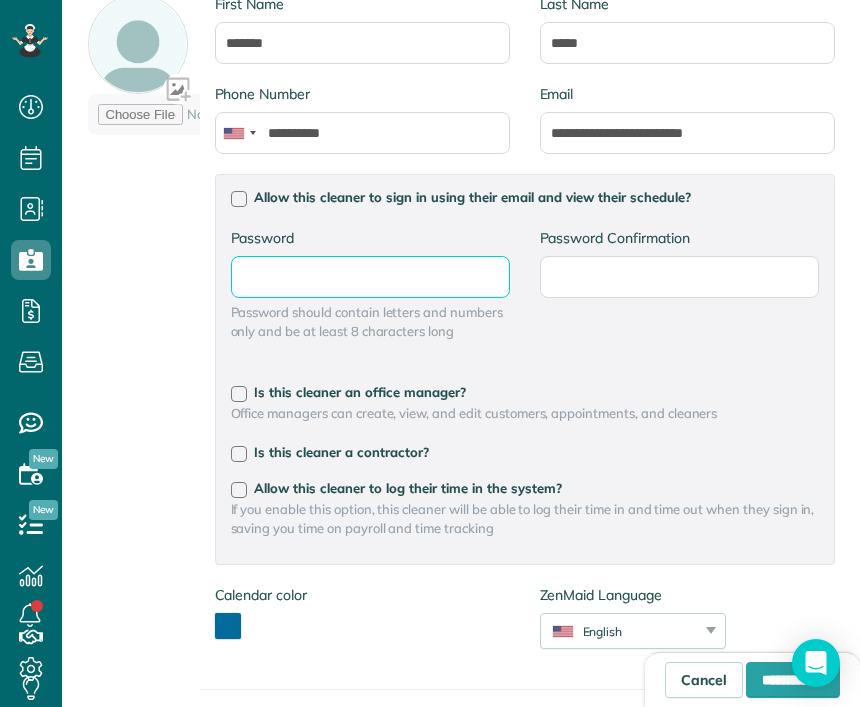 click on "Password" at bounding box center (0, 0) 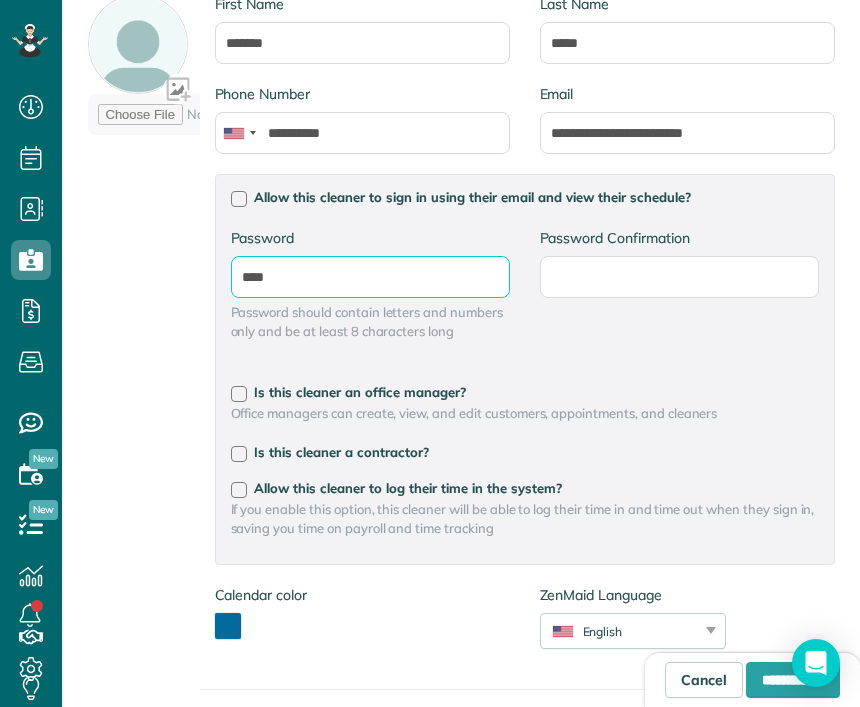 type on "****" 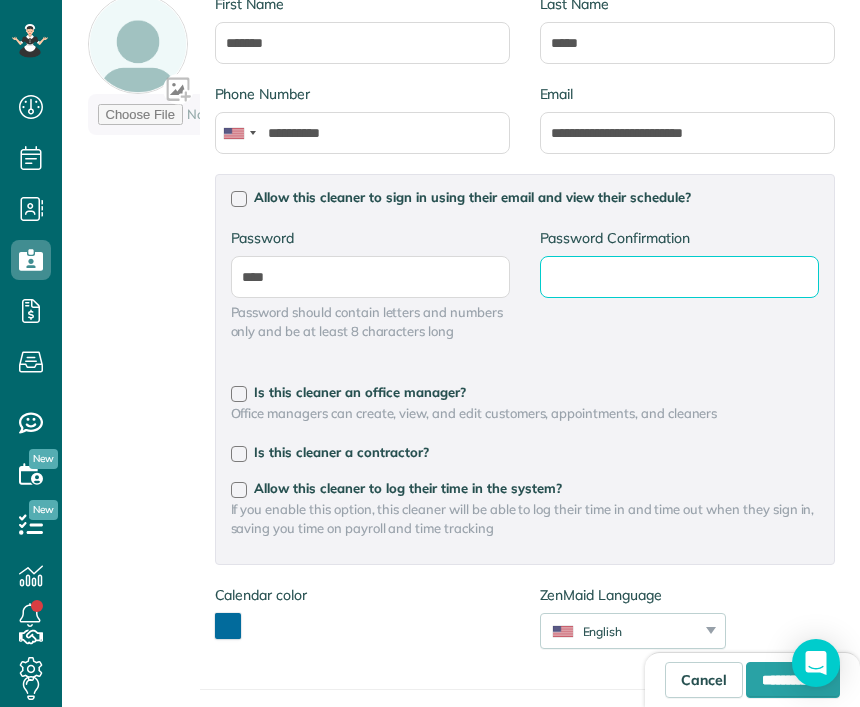 click on "Password Confirmation" at bounding box center (0, 0) 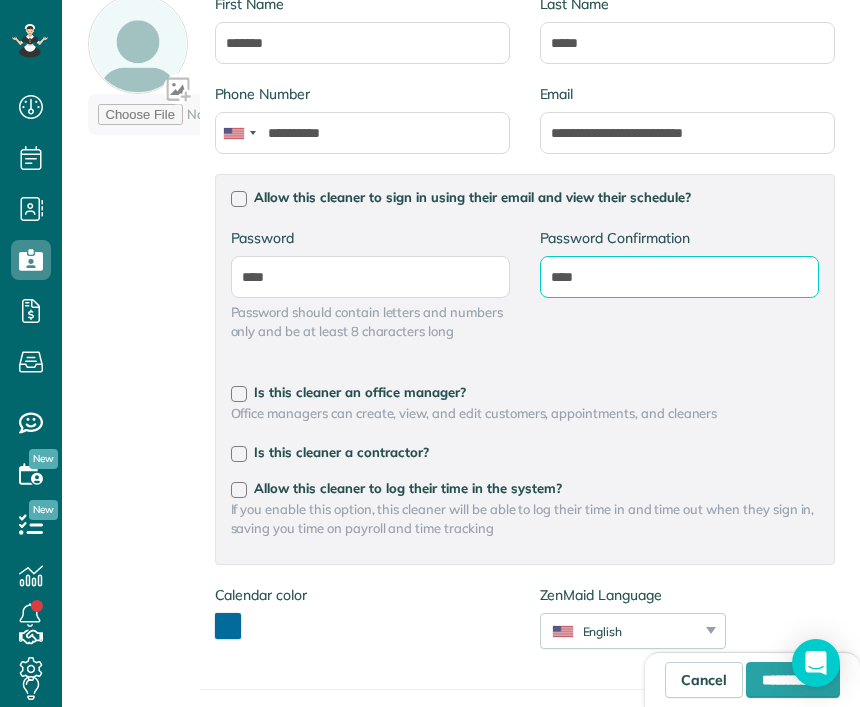 type on "****" 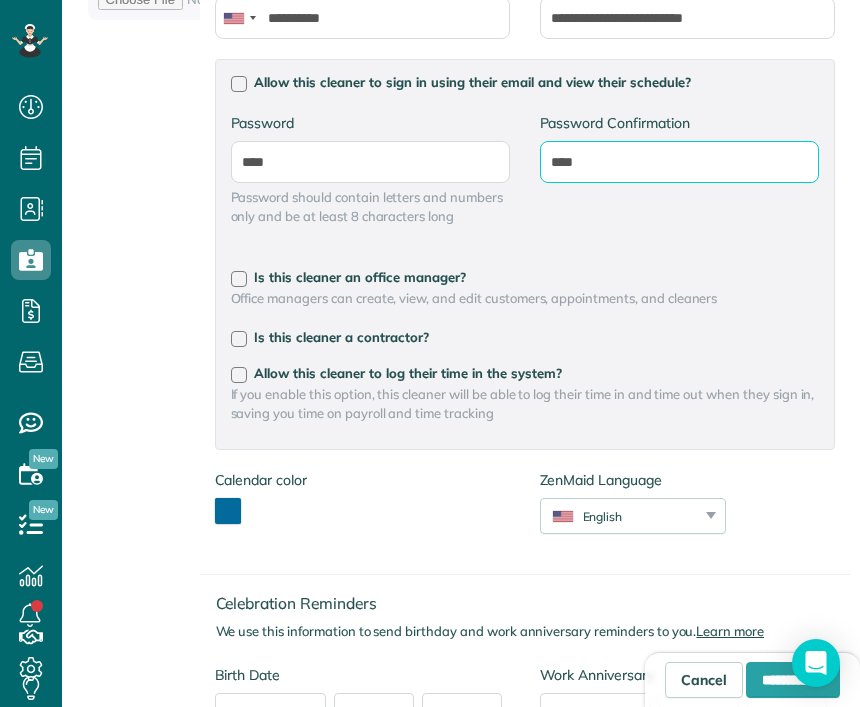 scroll, scrollTop: 469, scrollLeft: 0, axis: vertical 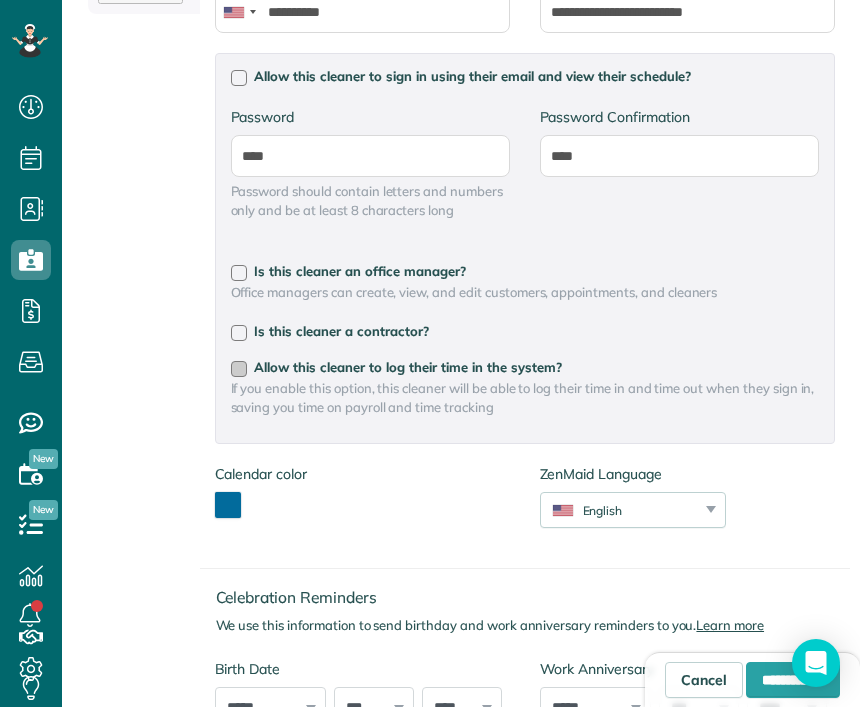 click on "Allow this cleaner to log their time in the system?" at bounding box center [525, 367] 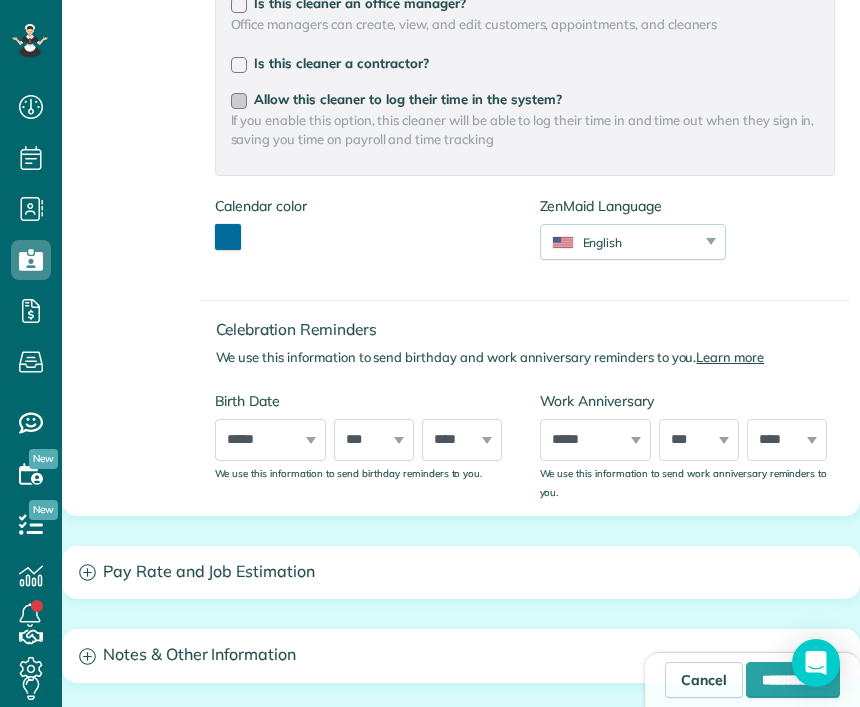scroll, scrollTop: 745, scrollLeft: 0, axis: vertical 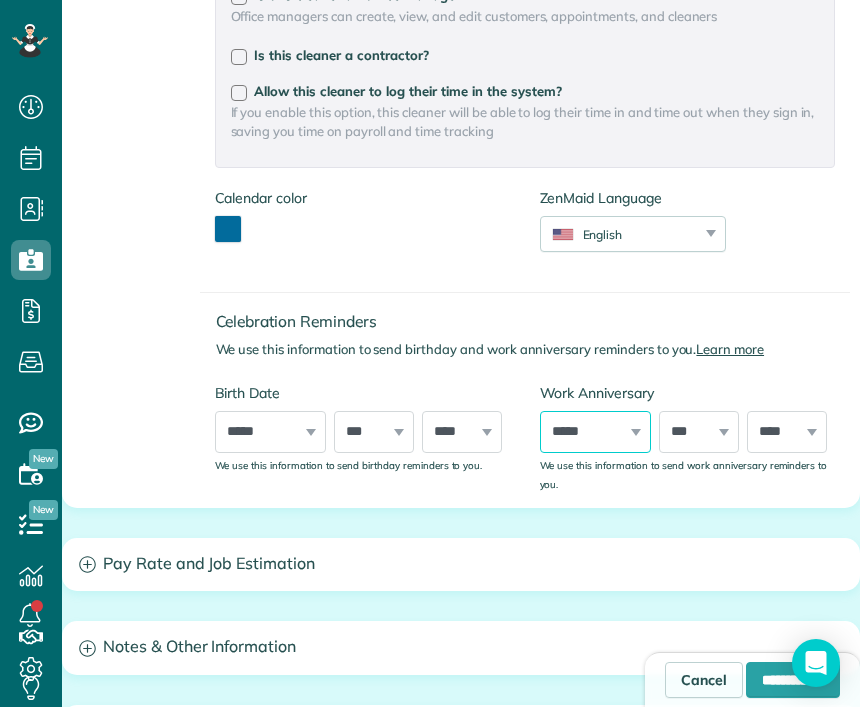 click on "*****
*******
********
*****
*****
***
****
****
******
*********
*******
********
********" at bounding box center [596, 432] 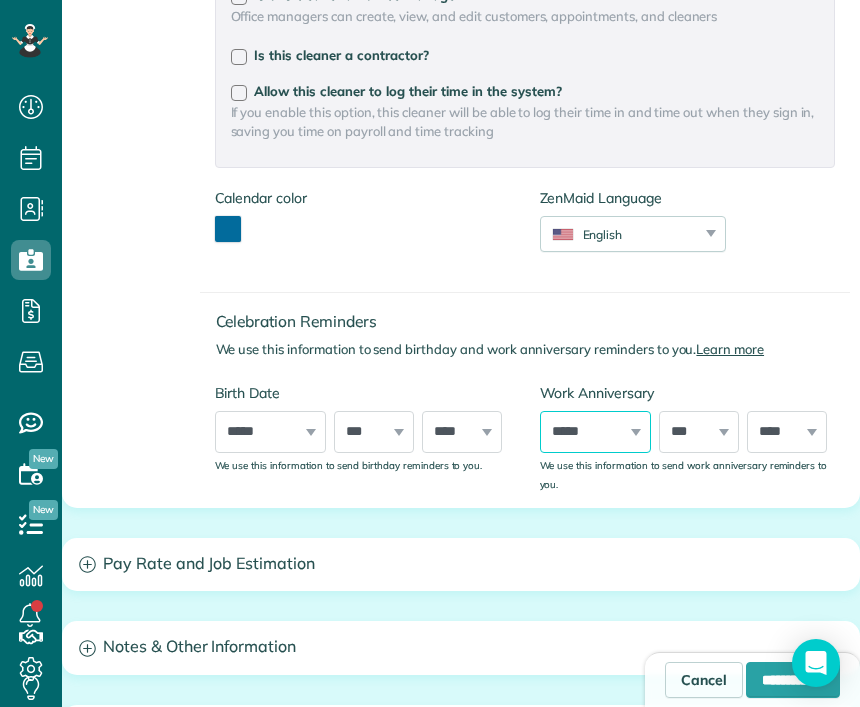 select on "*" 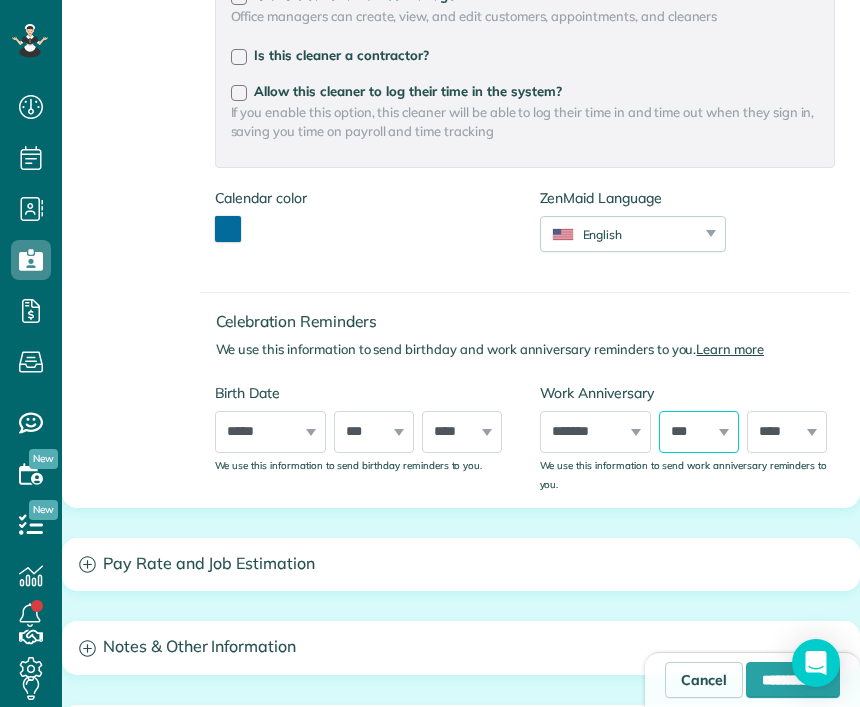 click on "***
*
*
*
*
*
*
*
*
*
**
**
**
**
**
**
**
**
**
**
**
**
**
**
**
**
**
**
**
**
**
**" at bounding box center [699, 432] 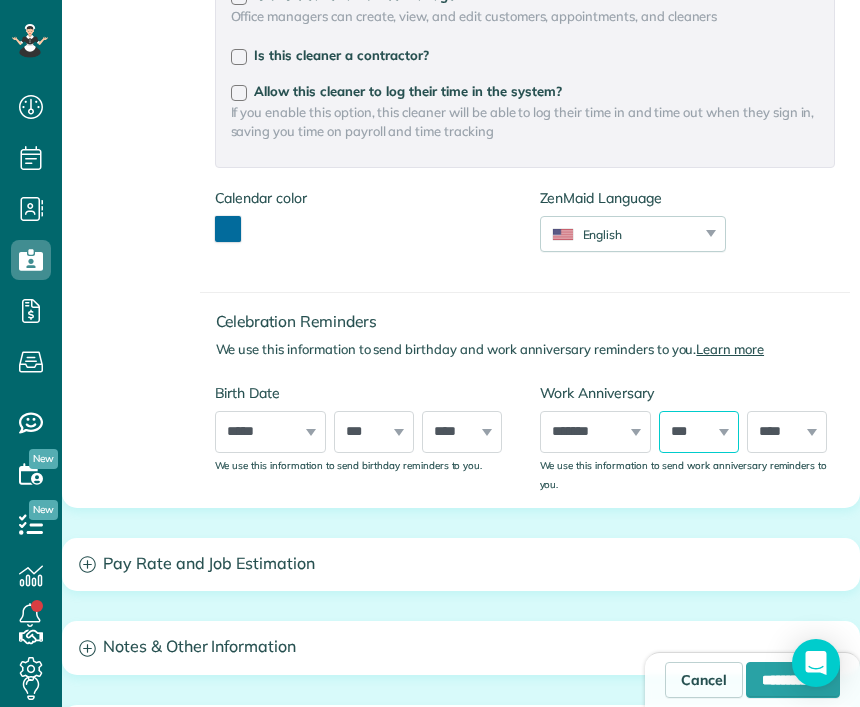 select on "**" 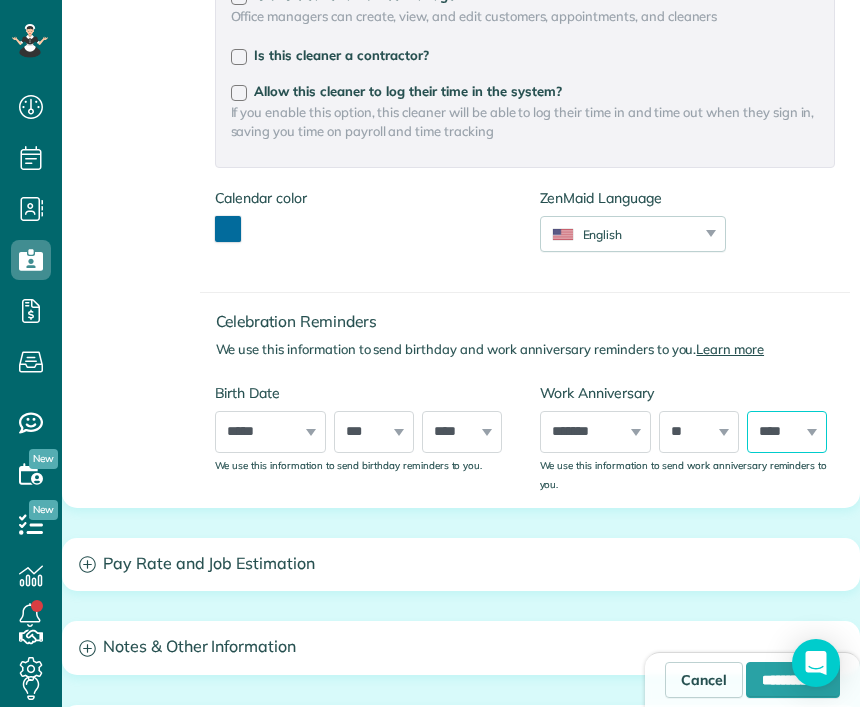 click on "****
****
****
****
****
****
****
****
****
****
****
****
****
****
****
****
****
****
****
****
****
****
****
****
****
****
****
****
****
****
****
****
****
****
****
****
****
****
****
****
****
****
****
****
****
****
****
****
****
****
****
****
****" at bounding box center [787, 432] 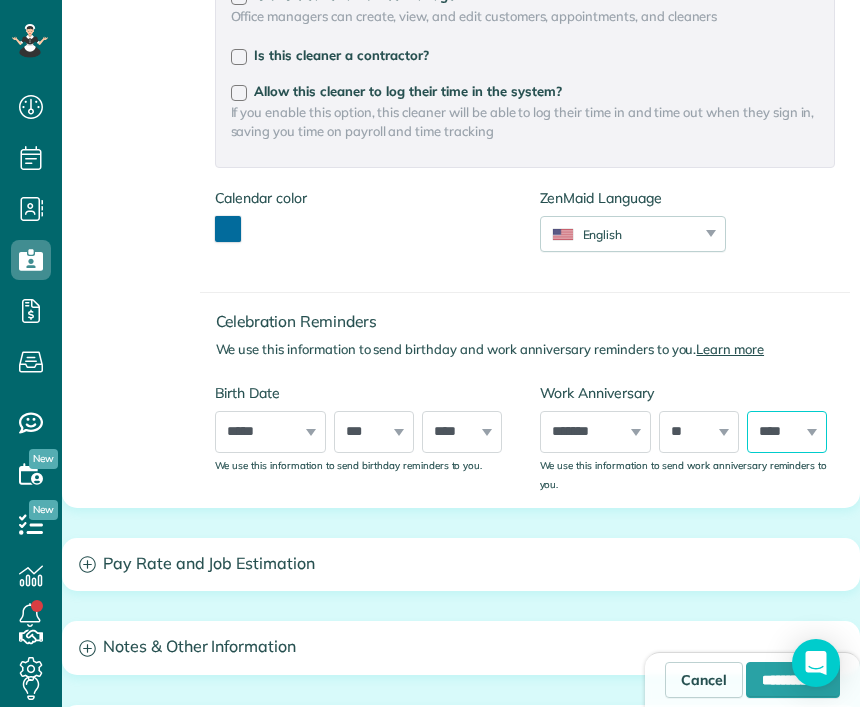 select on "****" 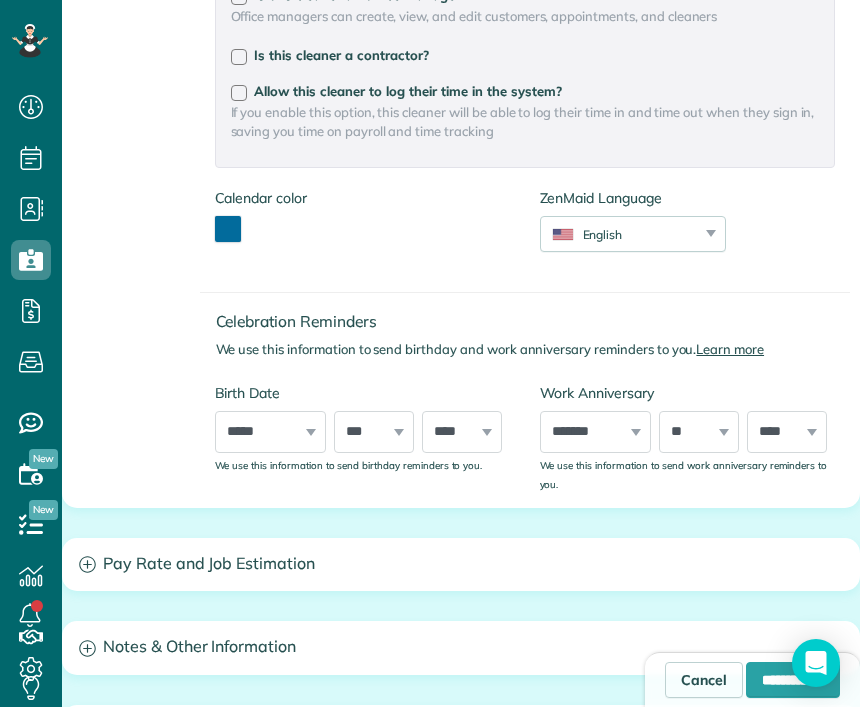 click on "Pay Rate and Job Estimation" at bounding box center (461, 564) 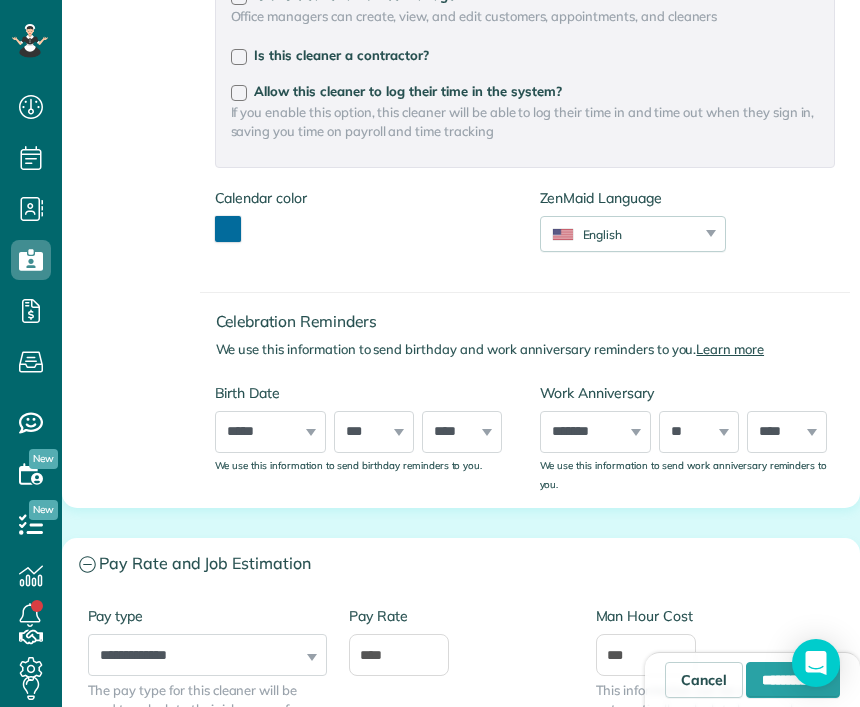 scroll, scrollTop: 1021, scrollLeft: 0, axis: vertical 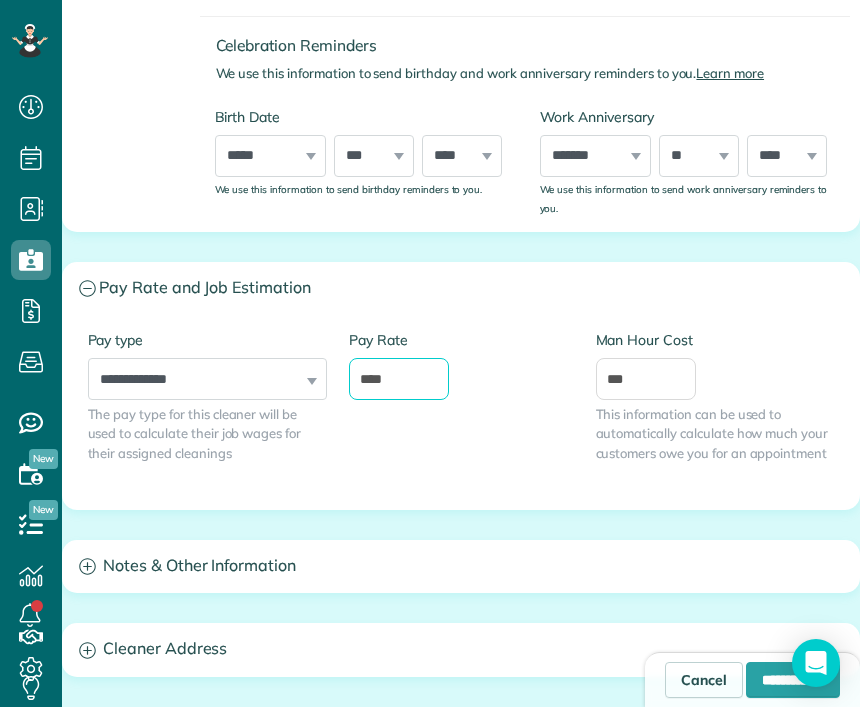 click on "****" at bounding box center [399, 379] 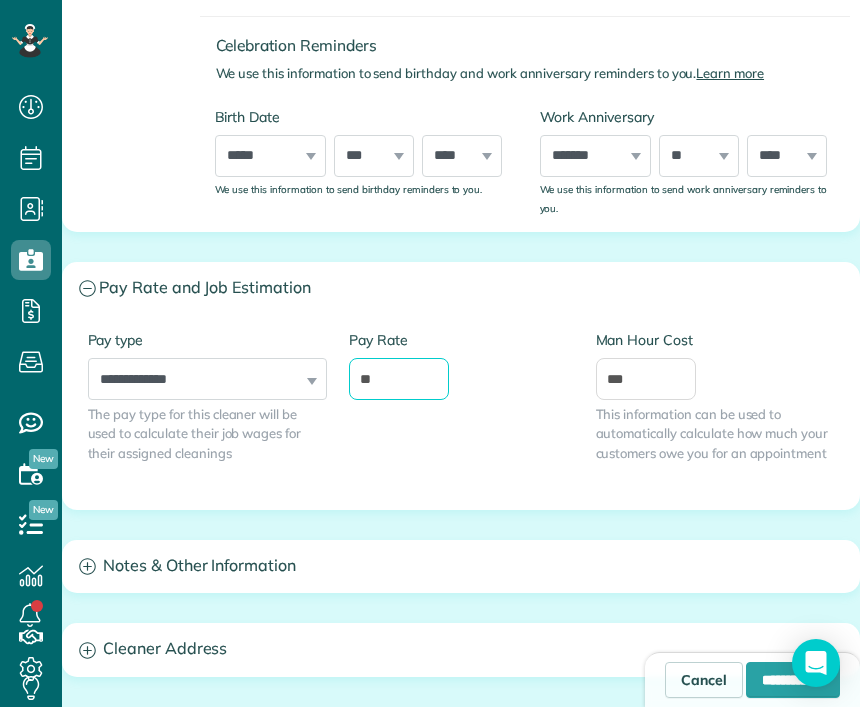 type on "*" 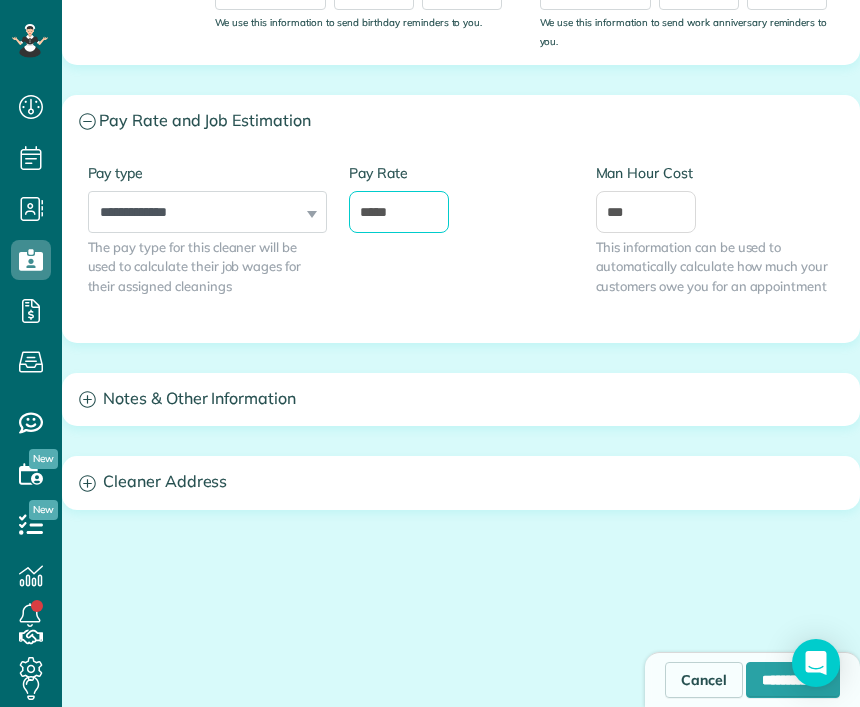 scroll, scrollTop: 1191, scrollLeft: 0, axis: vertical 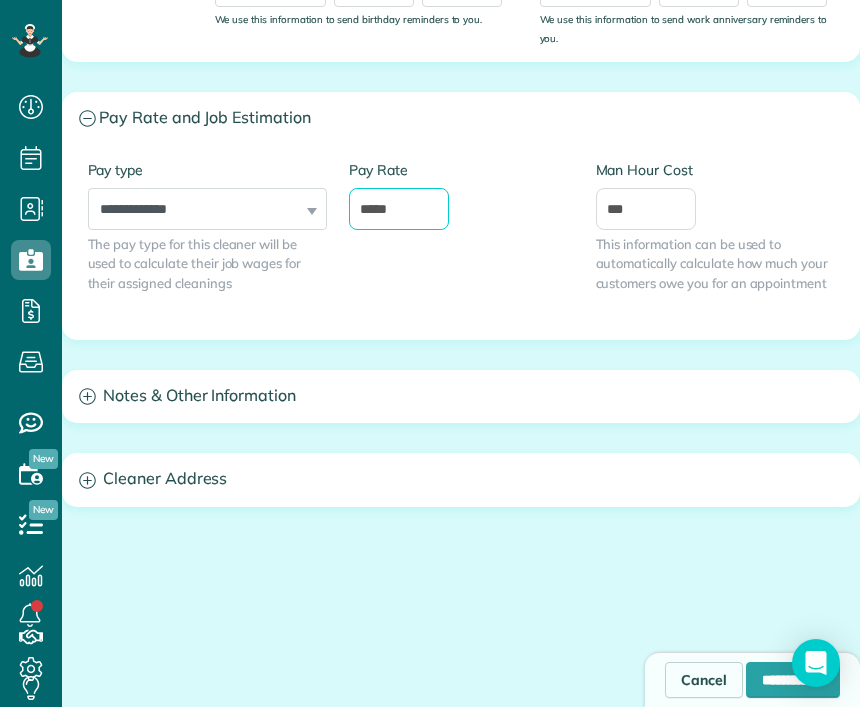type on "*****" 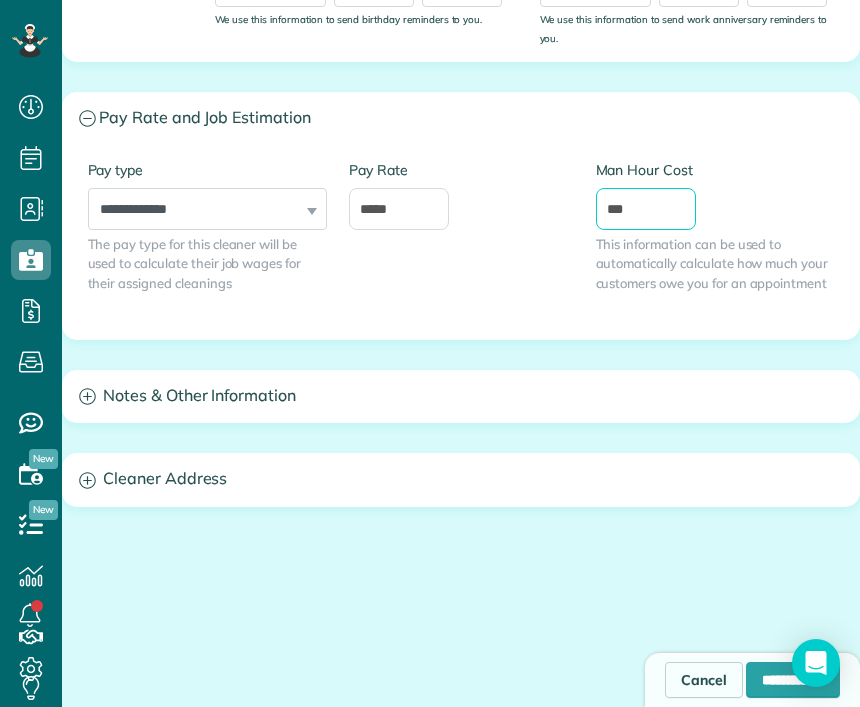 click on "***" at bounding box center [646, 209] 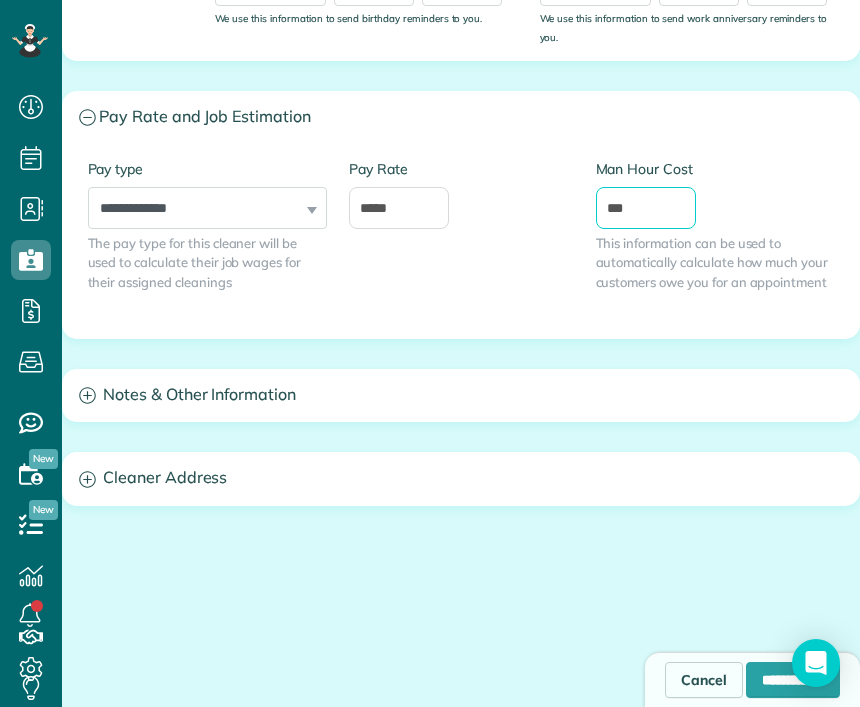 scroll, scrollTop: 1191, scrollLeft: 0, axis: vertical 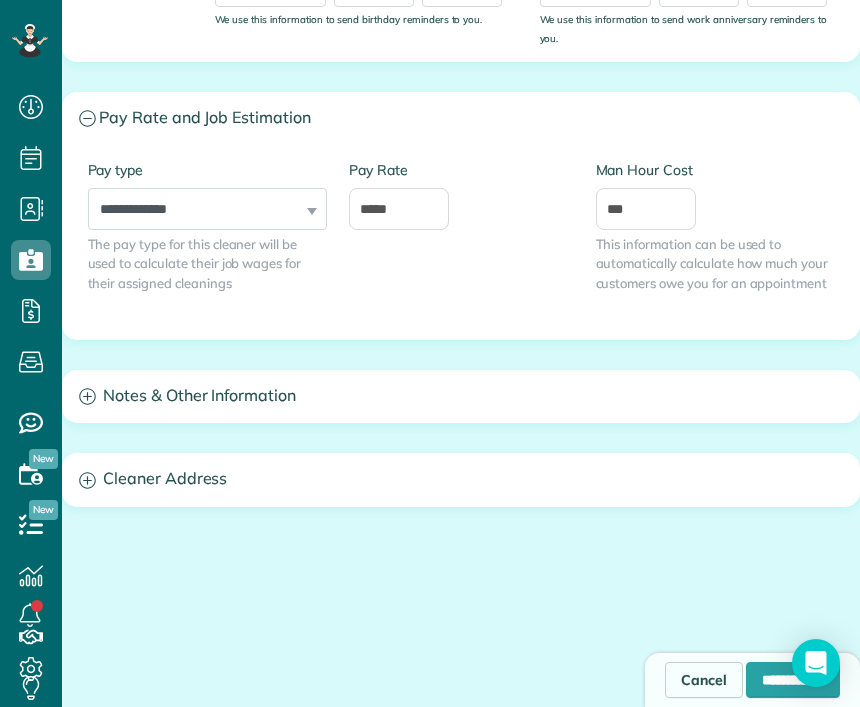 click on "Cleaner Address" at bounding box center [461, 479] 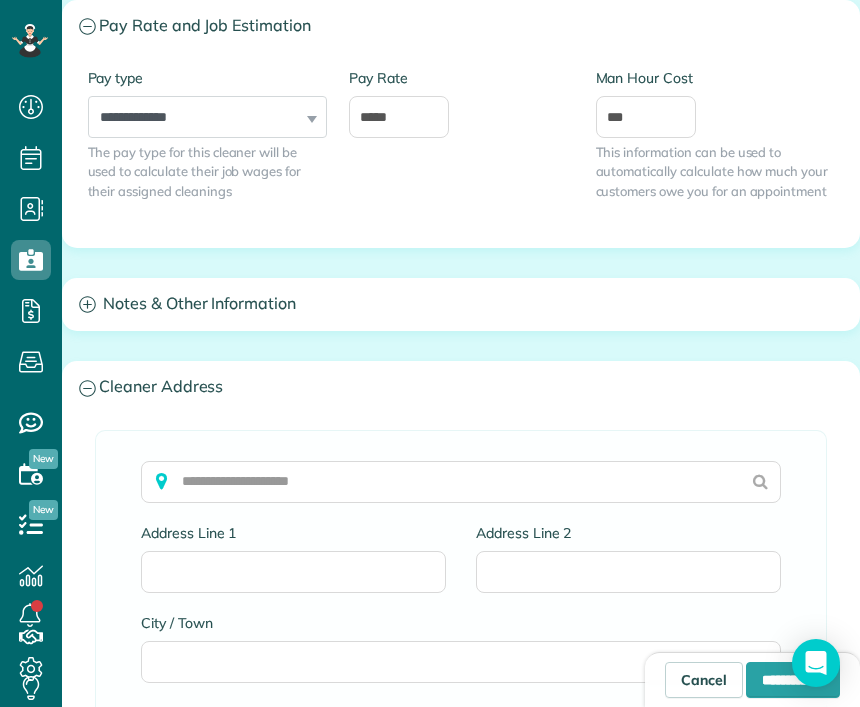 scroll, scrollTop: 1302, scrollLeft: 0, axis: vertical 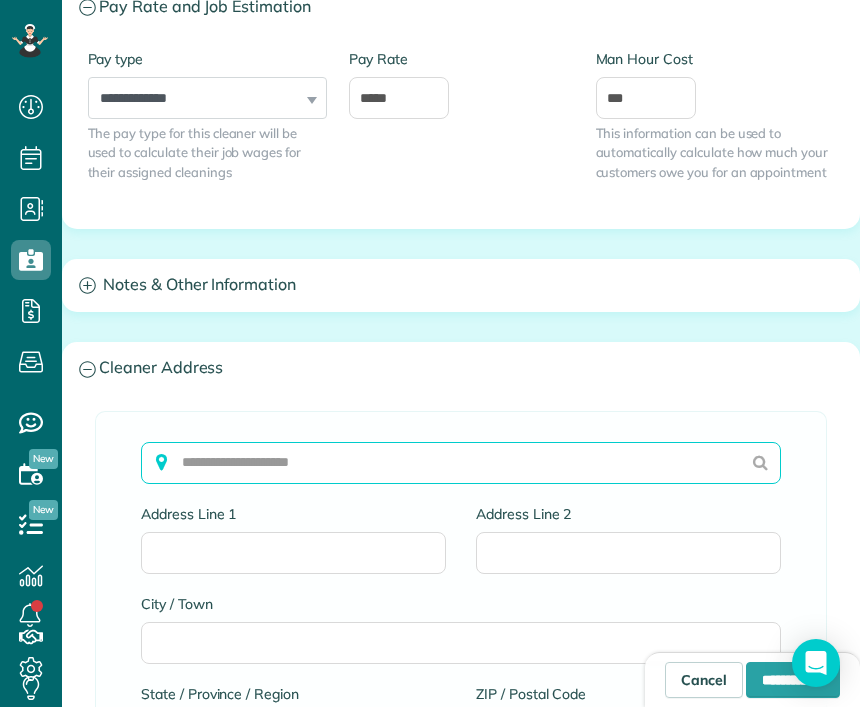 click at bounding box center [461, 463] 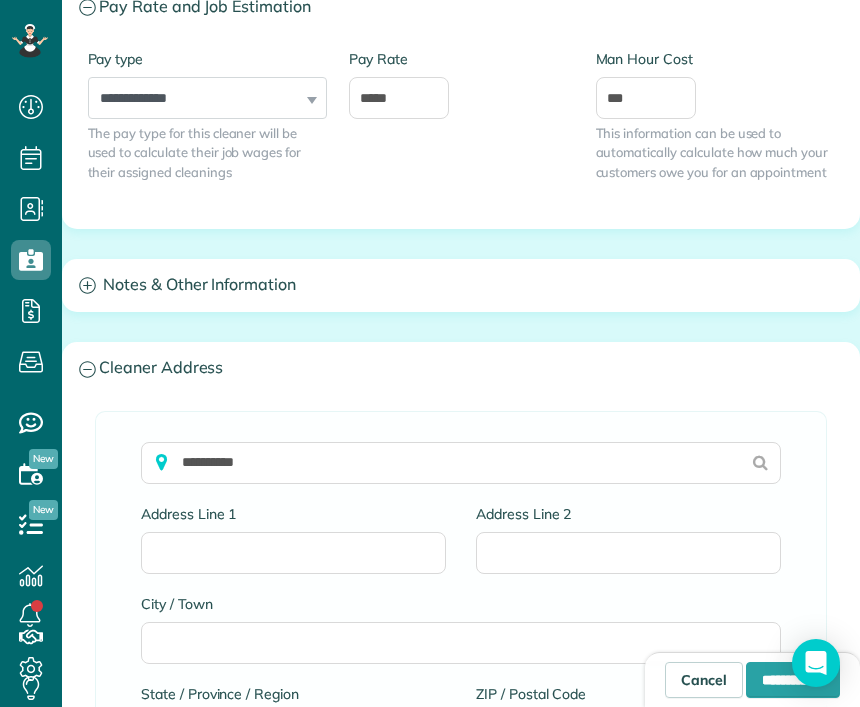 type on "**********" 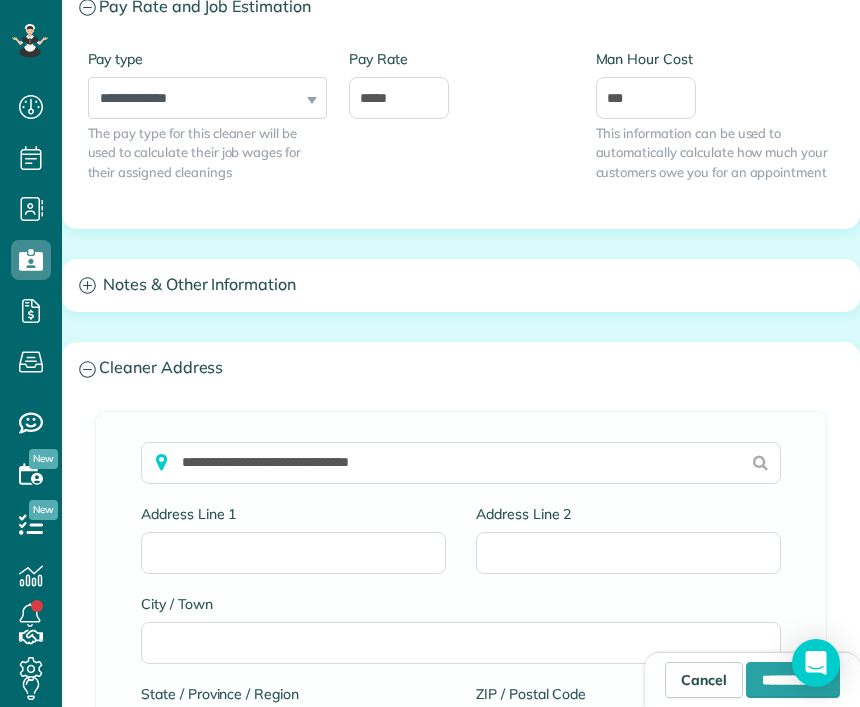 type on "**********" 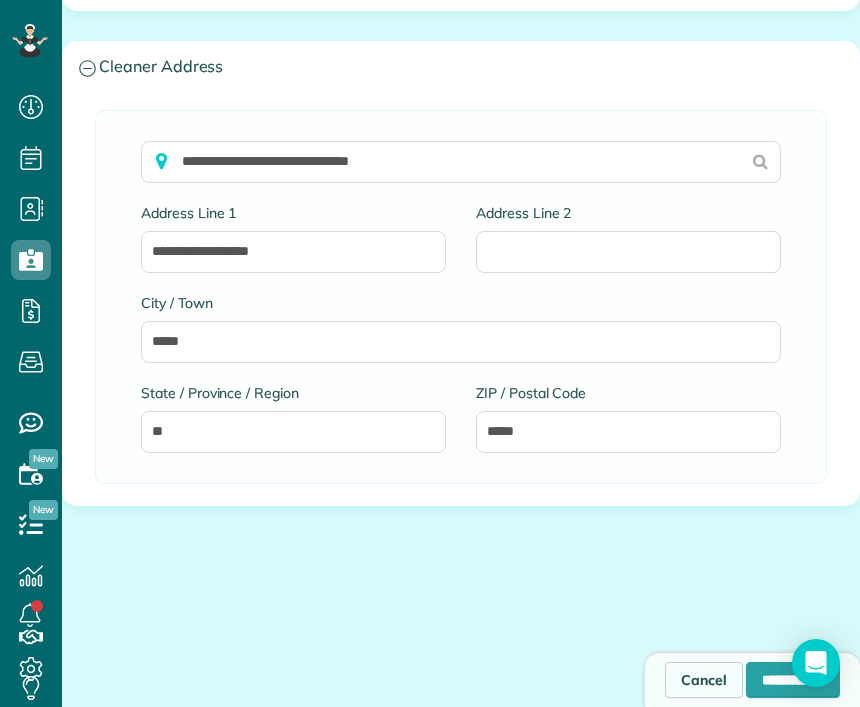scroll, scrollTop: 1602, scrollLeft: 0, axis: vertical 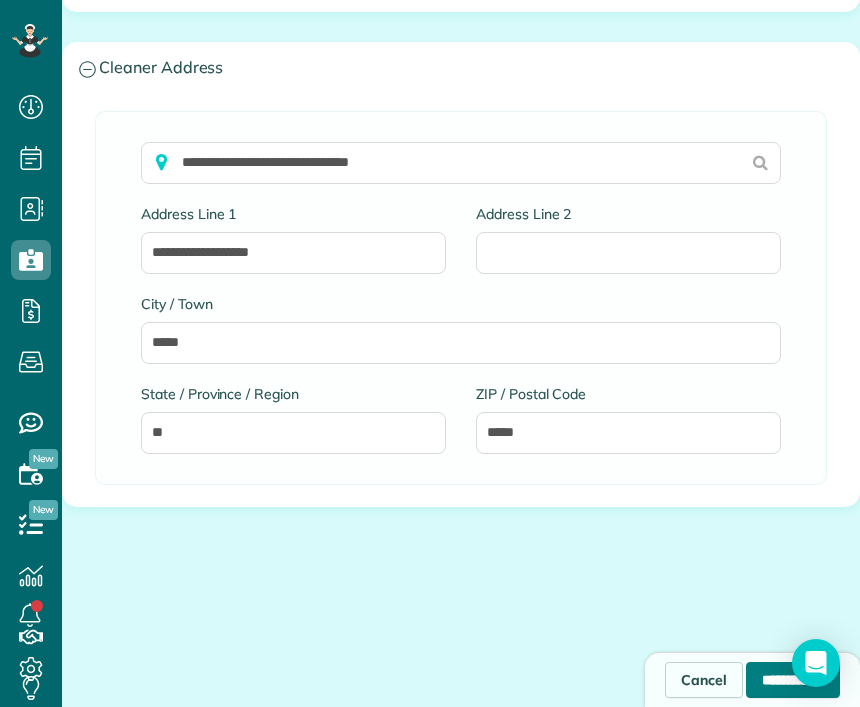 click on "**********" at bounding box center (793, 680) 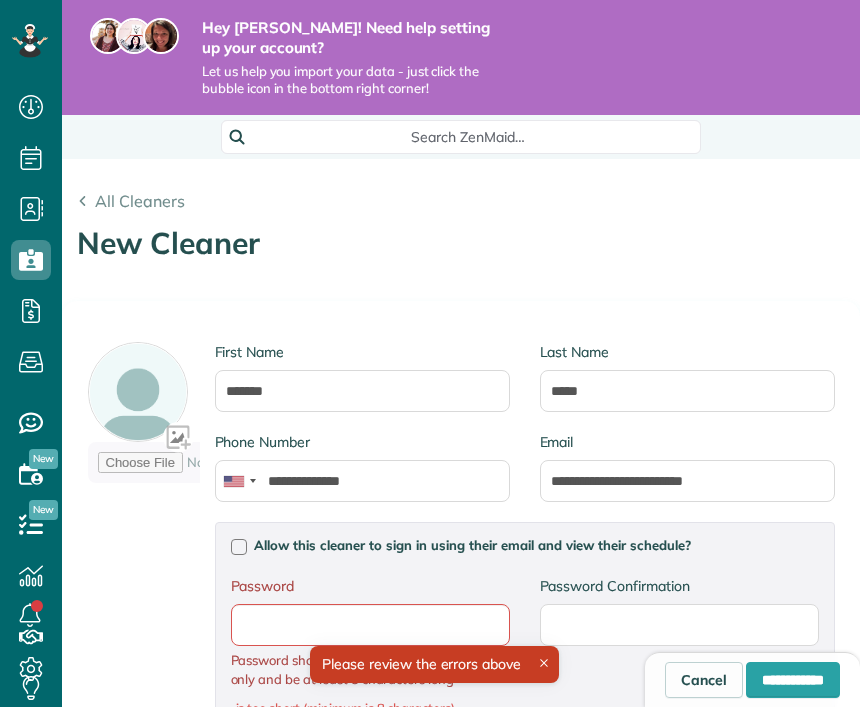 scroll, scrollTop: 0, scrollLeft: 0, axis: both 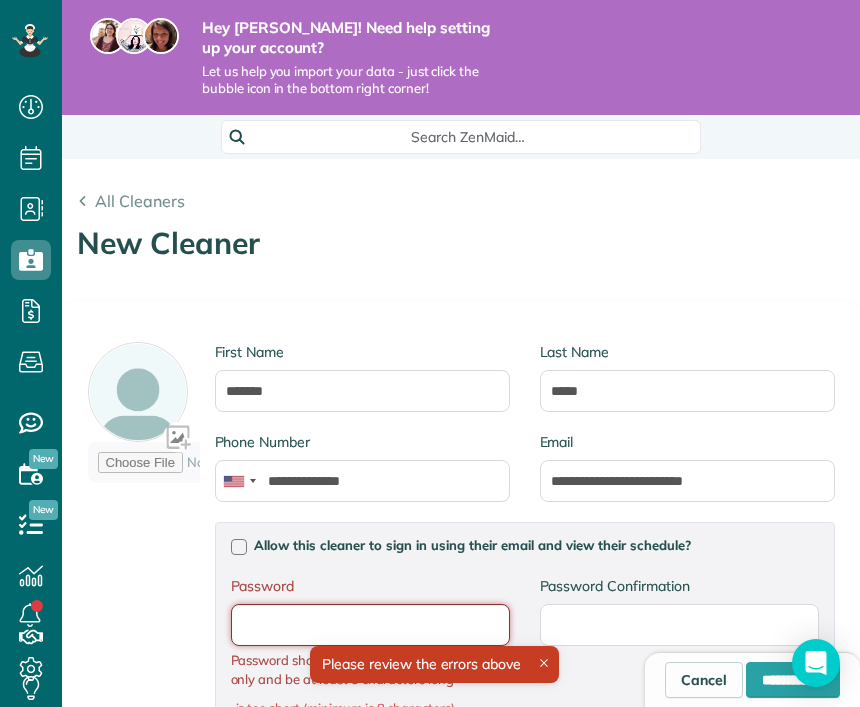 click on "Password" at bounding box center (0, 0) 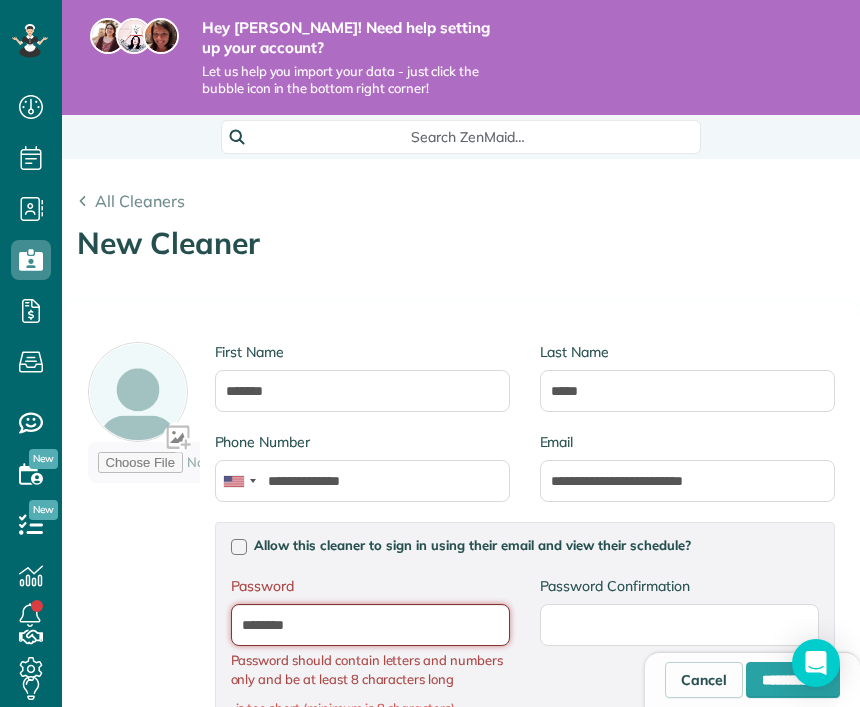 type on "********" 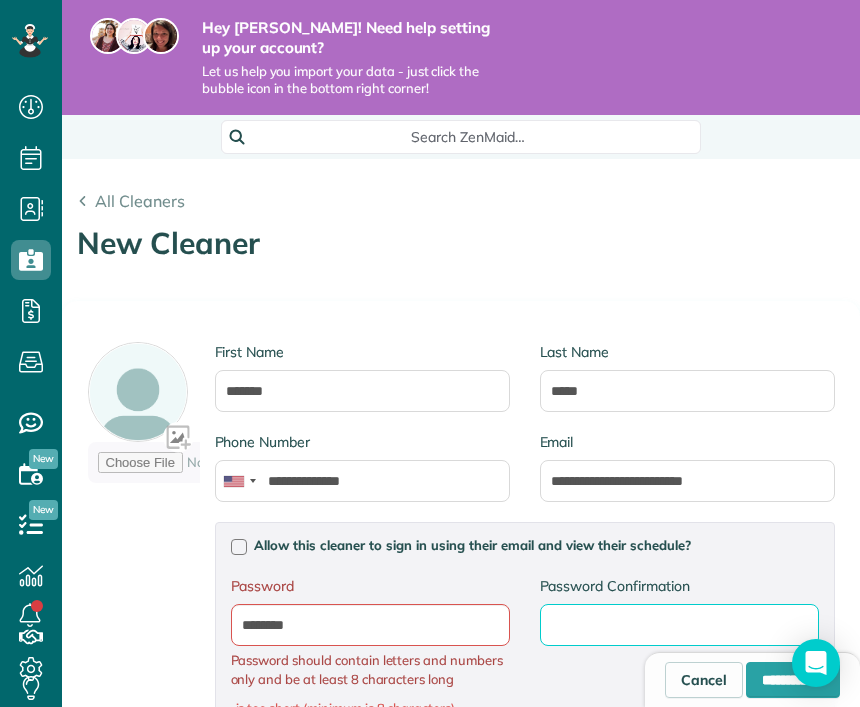 click on "Password Confirmation" at bounding box center [0, 0] 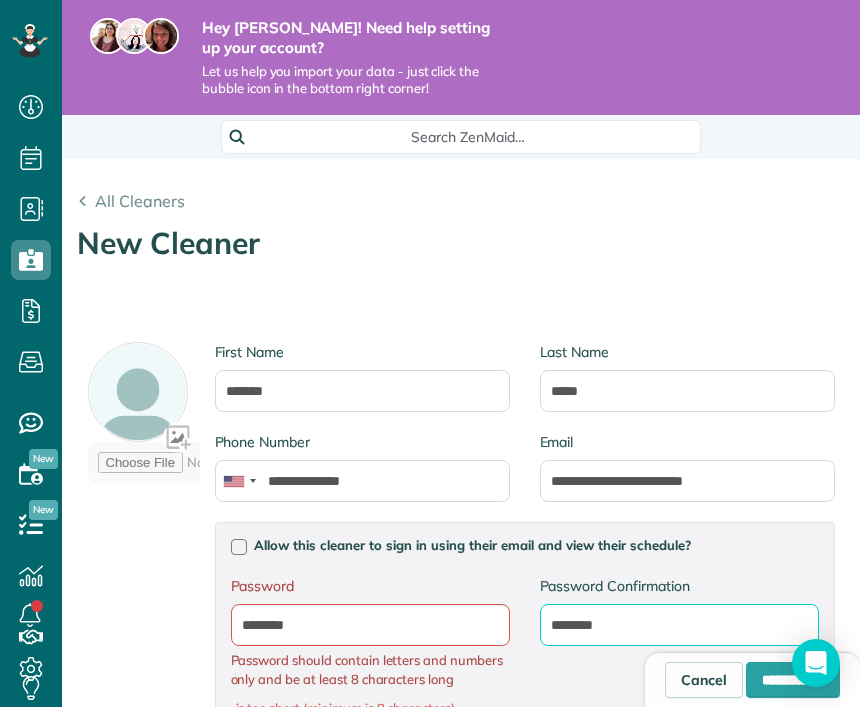 type on "********" 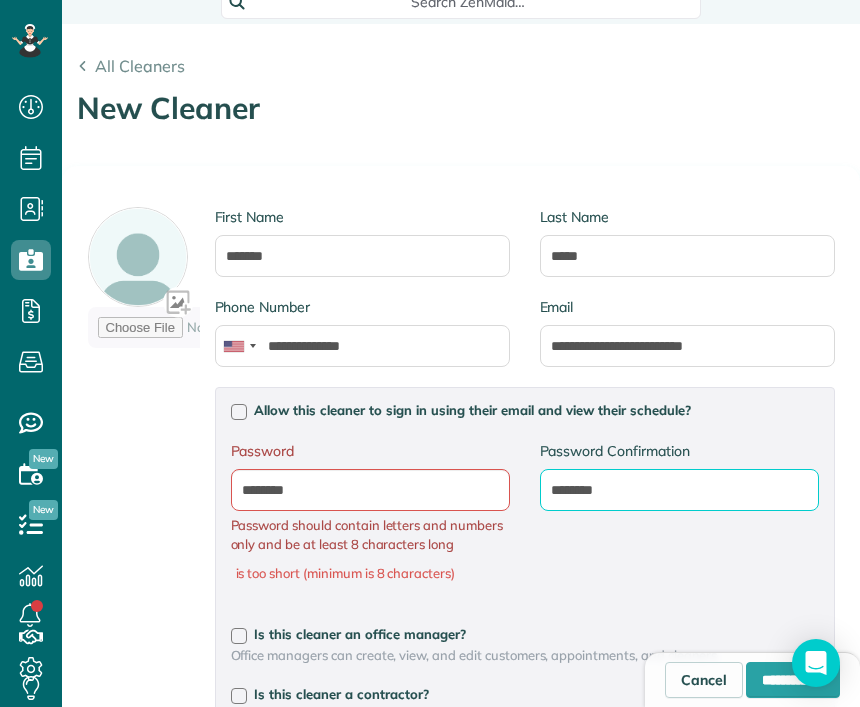 scroll, scrollTop: 140, scrollLeft: 0, axis: vertical 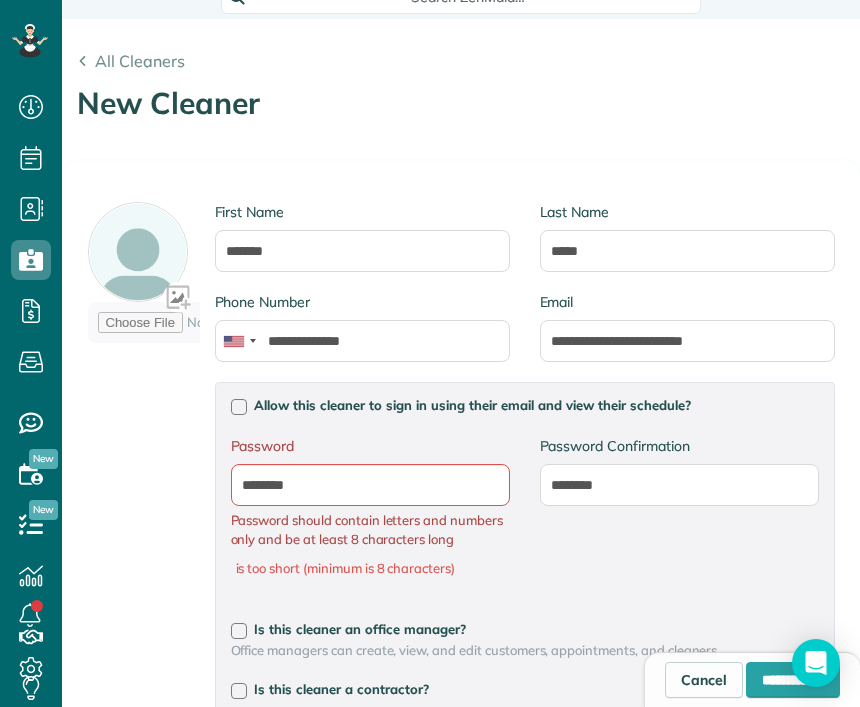 click on "Password ******** Password should contain letters and numbers only and be at least 8 characters long is too short (minimum is 8 characters)" at bounding box center [370, 517] 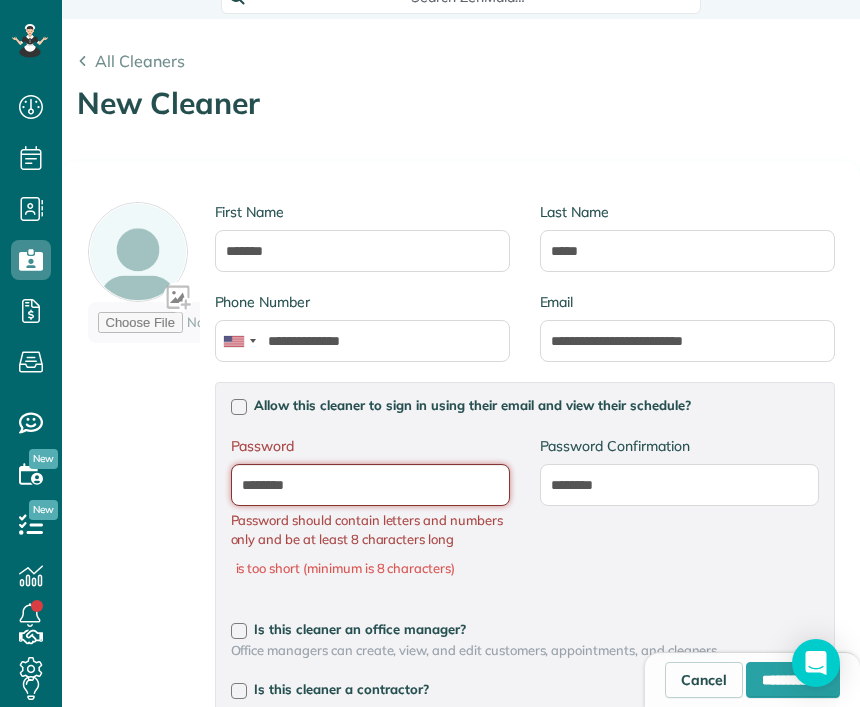 click on "********" at bounding box center [0, 0] 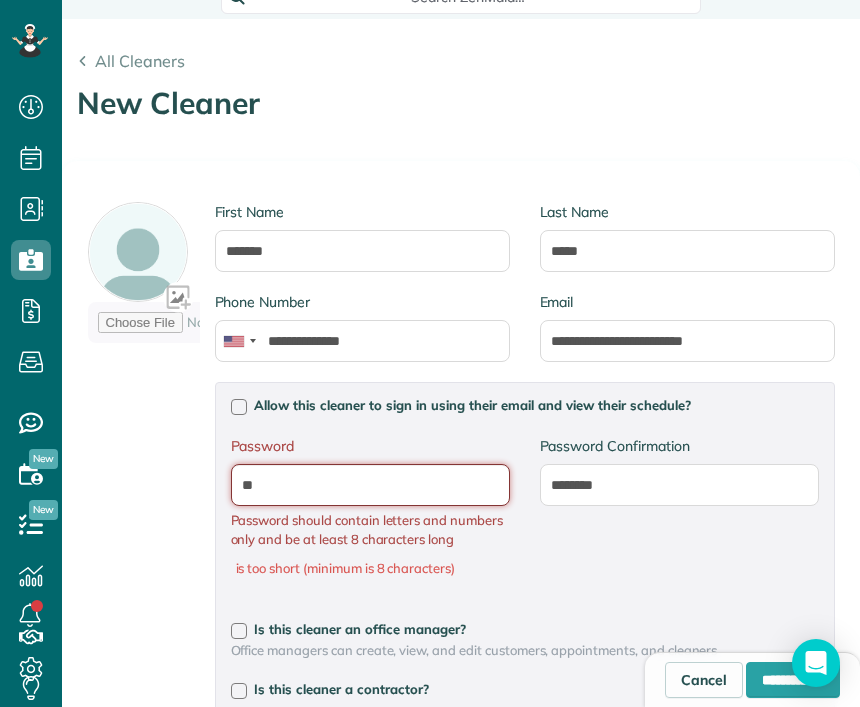 type on "*" 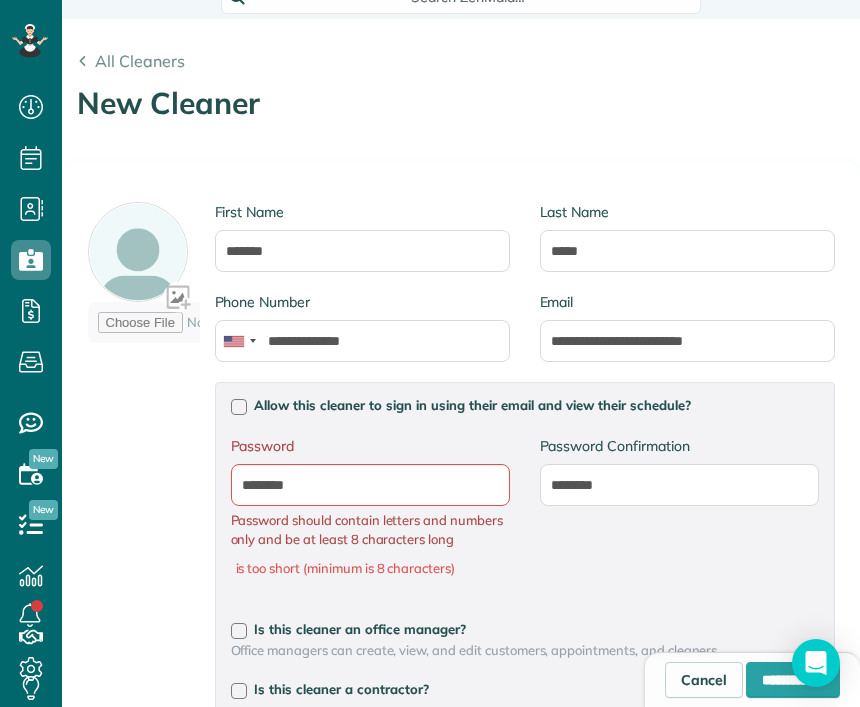 click on "Password is too short (minimum is 8 characters)
Password Confirmation
Password ******** Password should contain letters and numbers only and be at least 8 characters long is too short (minimum is 8 characters)
Password Confirmation ********" at bounding box center (525, 517) 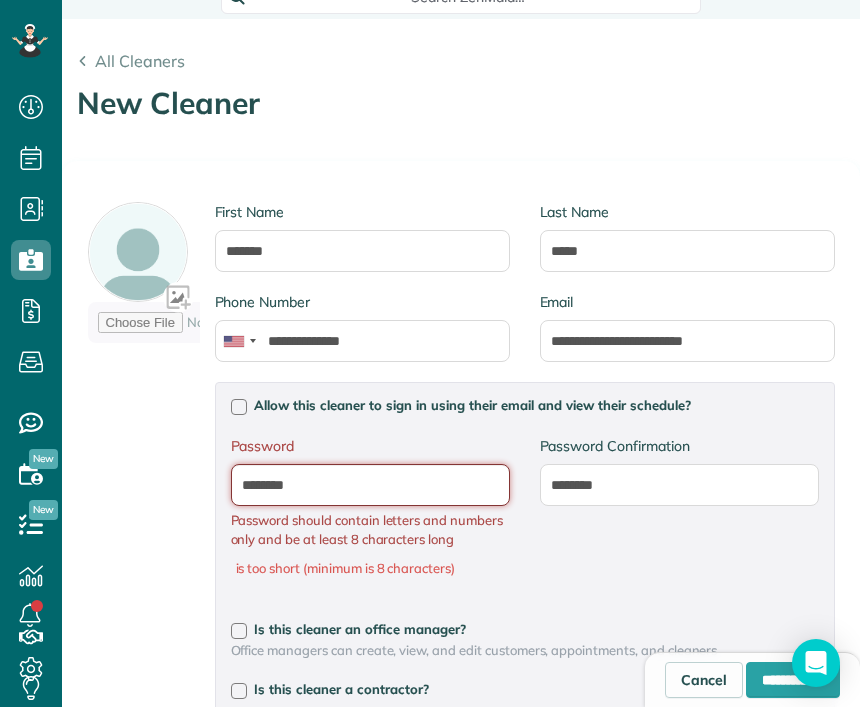 click on "********" at bounding box center [0, 0] 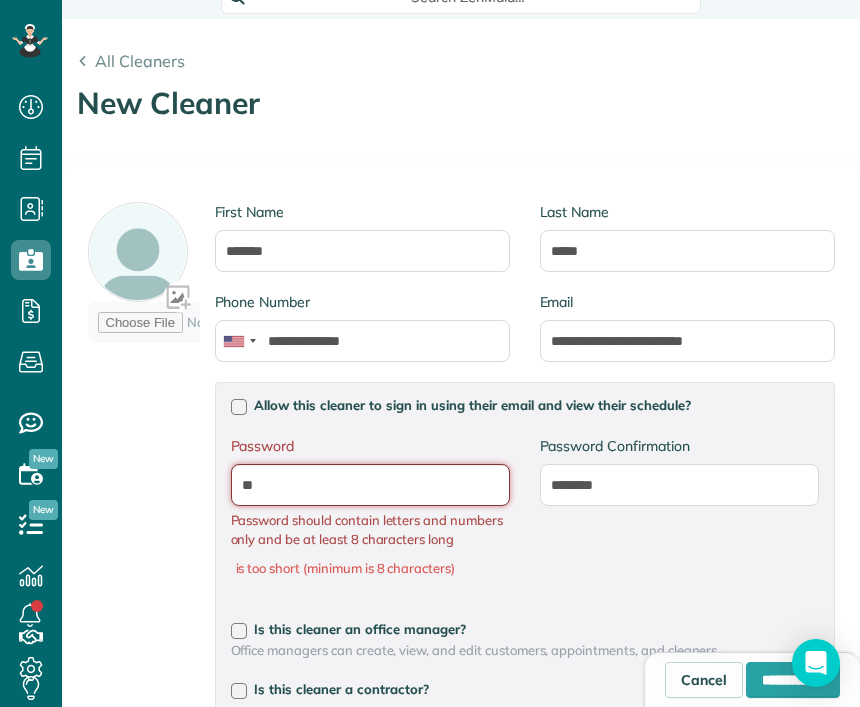 type on "*" 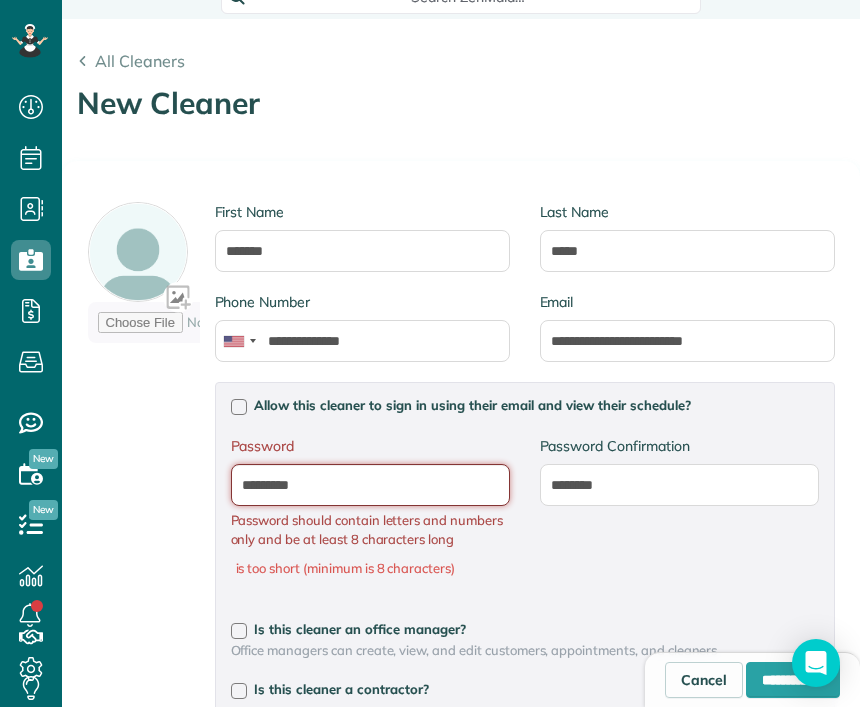 type on "*********" 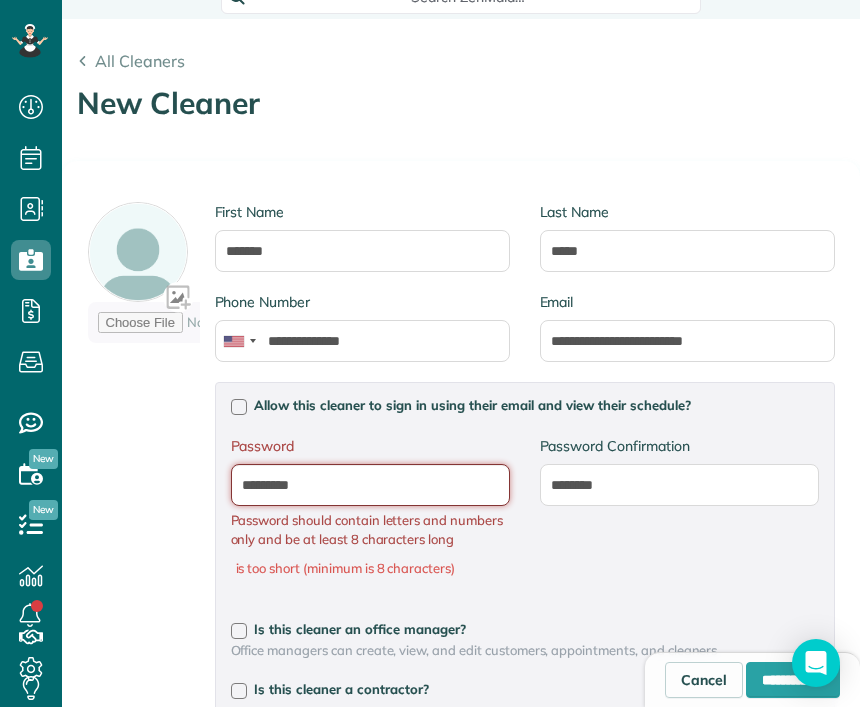 click on "*********" at bounding box center [0, 0] 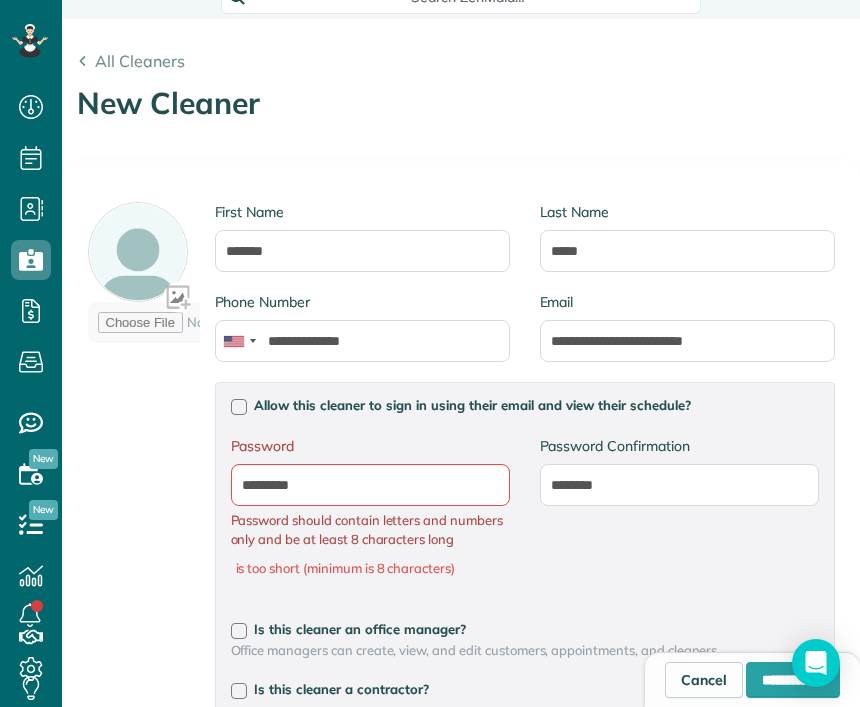 click on "Password is too short (minimum is 8 characters)
Password Confirmation
Password ********* Password should contain letters and numbers only and be at least 8 characters long is too short (minimum is 8 characters)
Password Confirmation ********" at bounding box center (525, 517) 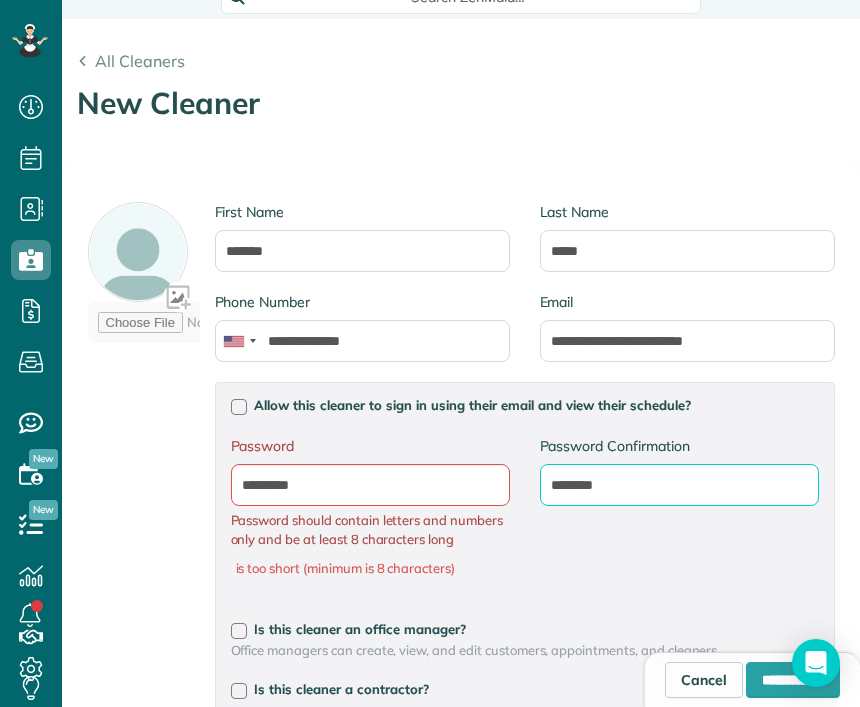click on "********" at bounding box center [0, 0] 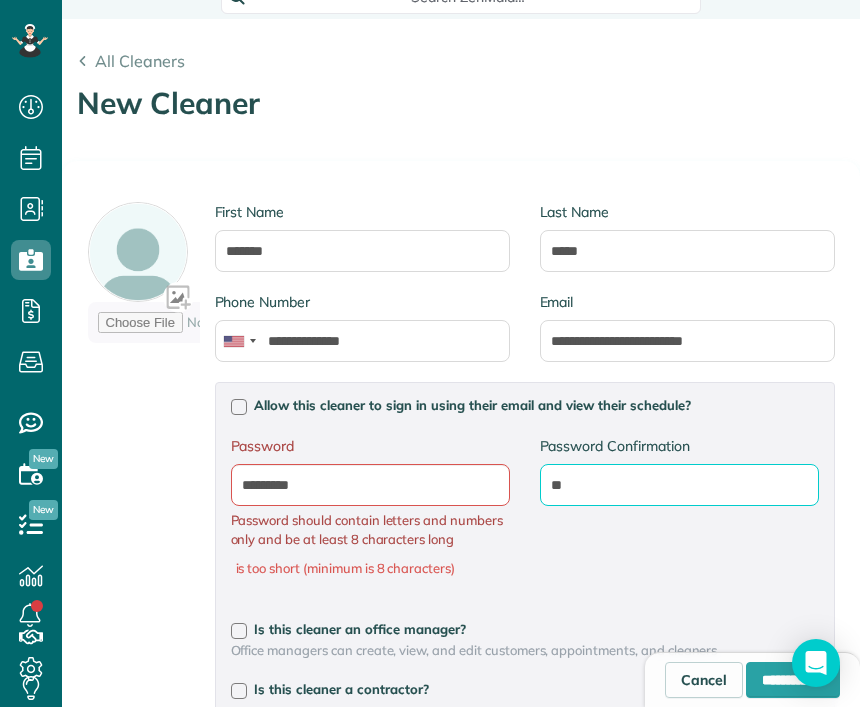 type on "*" 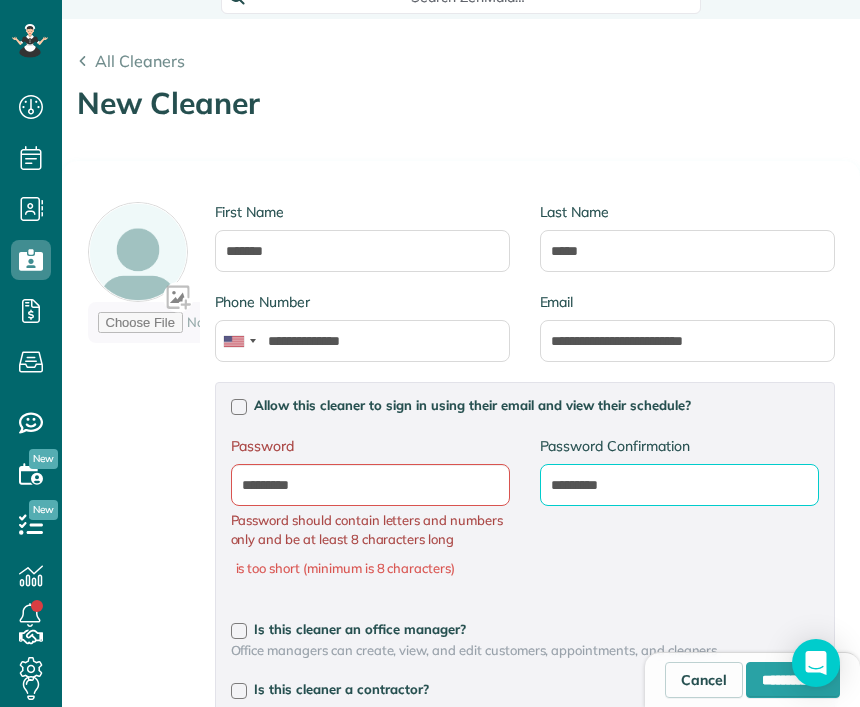 type on "*********" 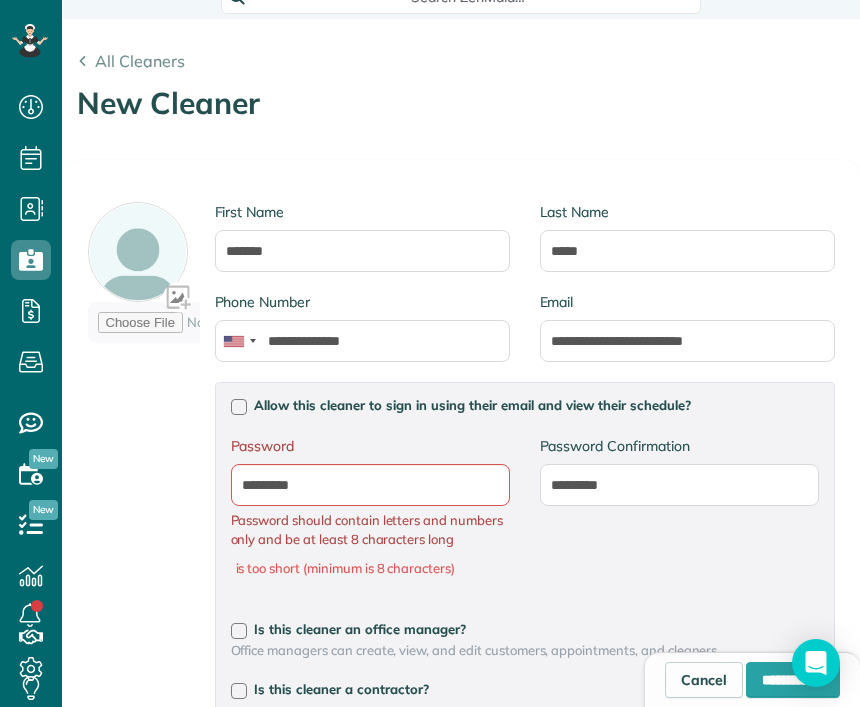 click on "Password is too short (minimum is 8 characters)
Password Confirmation
Password ********* Password should contain letters and numbers only and be at least 8 characters long is too short (minimum is 8 characters)
Password Confirmation *********" at bounding box center [525, 517] 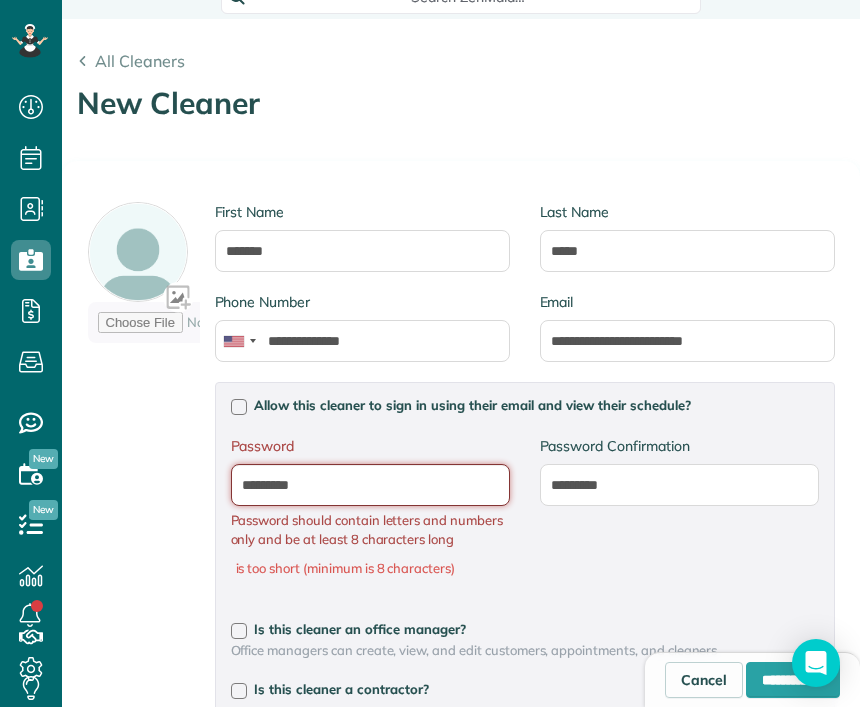 click on "*********" at bounding box center [0, 0] 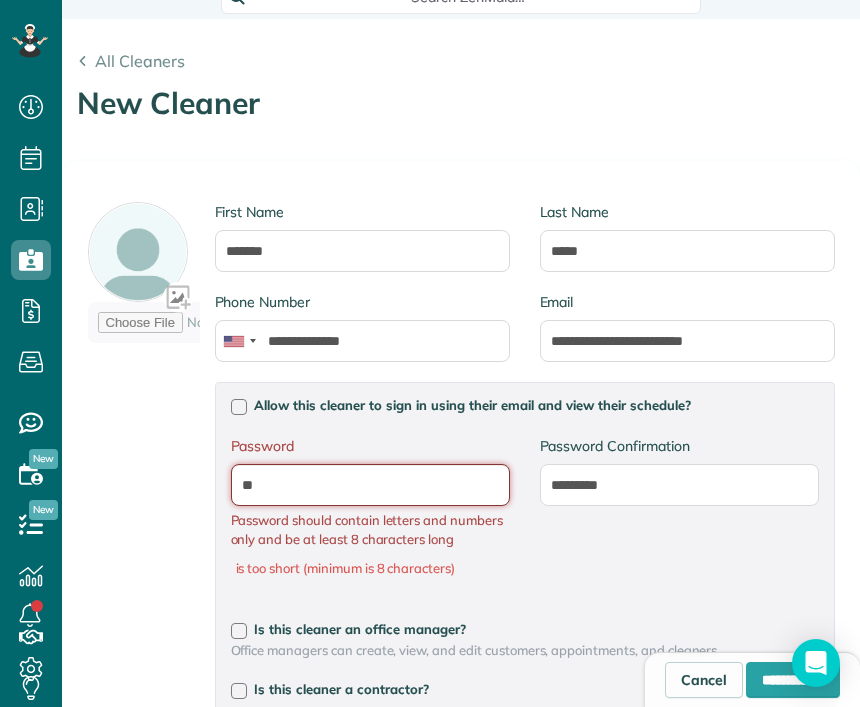 type on "*" 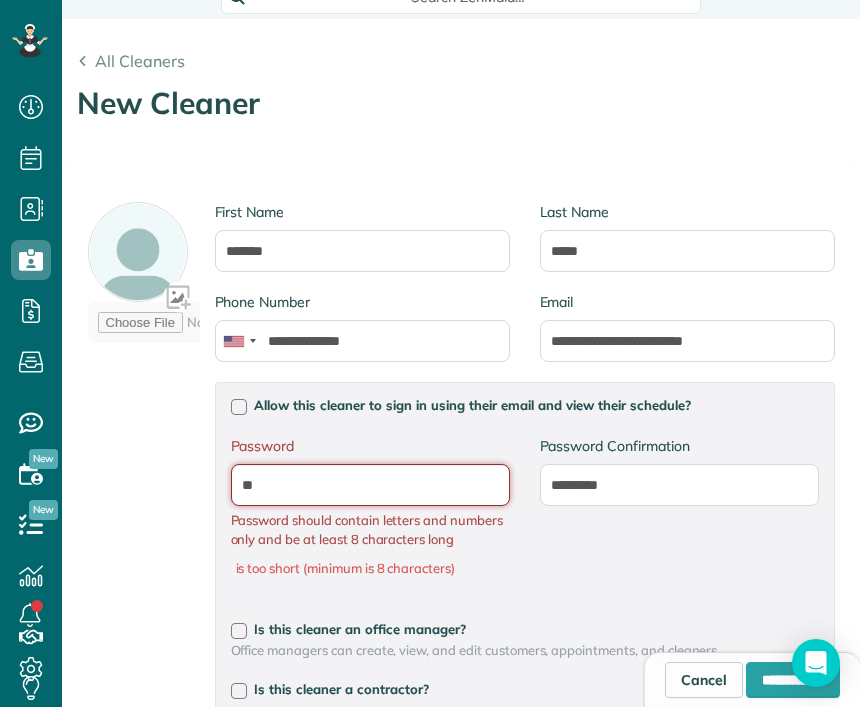 type on "*" 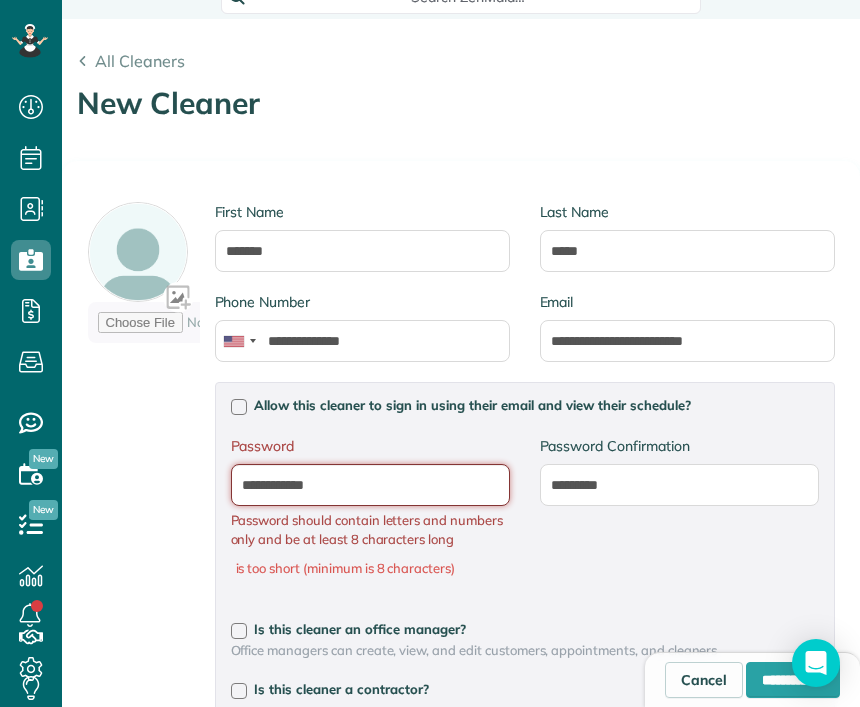 type on "**********" 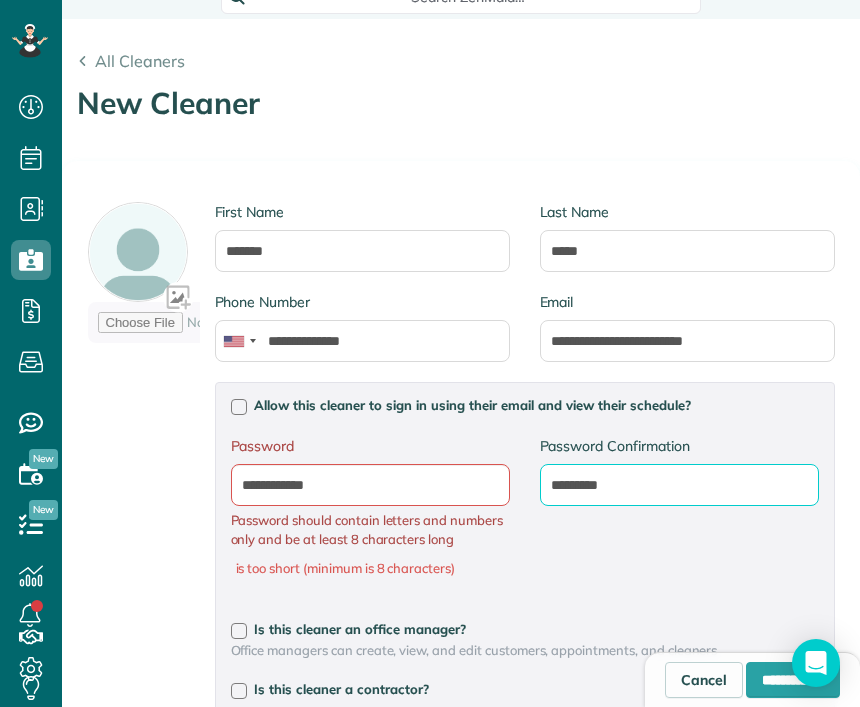 click on "*********" at bounding box center (0, 0) 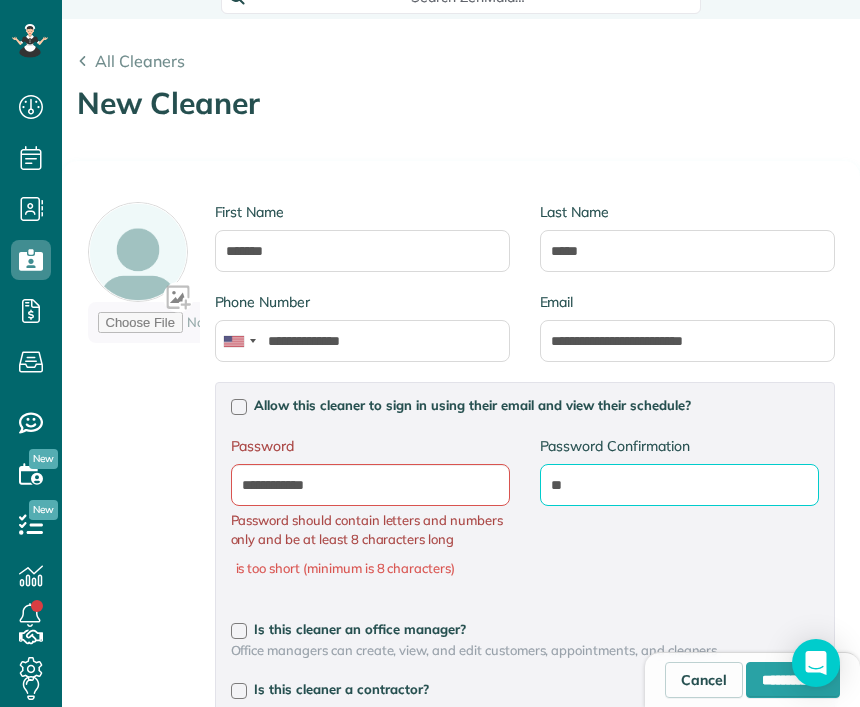 type on "*" 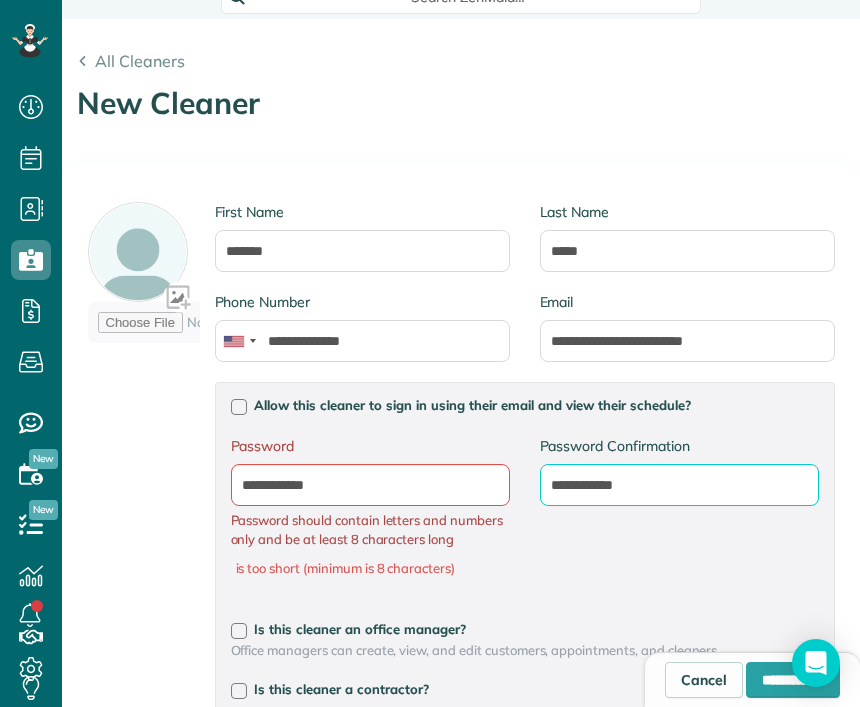 type on "**********" 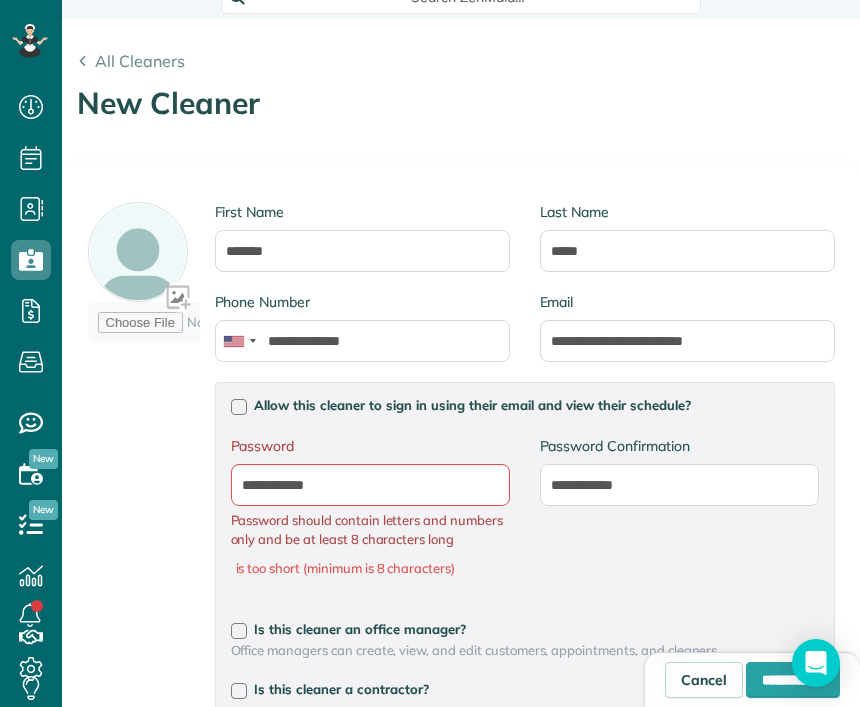 click on "**********" at bounding box center (525, 517) 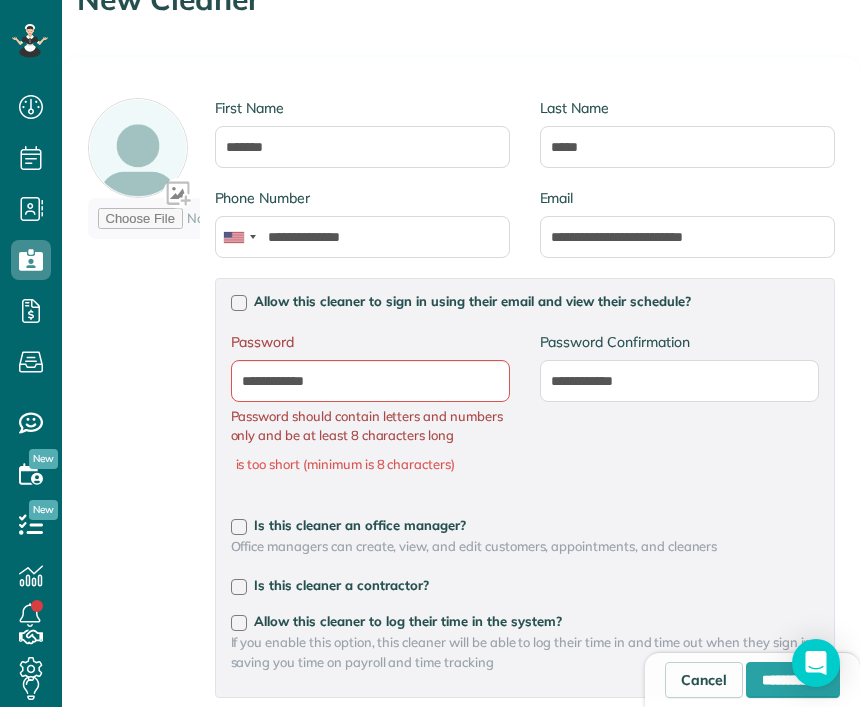 scroll, scrollTop: 245, scrollLeft: 0, axis: vertical 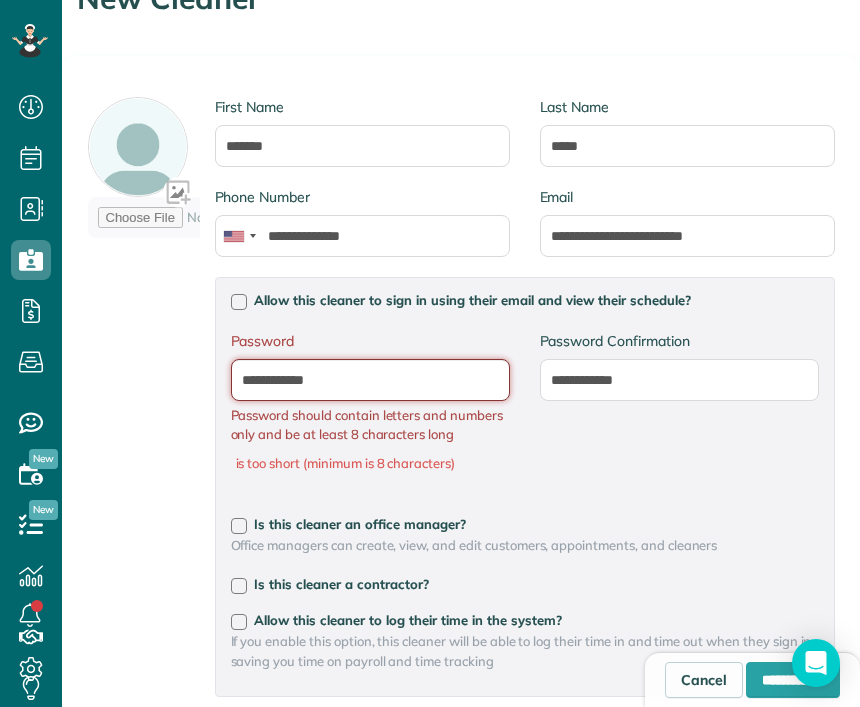 click on "**********" at bounding box center (0, 0) 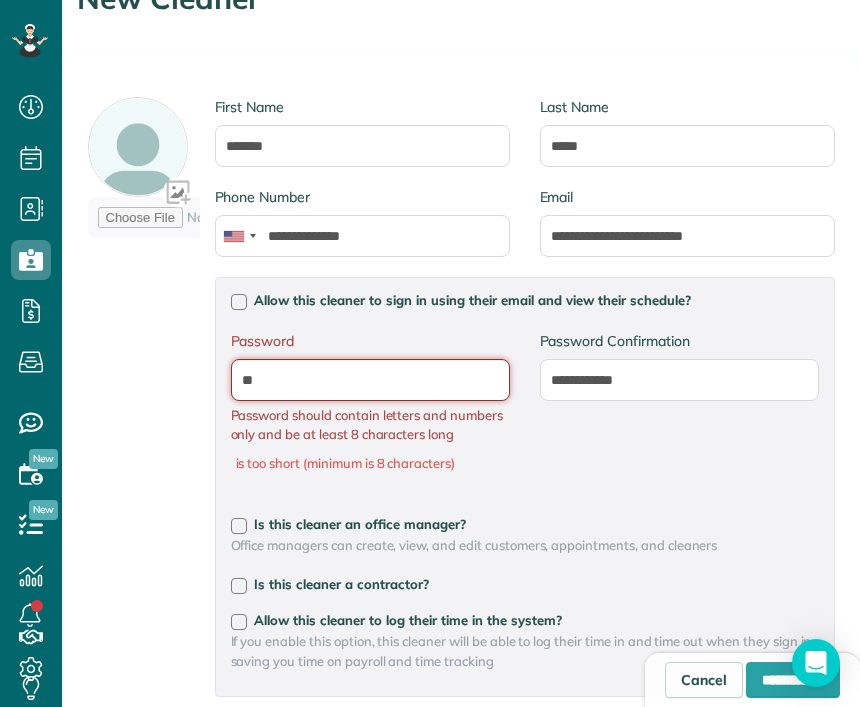 type on "*" 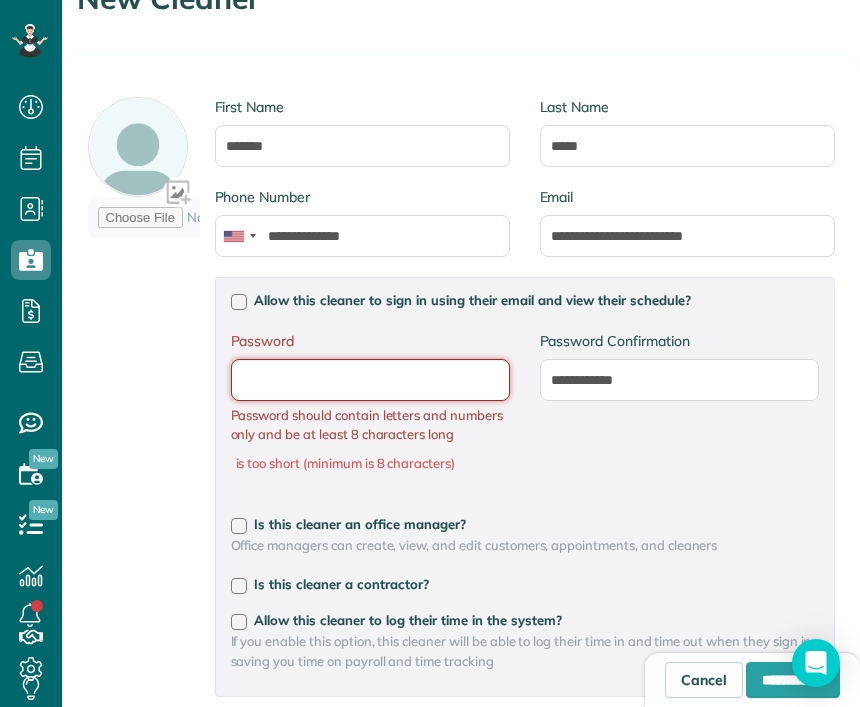 type 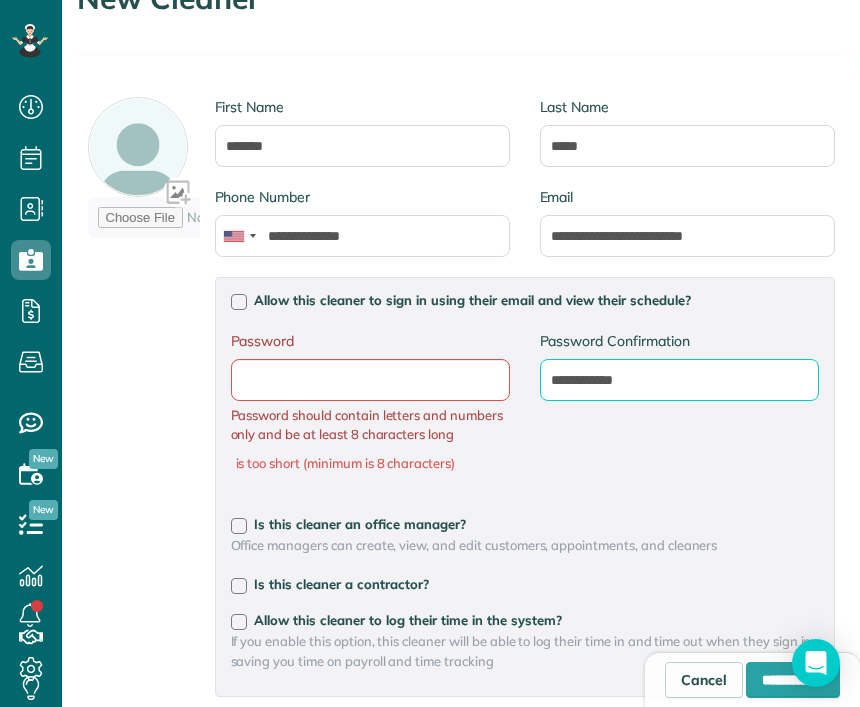 click on "**********" at bounding box center (0, 0) 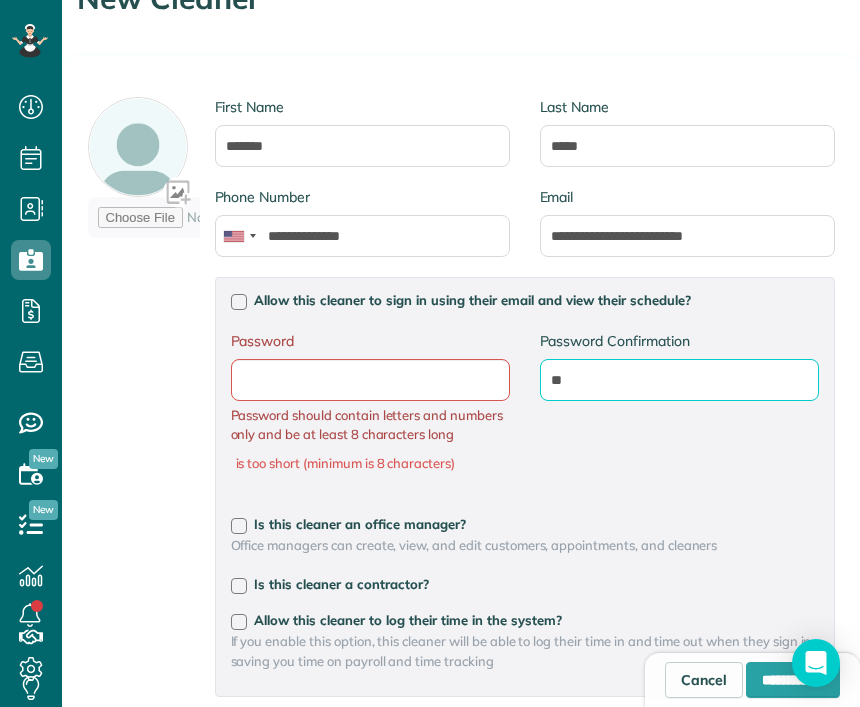 type on "*" 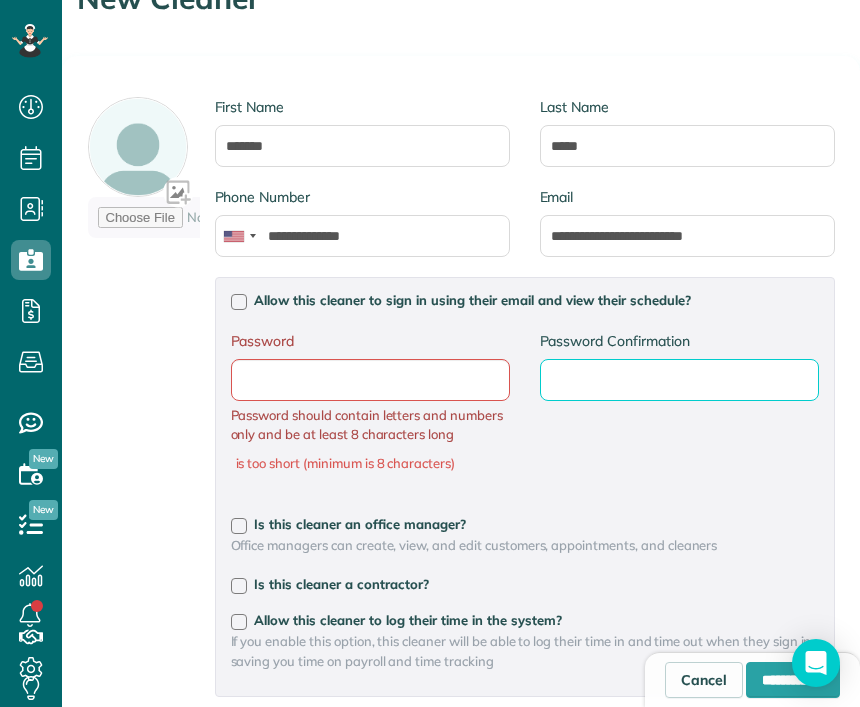 type 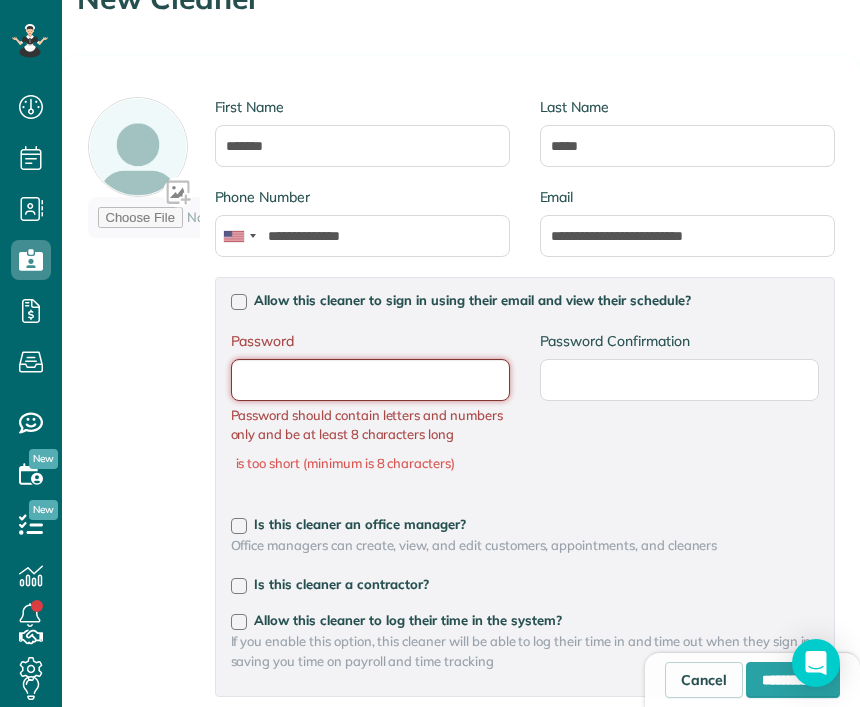 click on "Password" at bounding box center [0, 0] 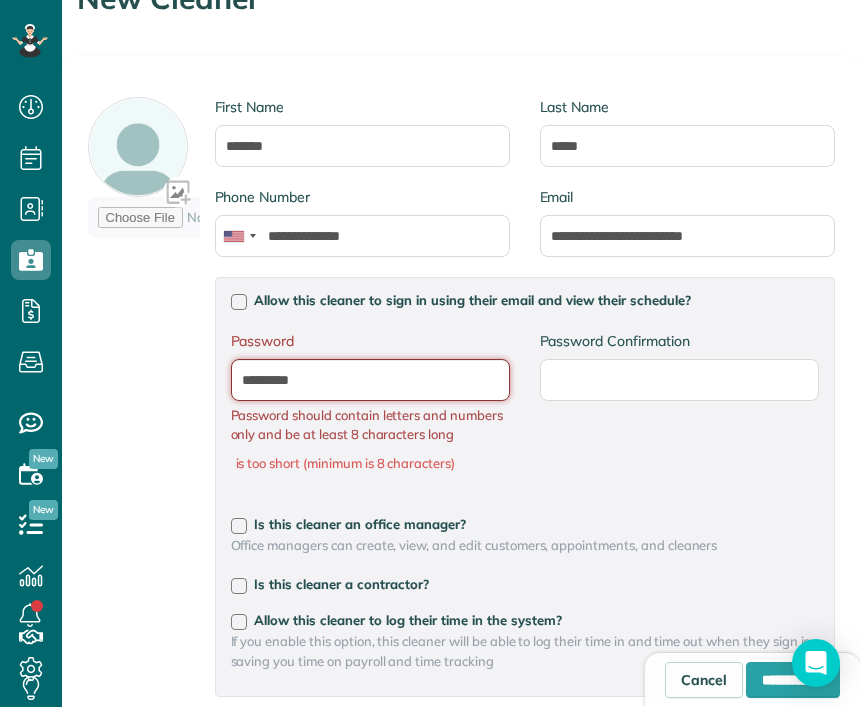 type on "*********" 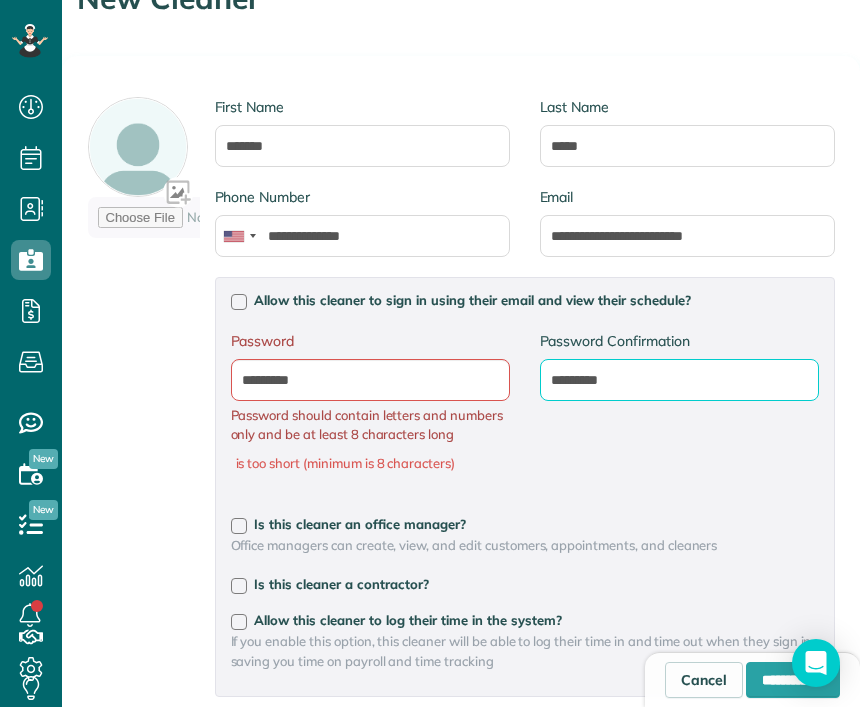 type on "*********" 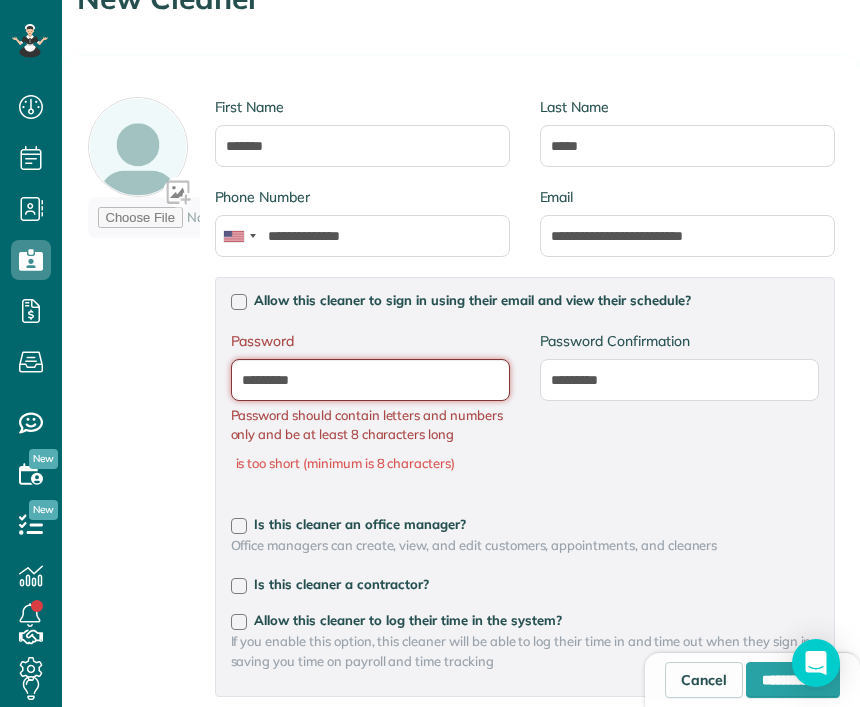 click on "*********" at bounding box center (0, 0) 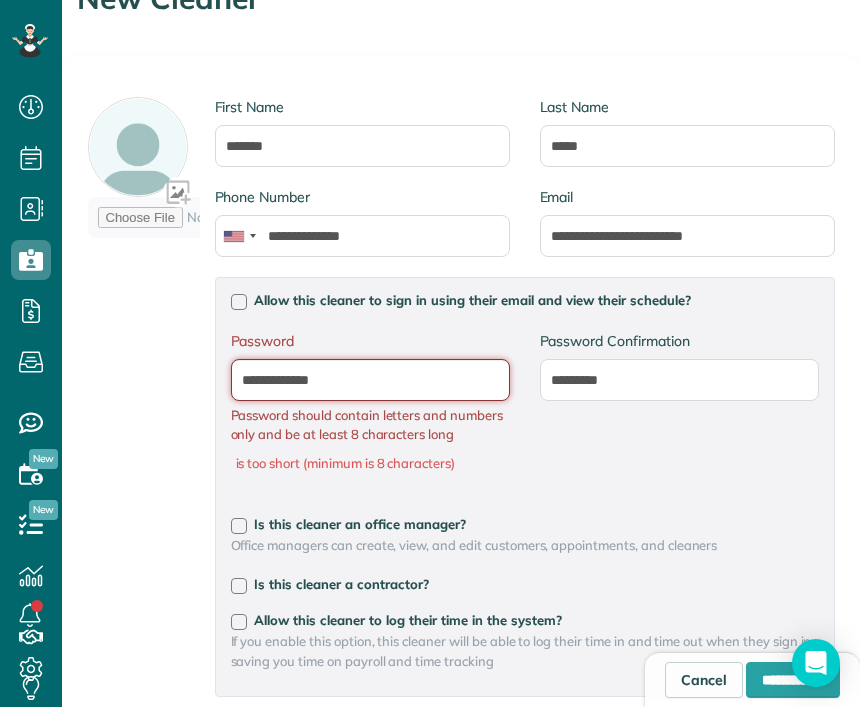 type on "**********" 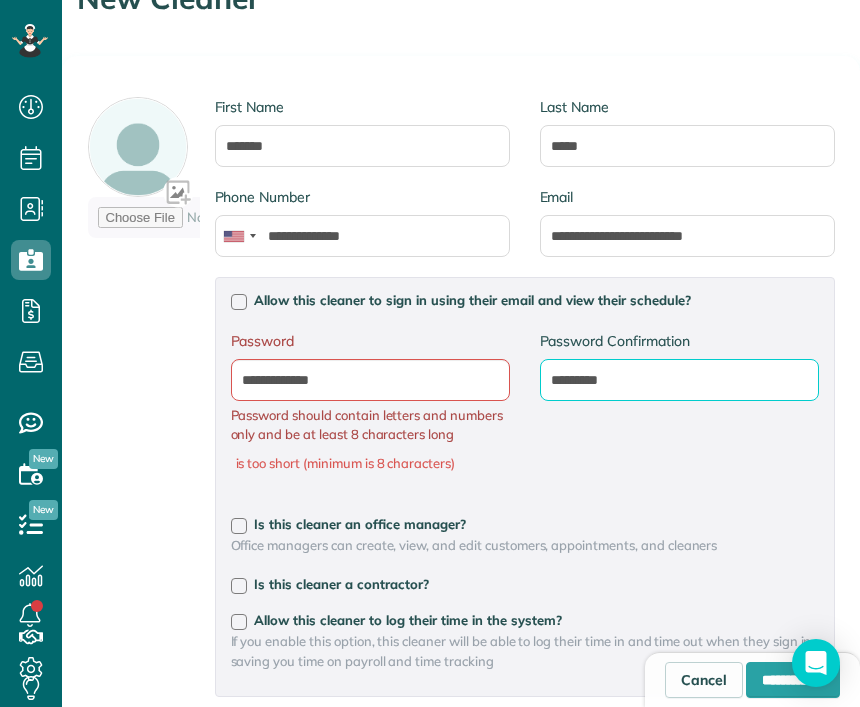 click on "*********" at bounding box center (0, 0) 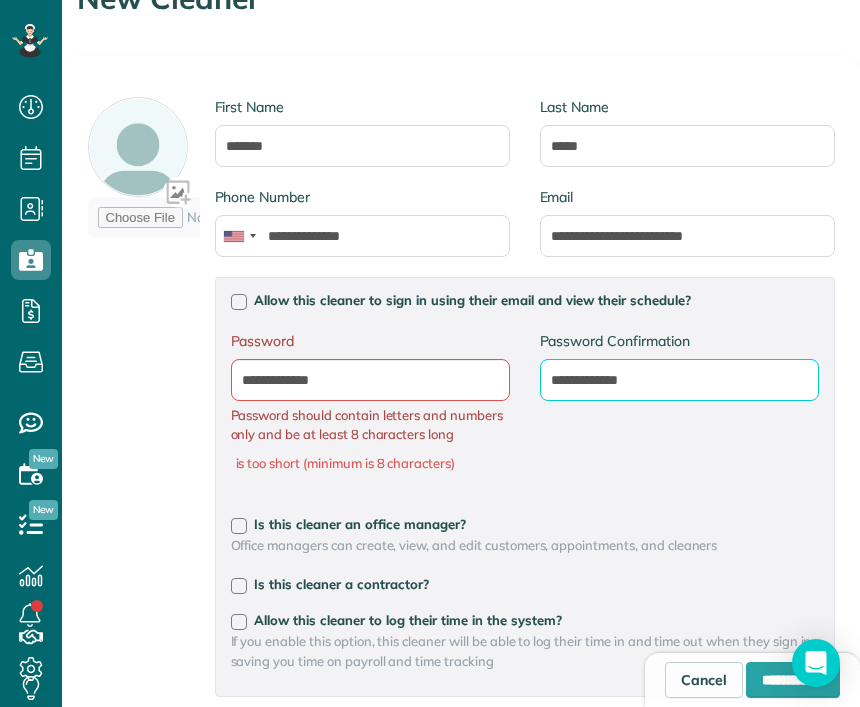 type on "**********" 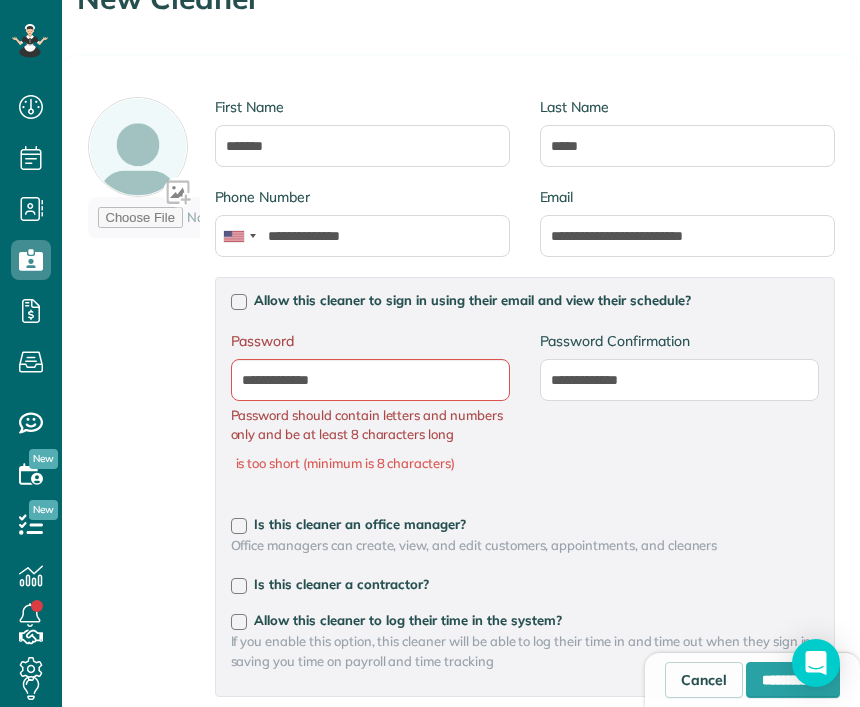 click on "**********" at bounding box center [525, 412] 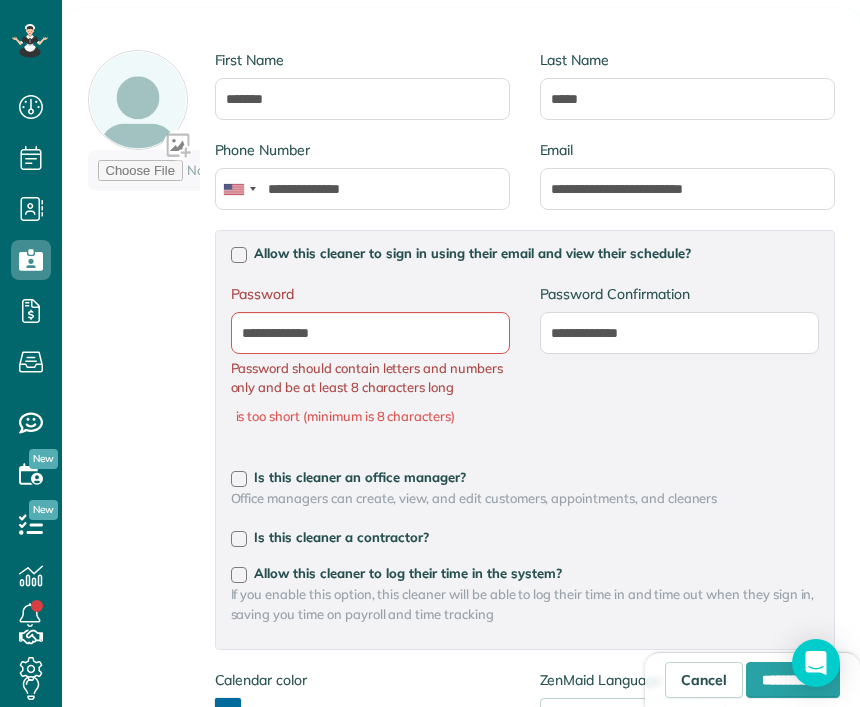 scroll, scrollTop: 307, scrollLeft: 0, axis: vertical 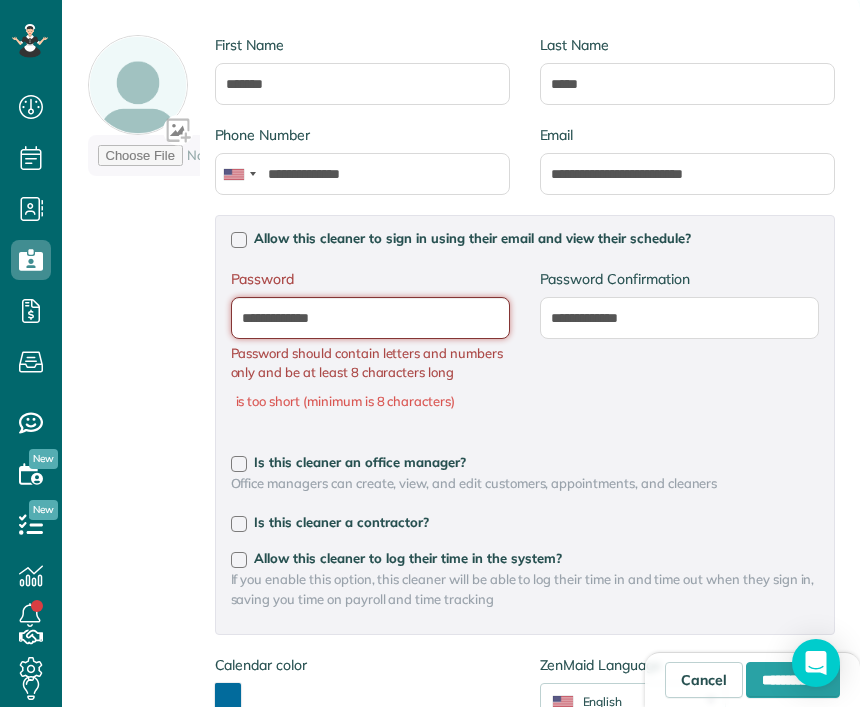 click on "**********" at bounding box center [0, 0] 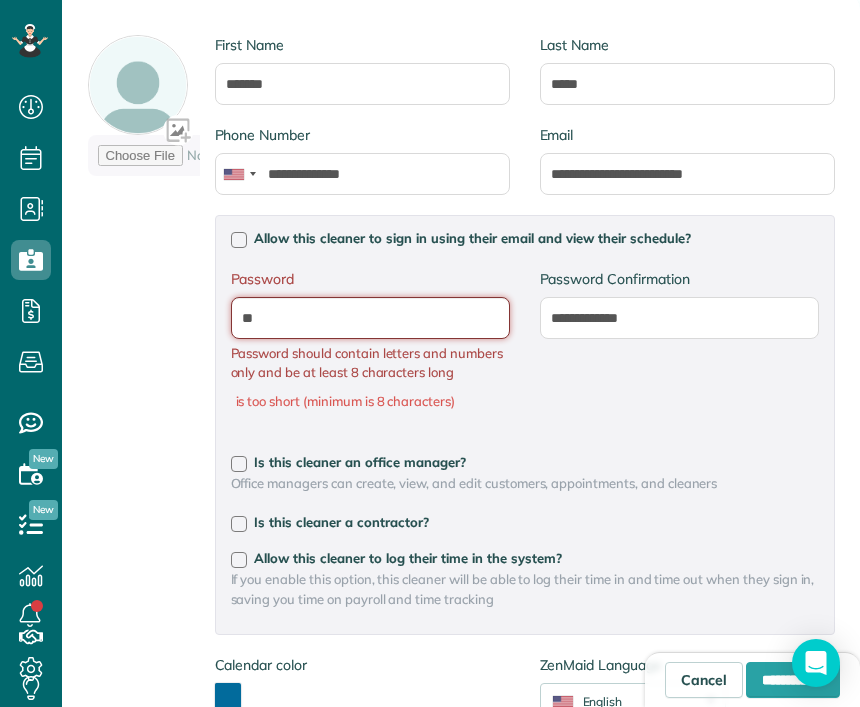 type on "*" 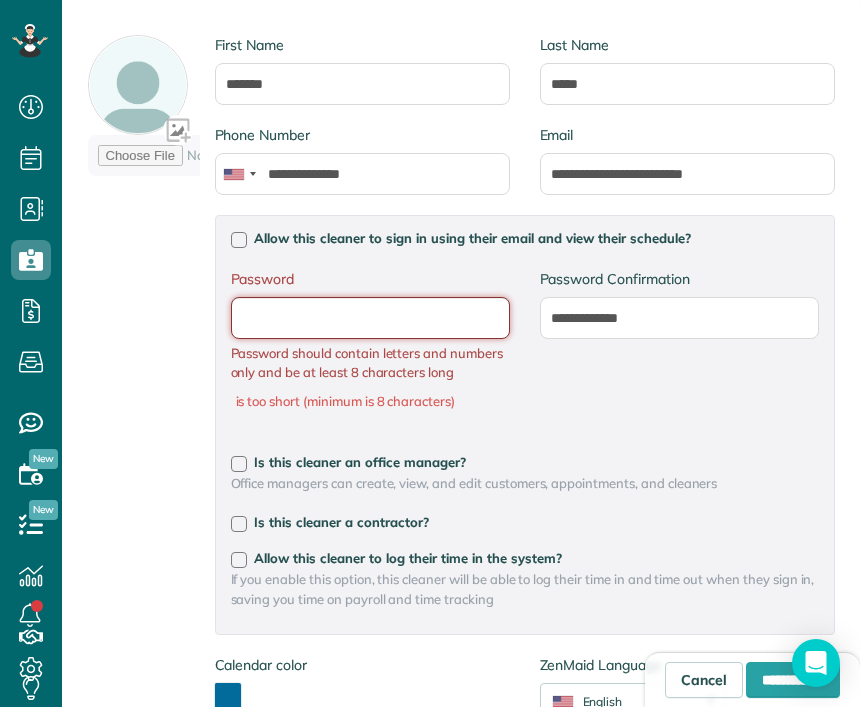 type 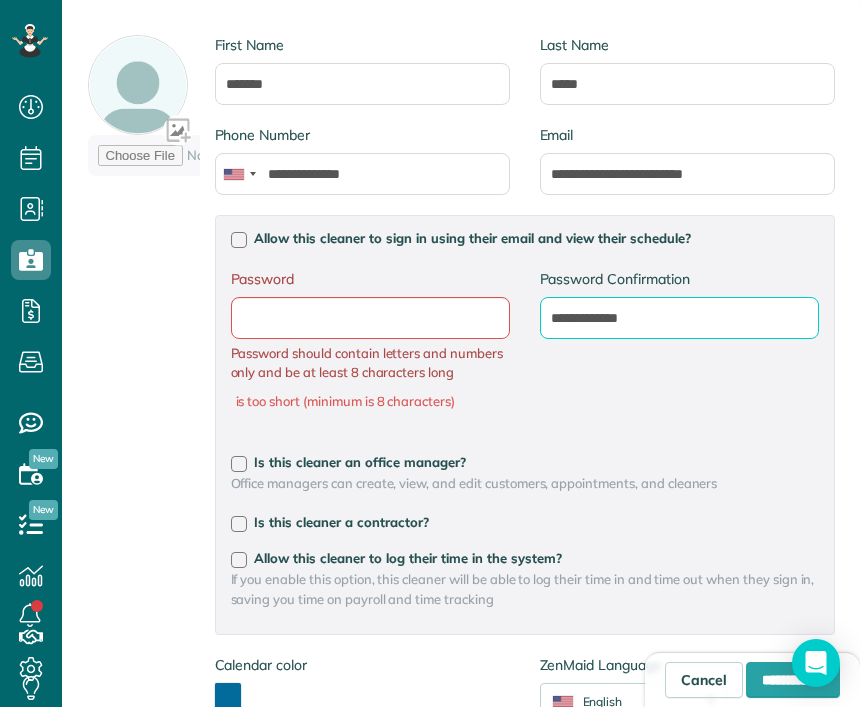 click on "**********" at bounding box center [0, 0] 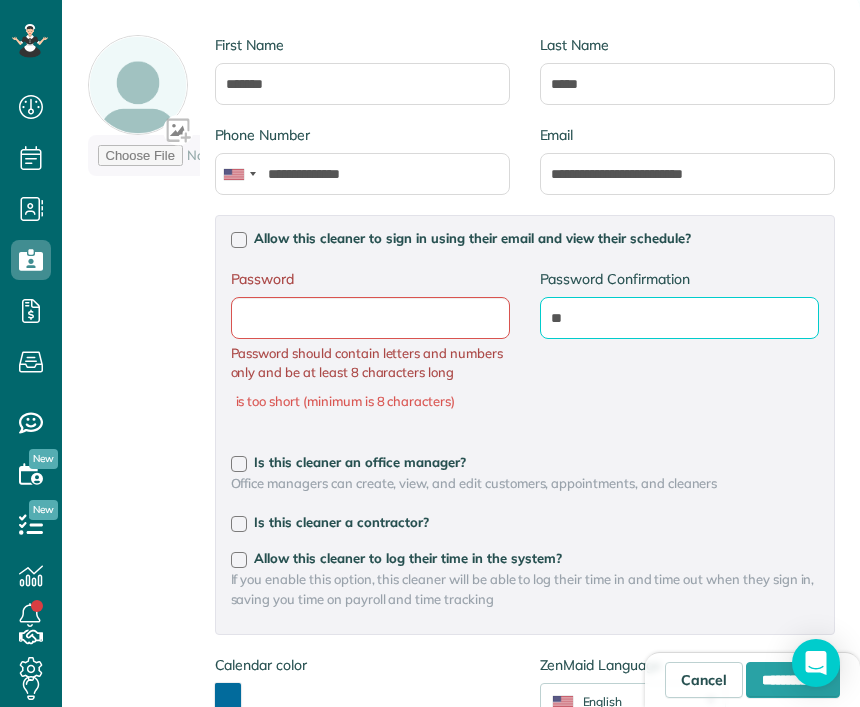 type on "*" 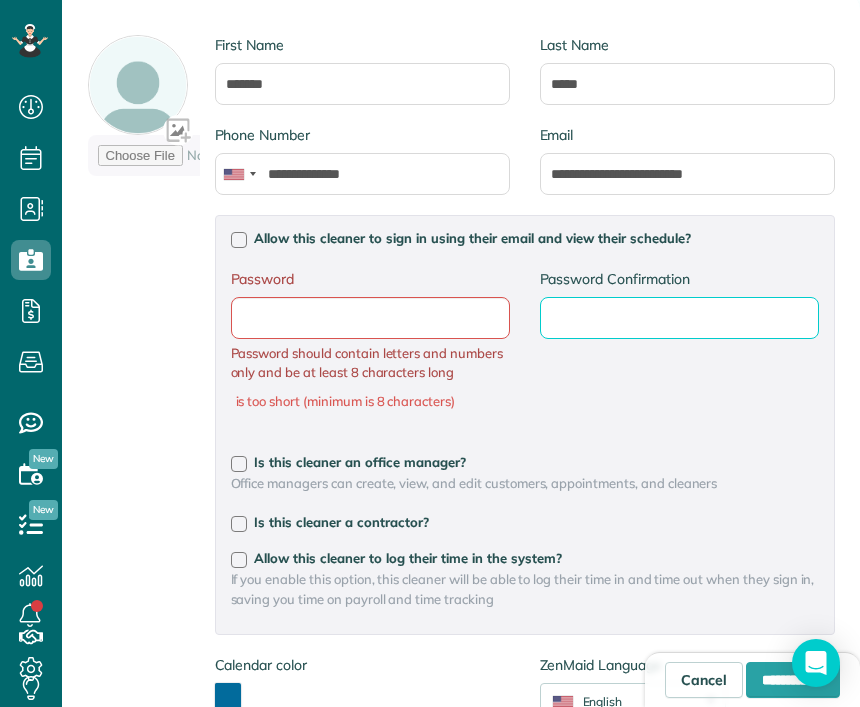 type 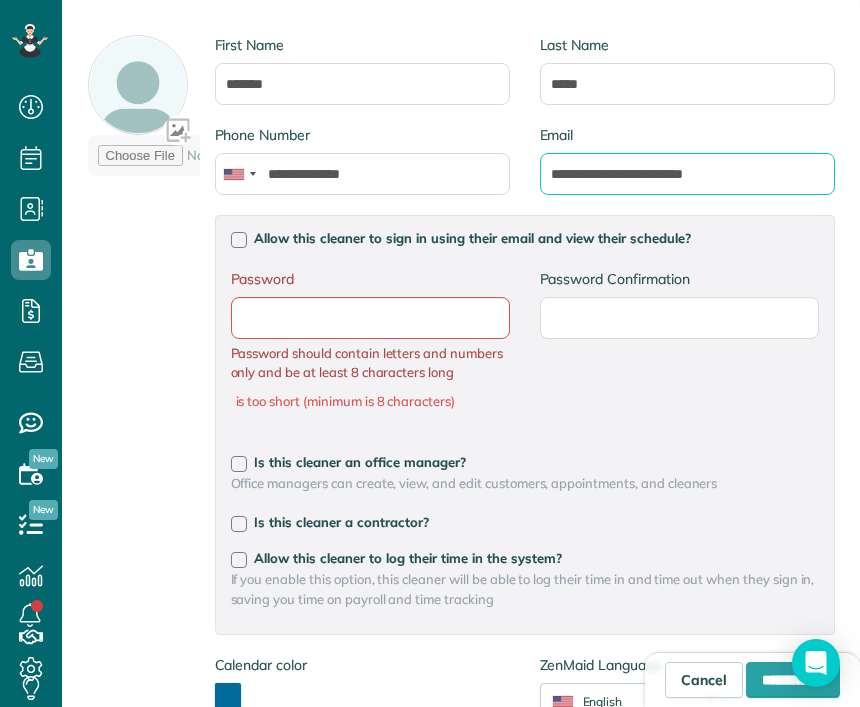 click on "**********" at bounding box center [687, 174] 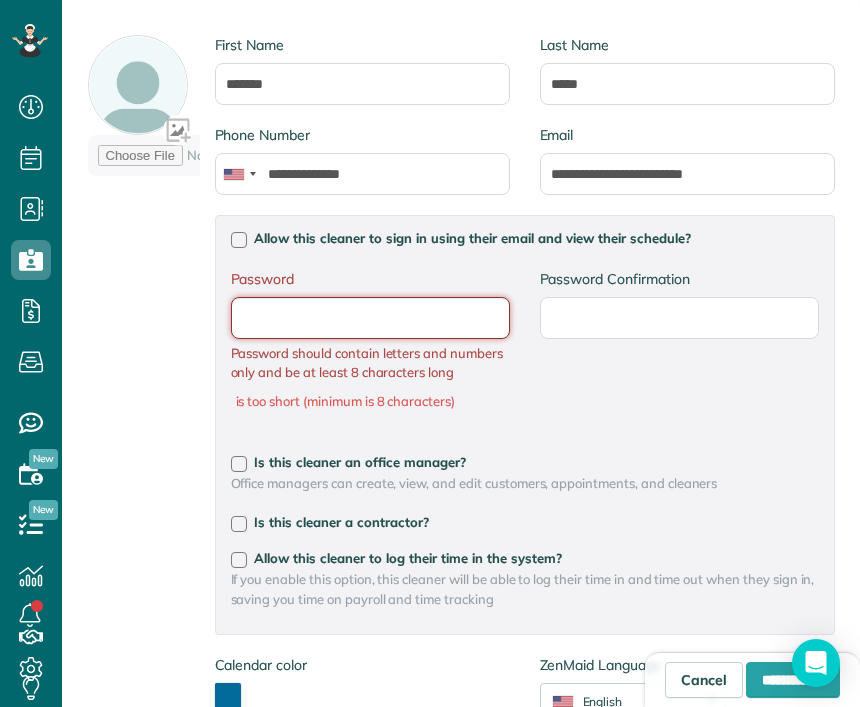 click on "Password" at bounding box center [0, 0] 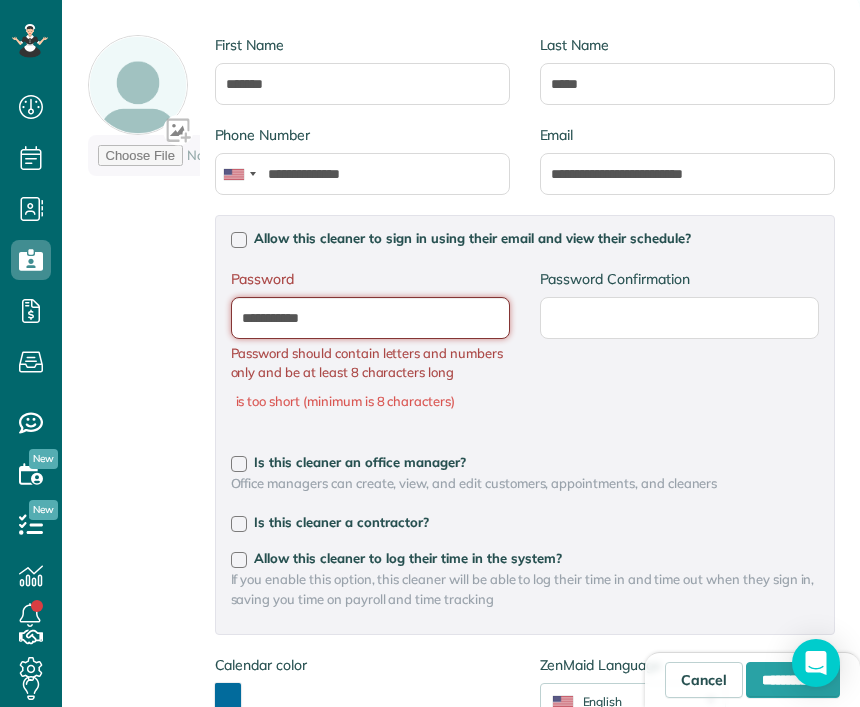 type on "**********" 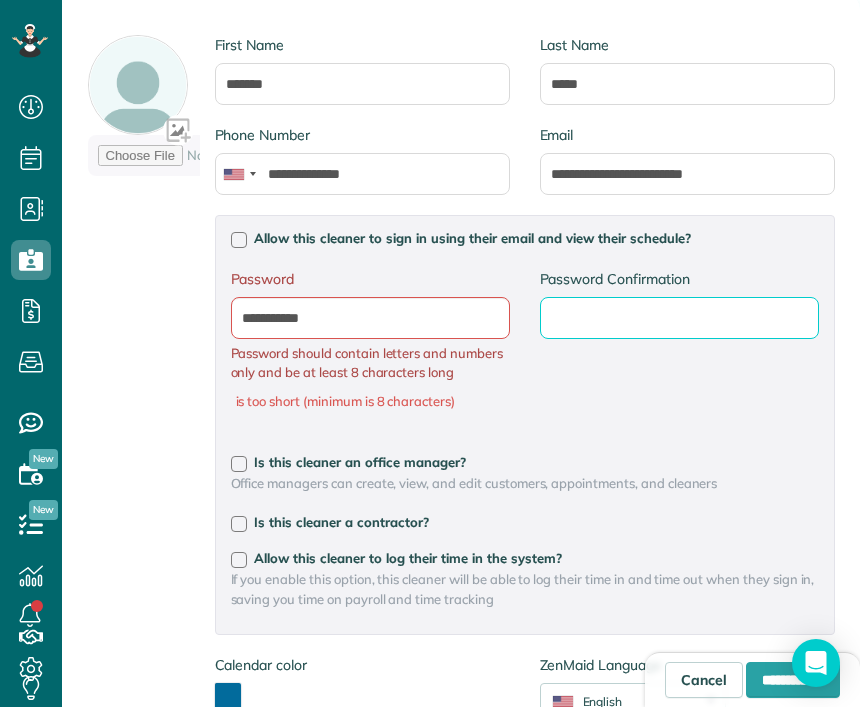 click on "Password Confirmation" at bounding box center (0, 0) 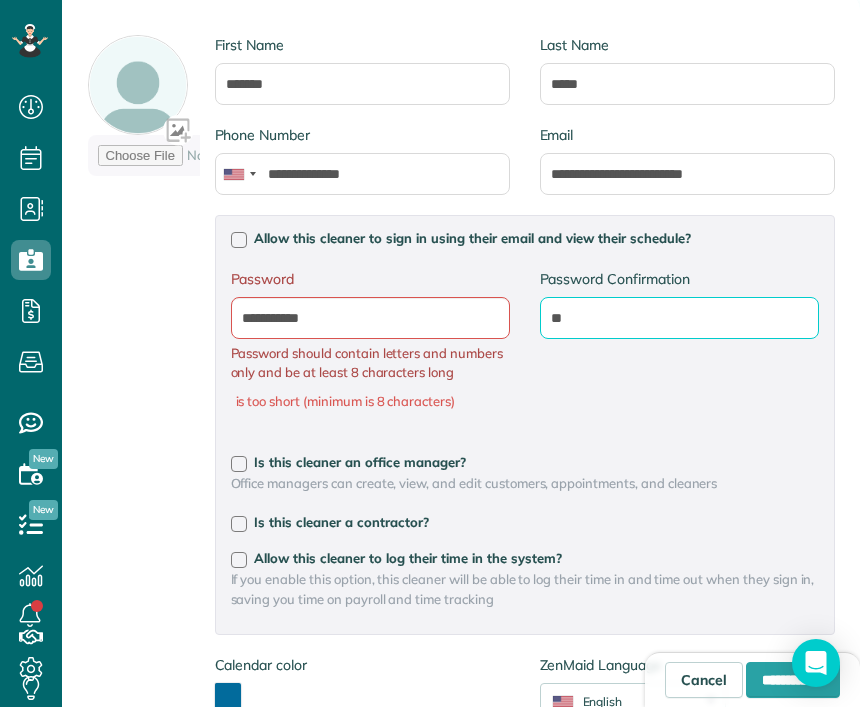 type on "*" 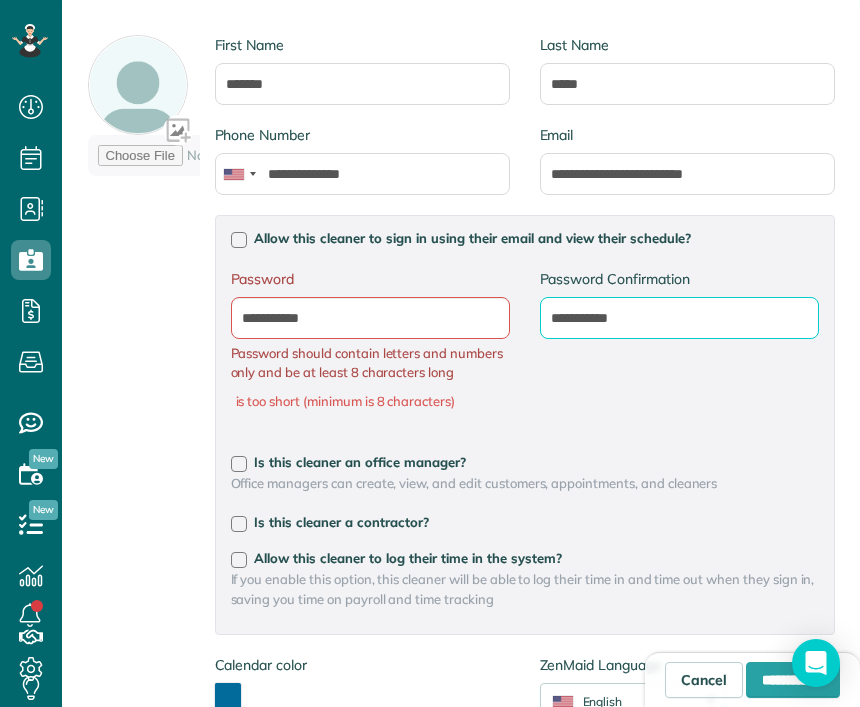 type on "**********" 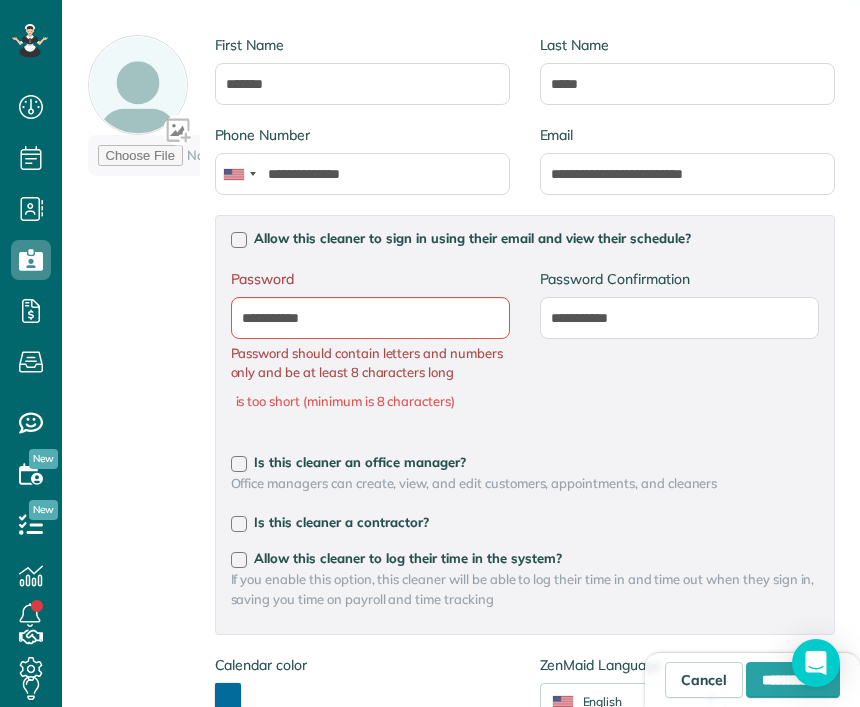 click on "**********" at bounding box center [525, 350] 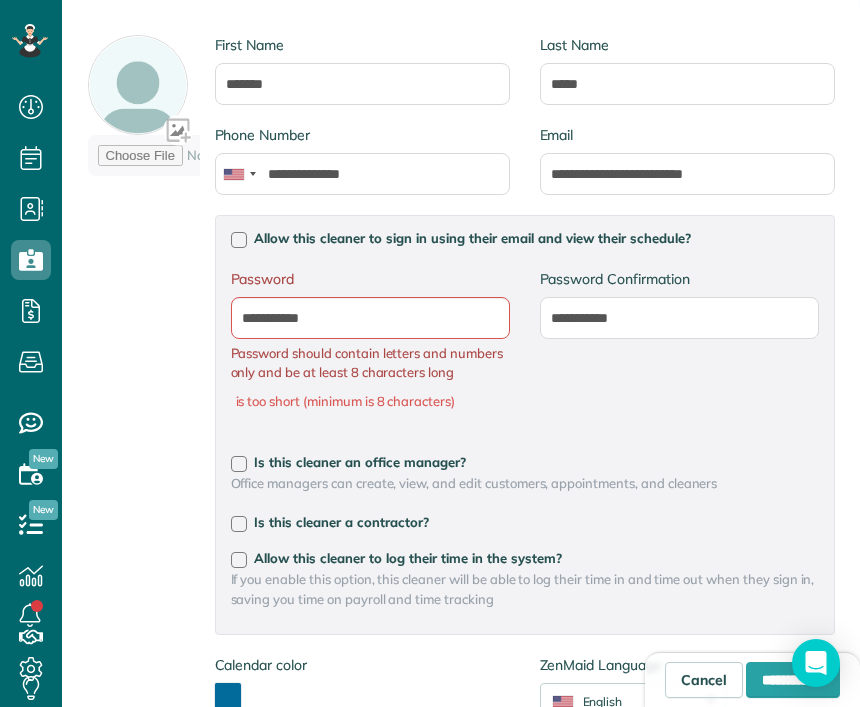 click on "is too short (minimum is 8 characters)" at bounding box center (373, 401) 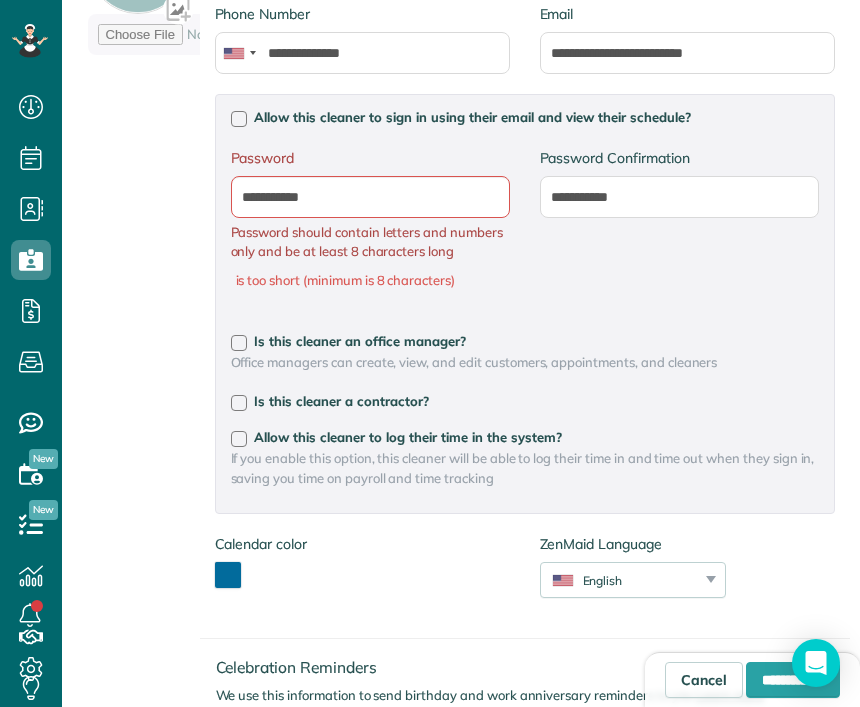 scroll, scrollTop: 423, scrollLeft: 0, axis: vertical 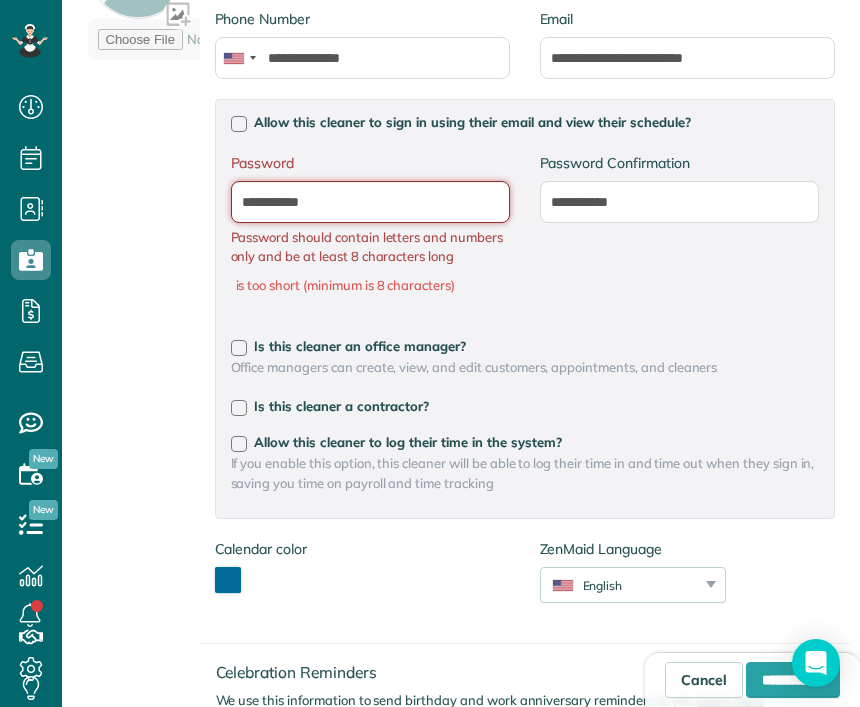 click on "**********" at bounding box center [0, 0] 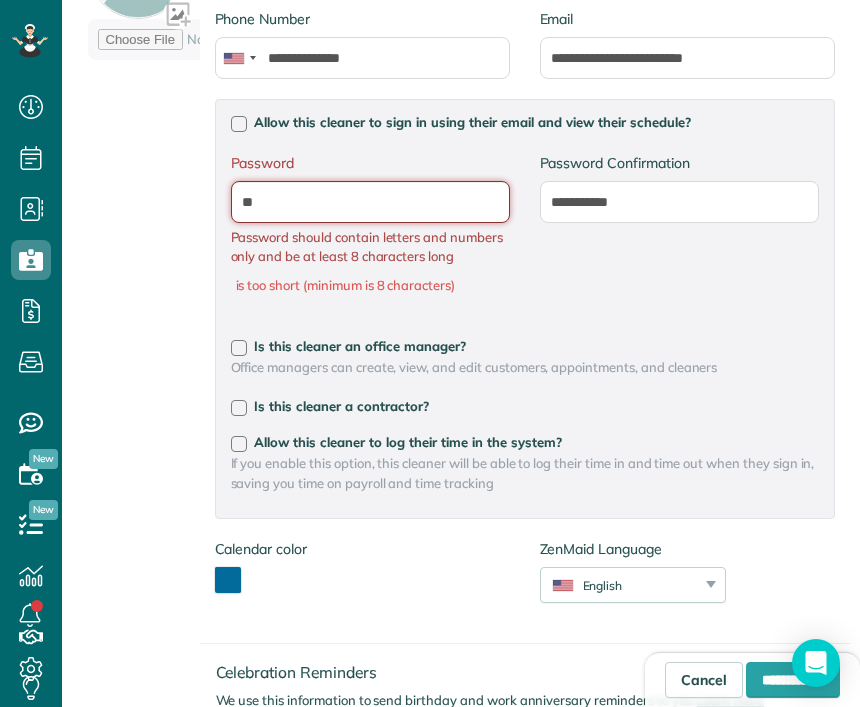type on "*" 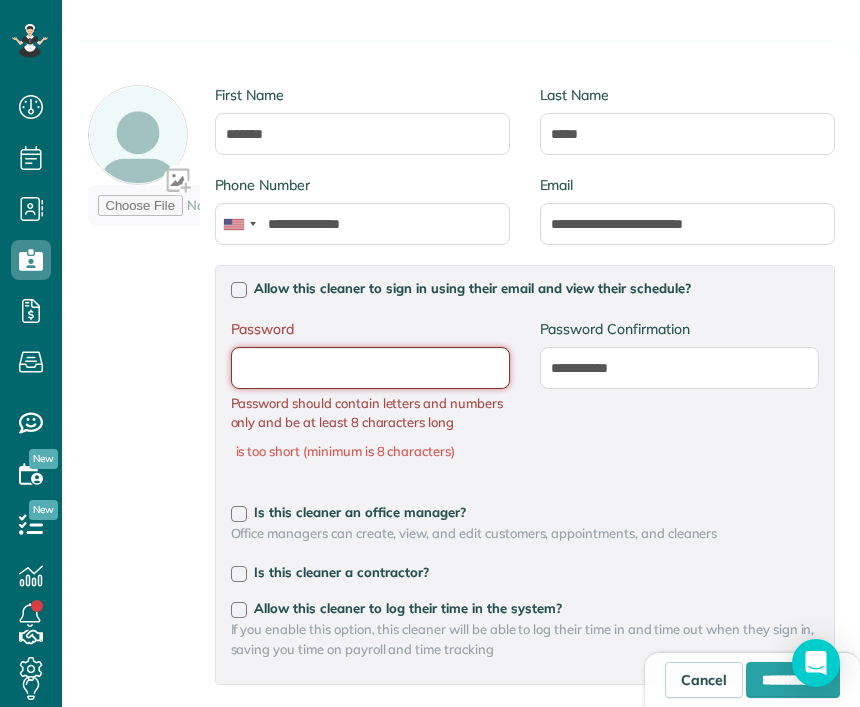 scroll, scrollTop: 249, scrollLeft: 0, axis: vertical 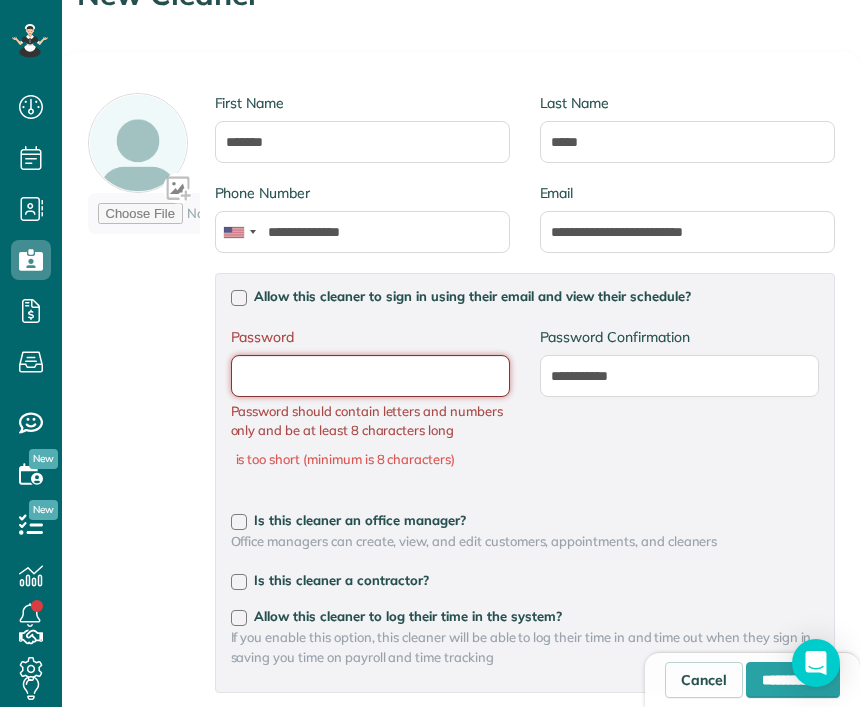click on "Password" at bounding box center [0, 0] 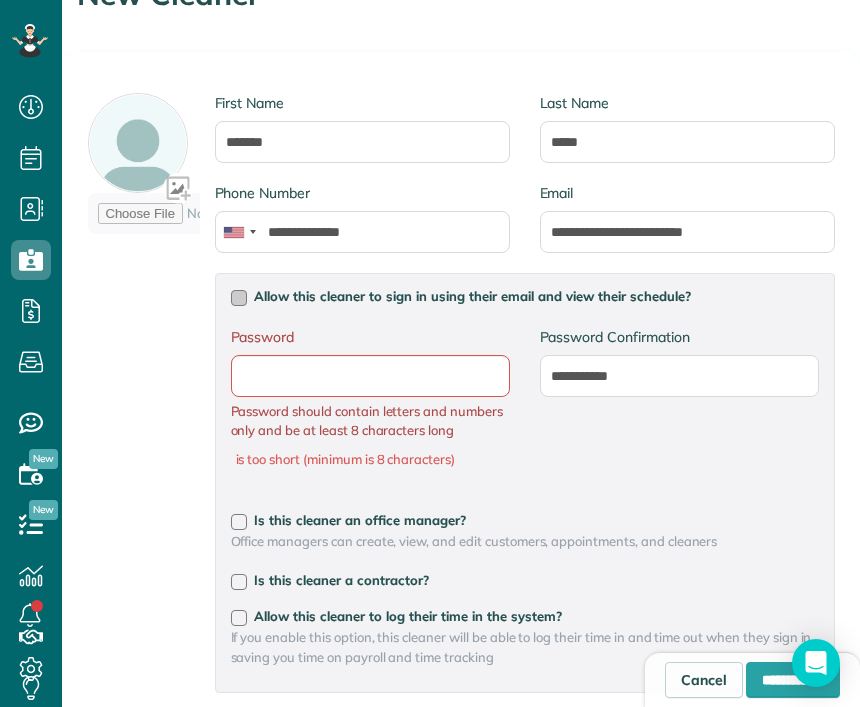 click at bounding box center (239, 298) 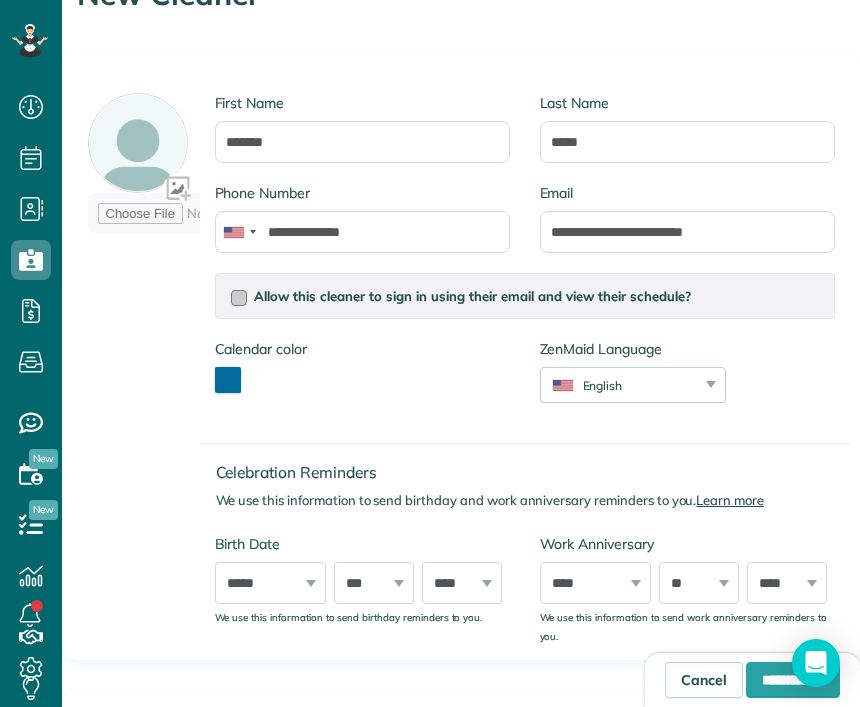 click at bounding box center (239, 298) 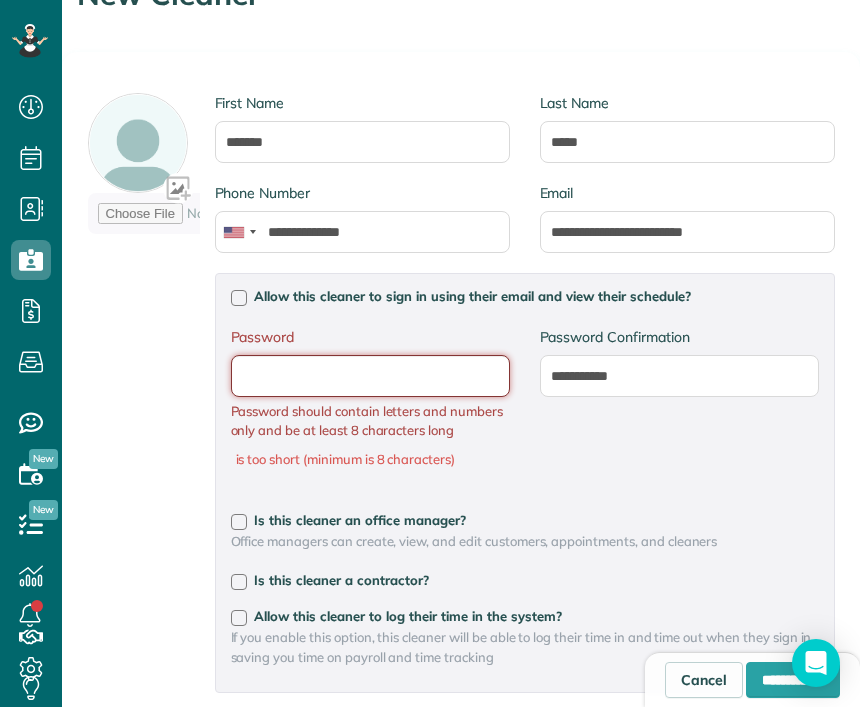 click on "Password" at bounding box center (0, 0) 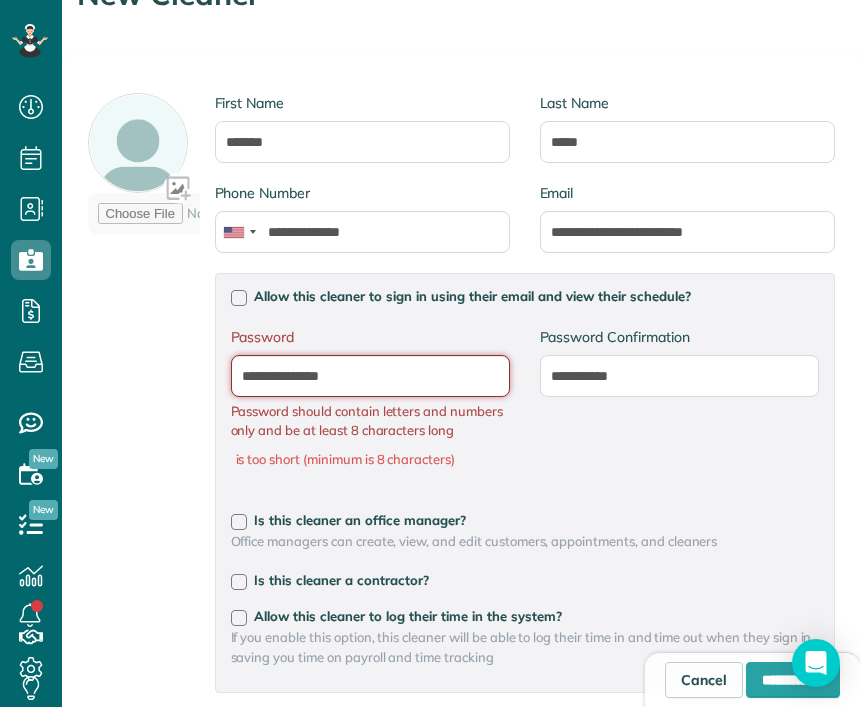 type on "**********" 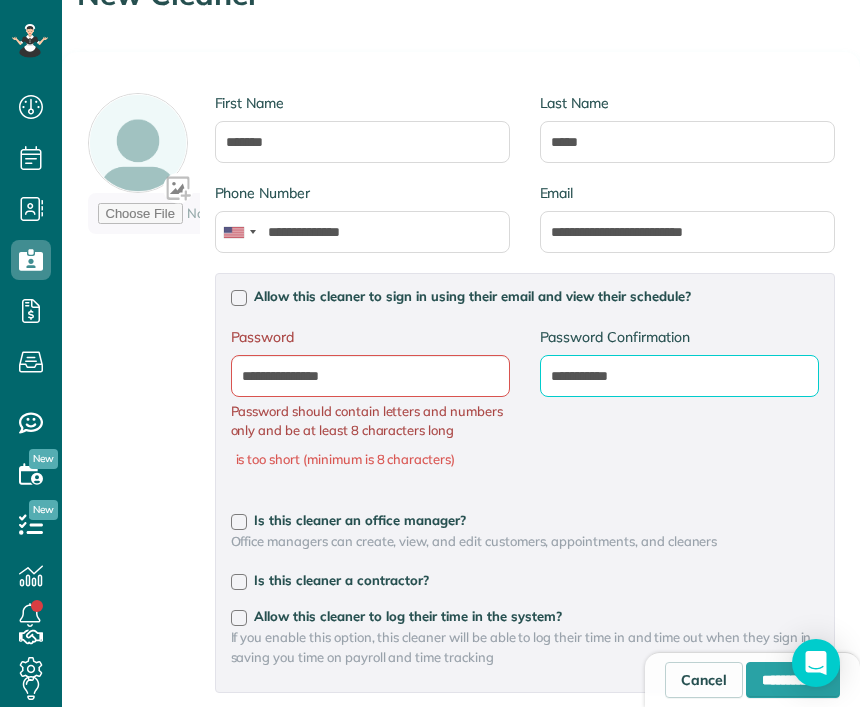 click on "**********" at bounding box center [0, 0] 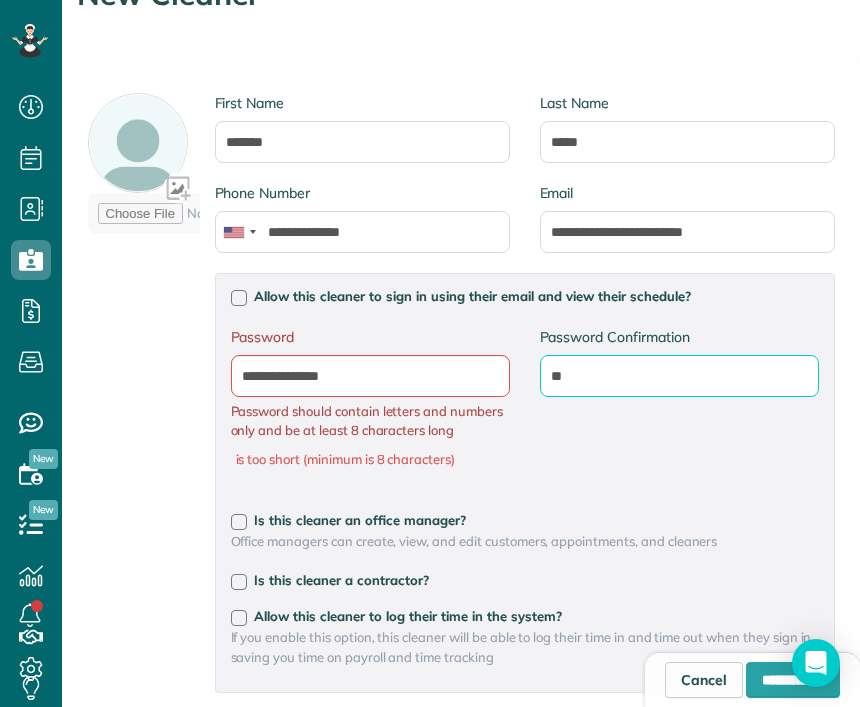 type on "*" 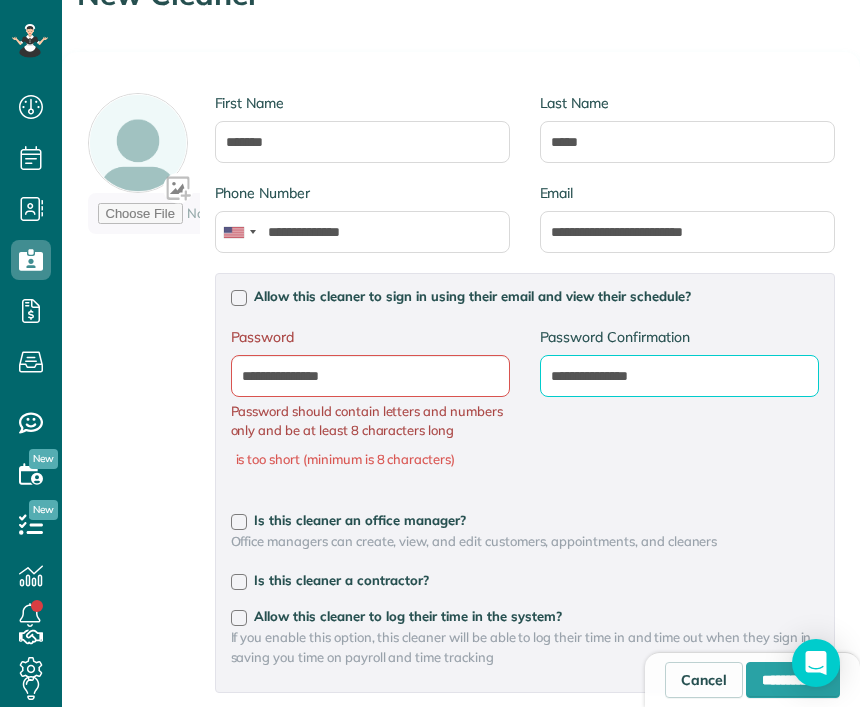 type on "**********" 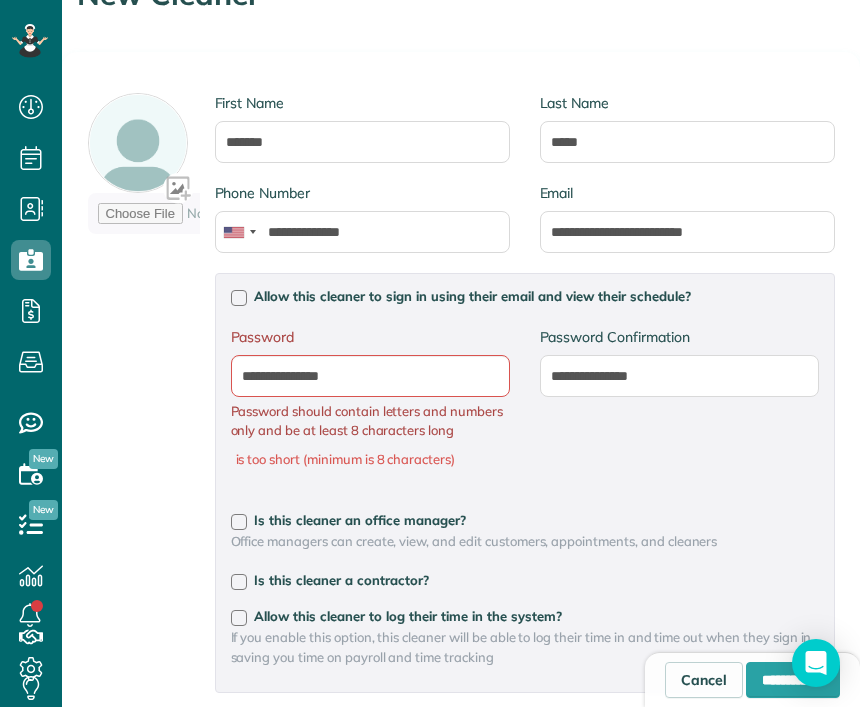 click on "**********" at bounding box center (525, 408) 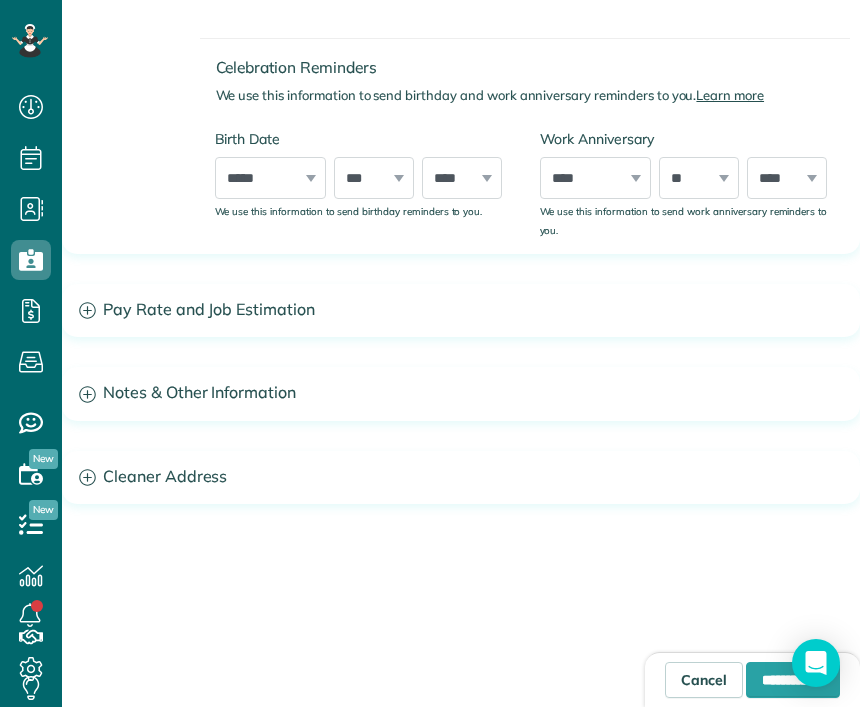 scroll, scrollTop: 1026, scrollLeft: 0, axis: vertical 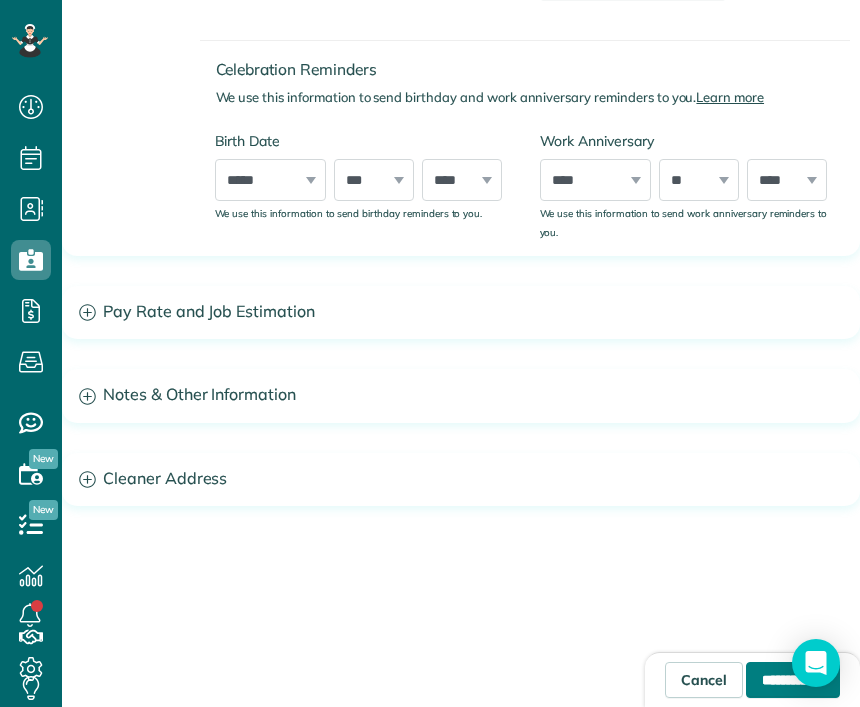 click on "**********" at bounding box center (793, 680) 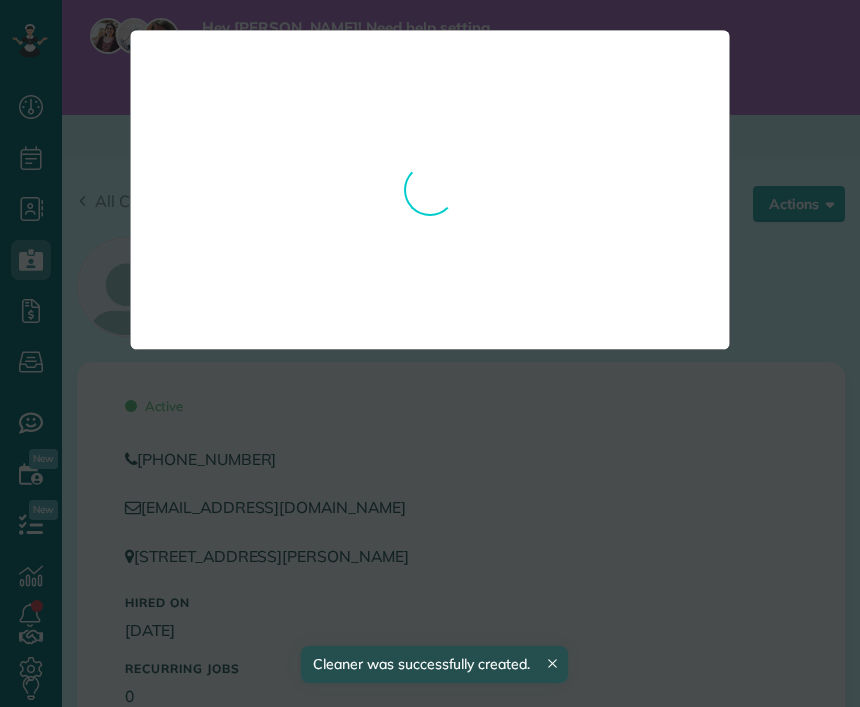 scroll, scrollTop: 0, scrollLeft: 0, axis: both 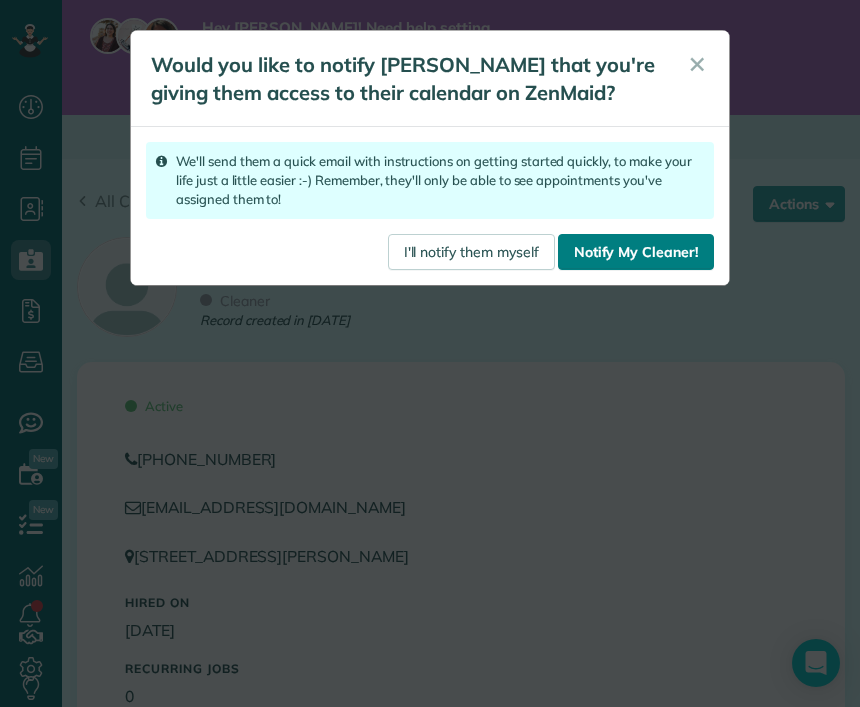 click on "Notify My Cleaner!" at bounding box center (636, 252) 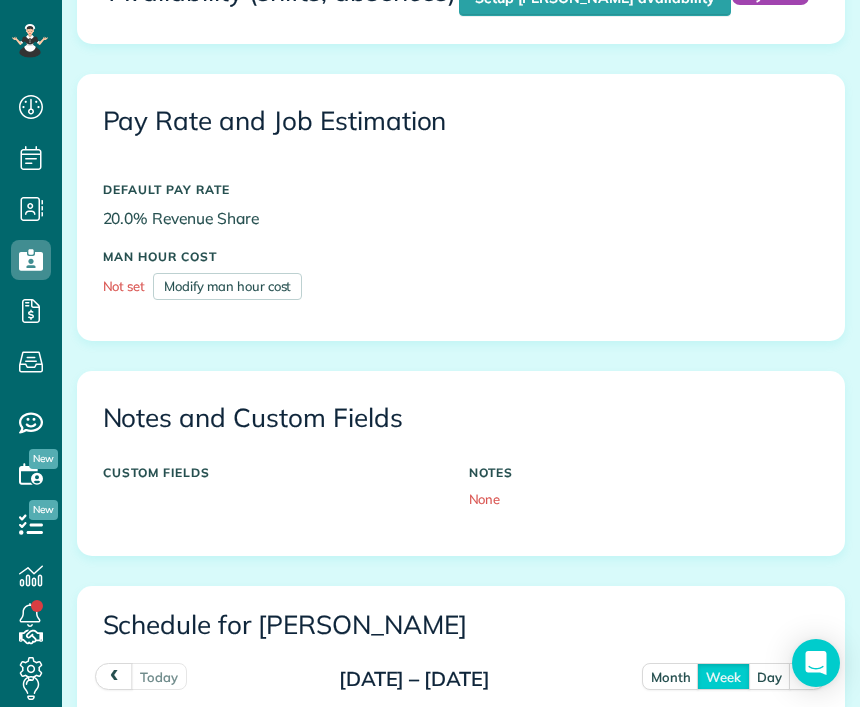scroll, scrollTop: 824, scrollLeft: 0, axis: vertical 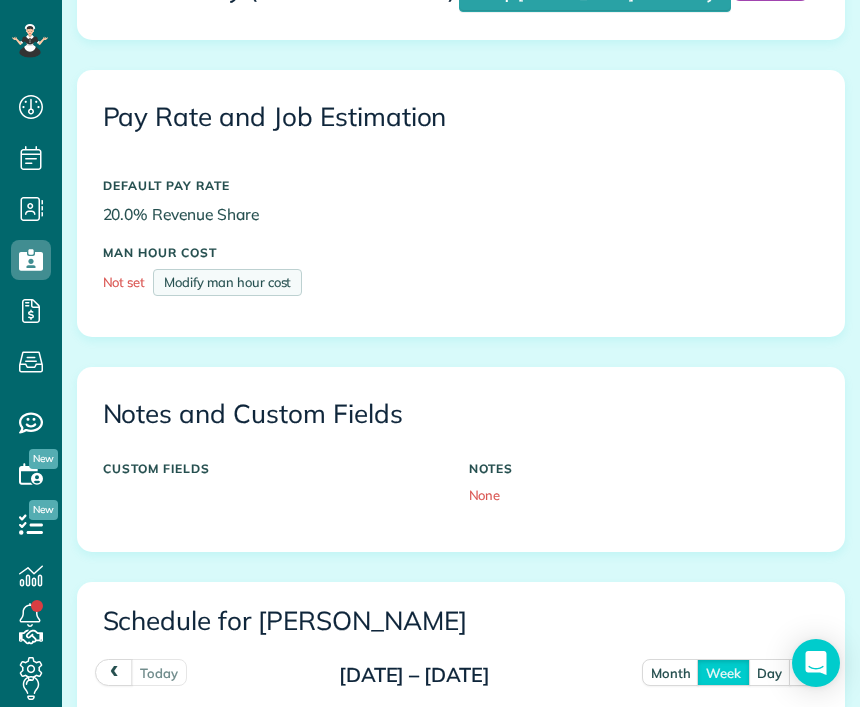 click on "Modify man hour cost" at bounding box center [227, 282] 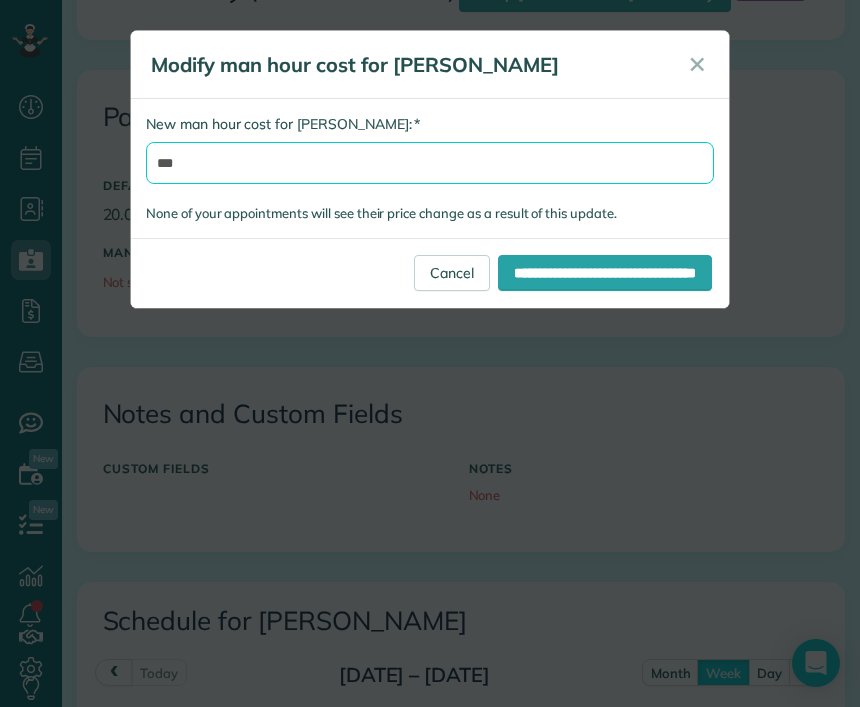click on "***" at bounding box center [430, 163] 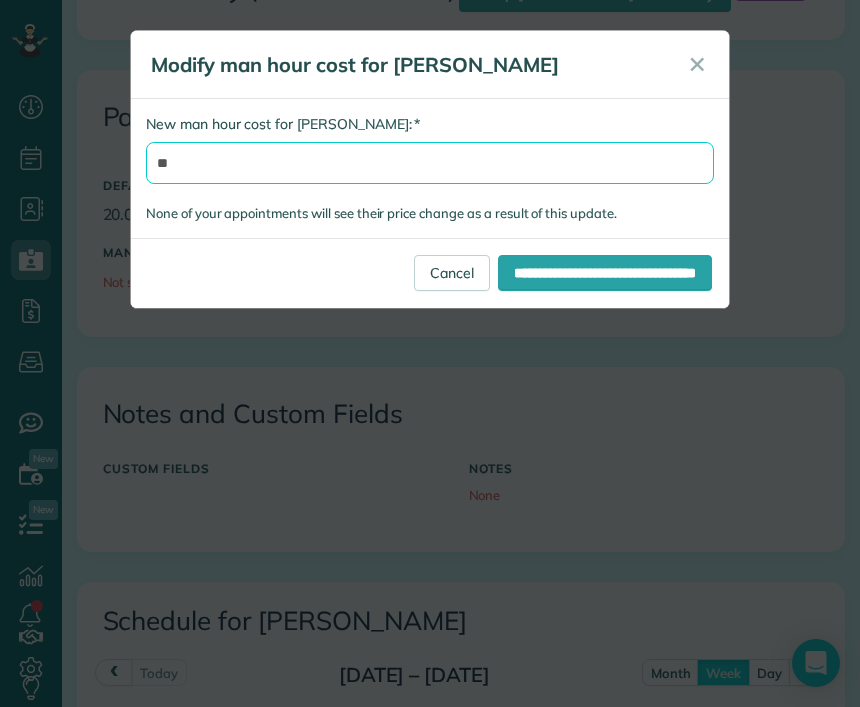 type on "*" 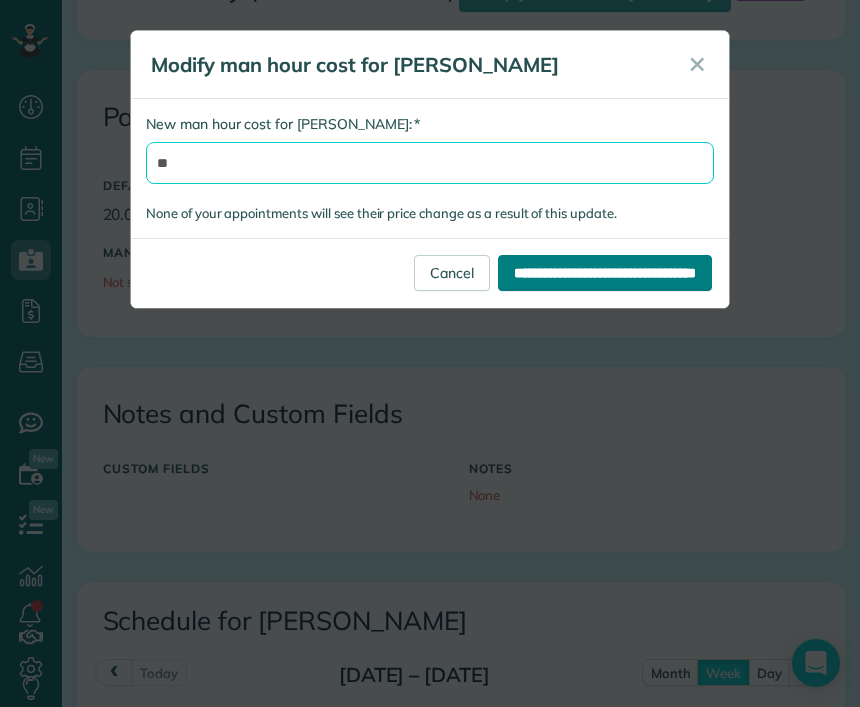 type on "**" 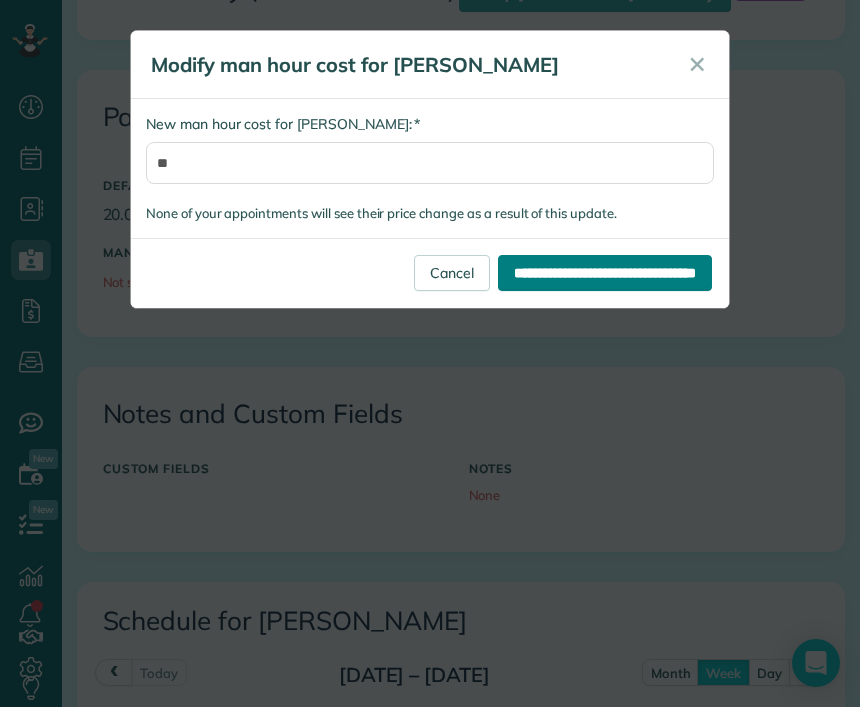click on "**********" at bounding box center (605, 273) 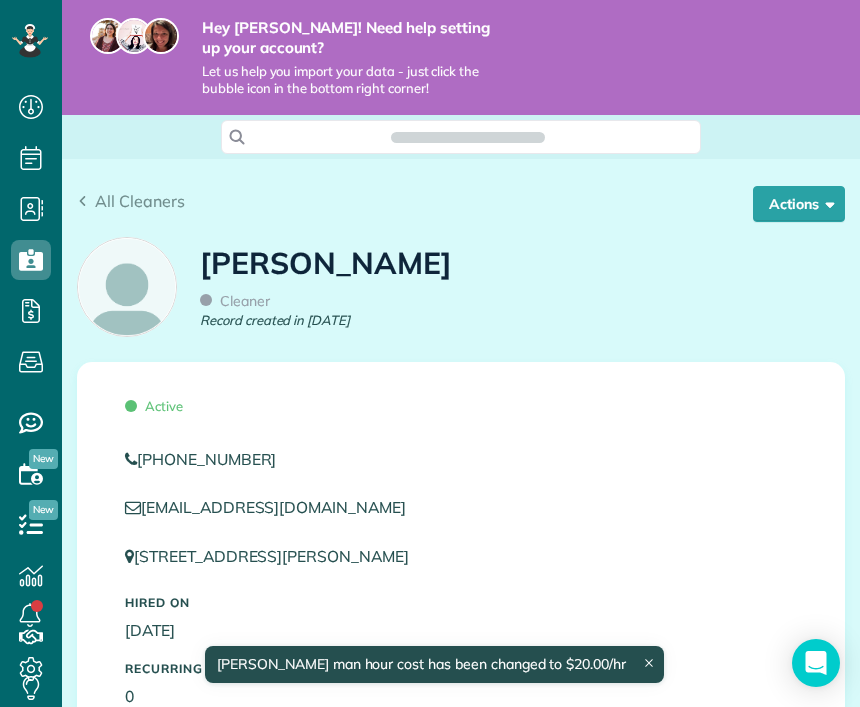 scroll, scrollTop: 0, scrollLeft: 0, axis: both 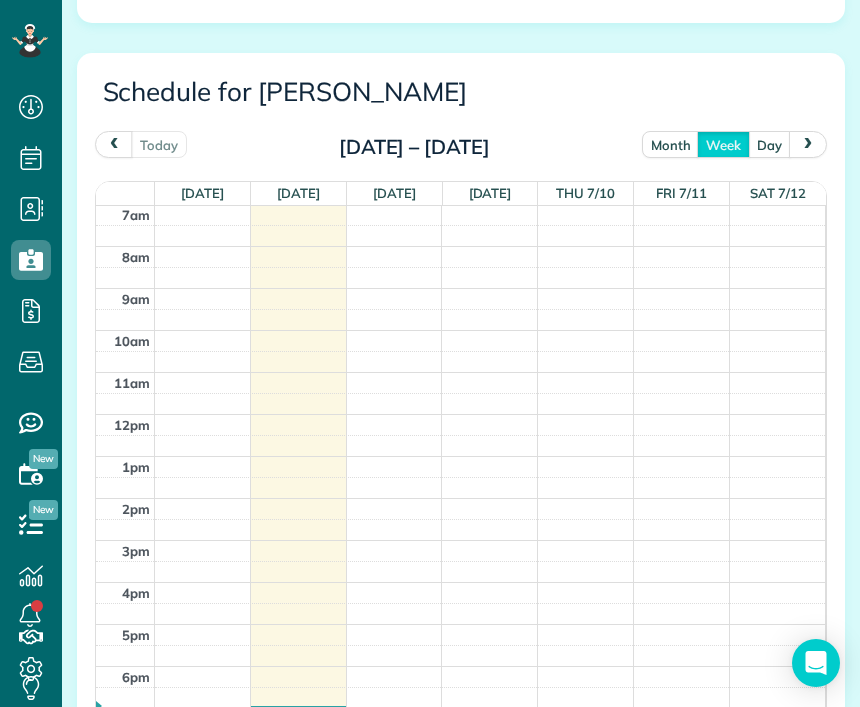 click at bounding box center [490, 257] 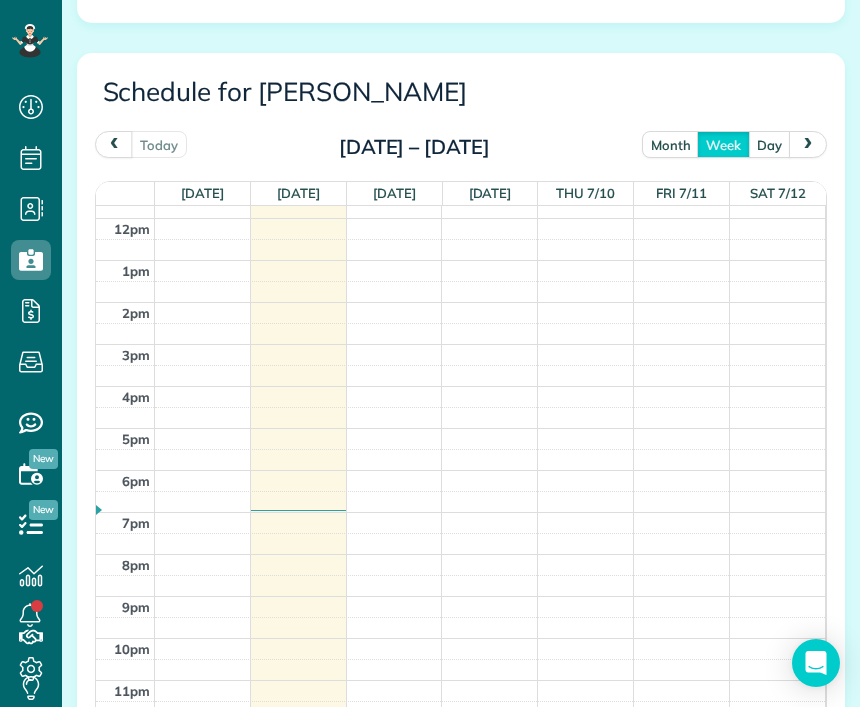 scroll, scrollTop: 491, scrollLeft: 0, axis: vertical 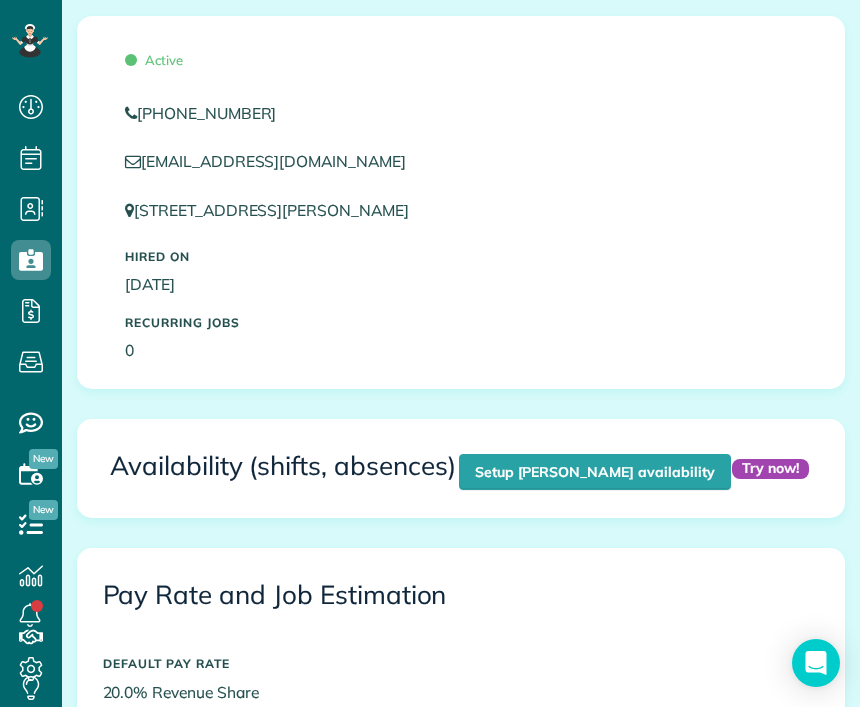 click on "Try now!
Availability (shifts, absences)
Setup Jazzmin Dixon’s availability
Pay Rate and Job Estimation
DEFAULT PAY RATE
20.0% Revenue Share
MAN HOUR COST
$20.00/hr
Modify man hour cost" at bounding box center (461, 633) 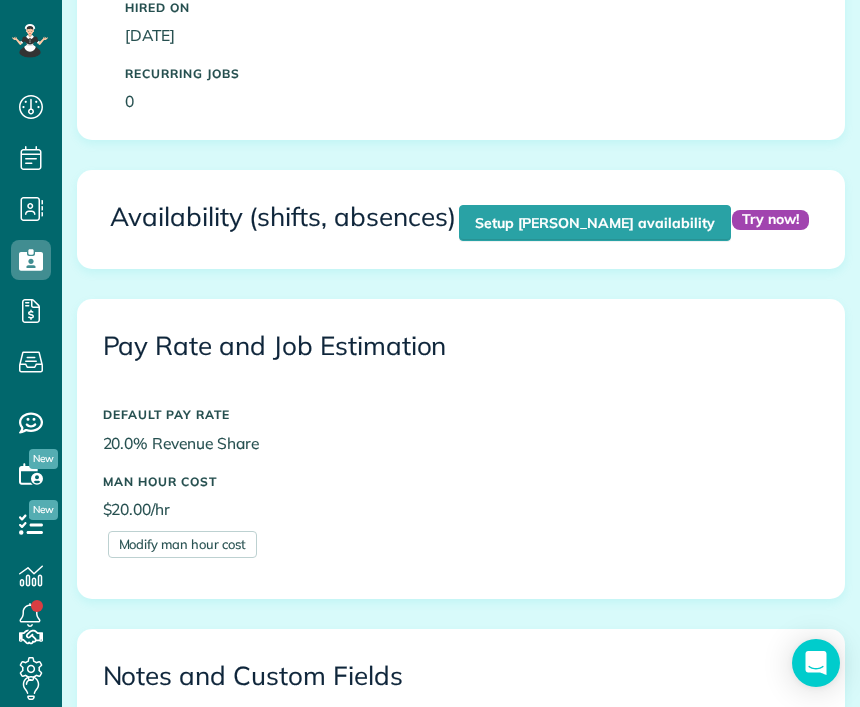 scroll, scrollTop: 600, scrollLeft: 0, axis: vertical 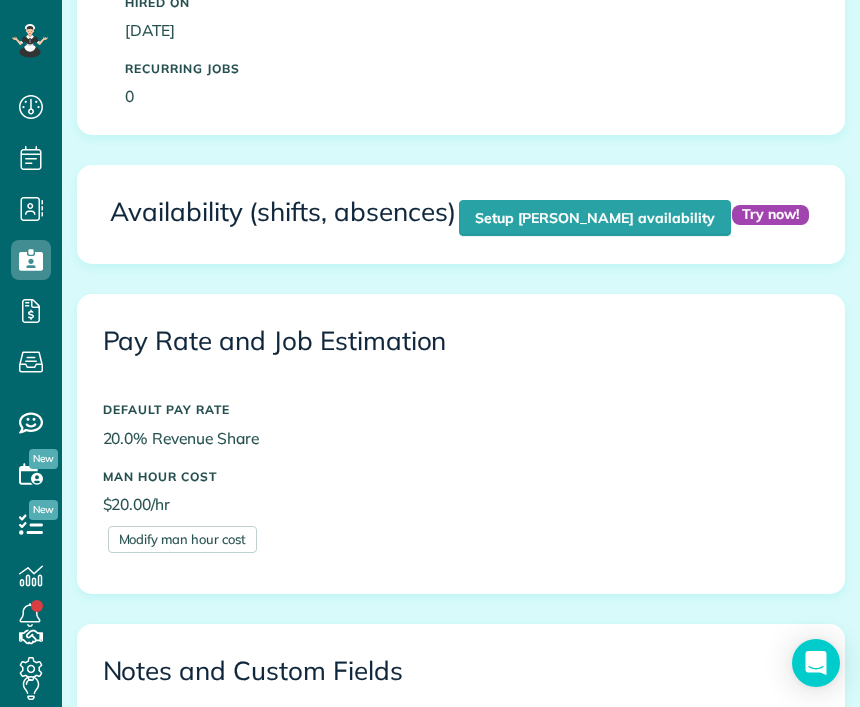 click on "20.0% Revenue Share" at bounding box center [461, 438] 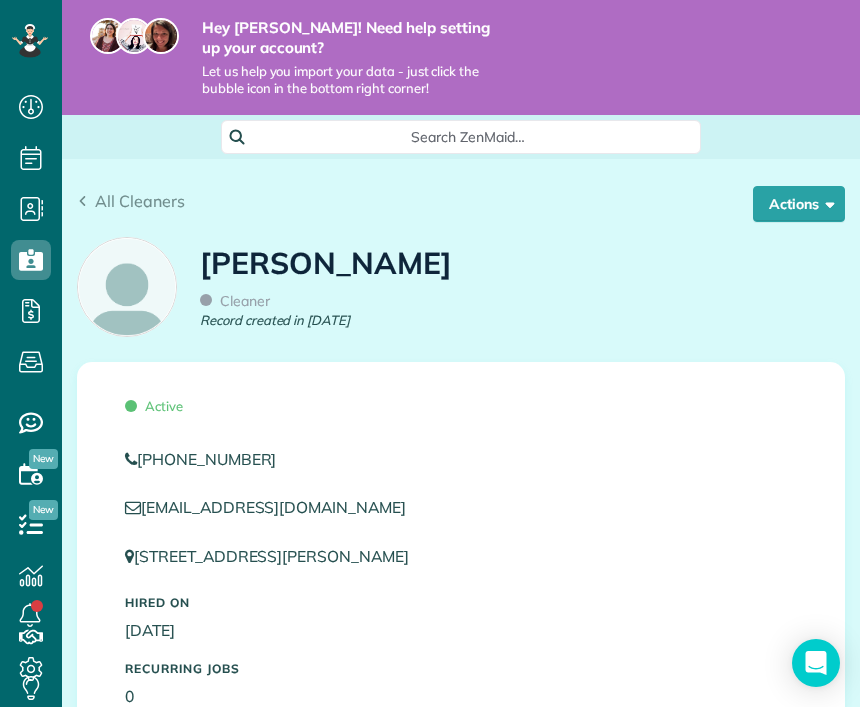 scroll, scrollTop: 0, scrollLeft: 0, axis: both 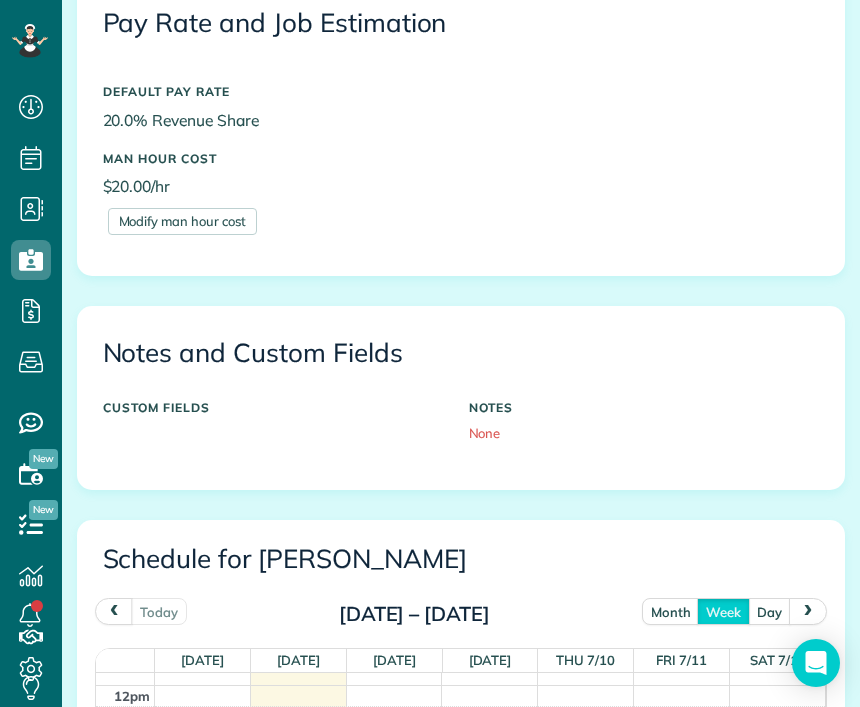 click on "20.0% Revenue Share" at bounding box center (461, 120) 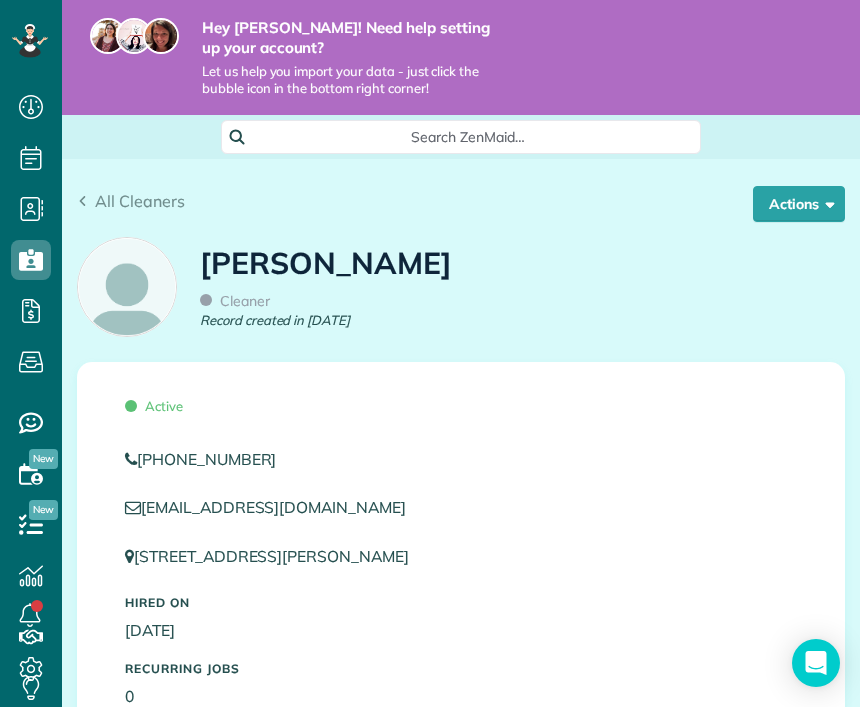 scroll, scrollTop: 0, scrollLeft: 0, axis: both 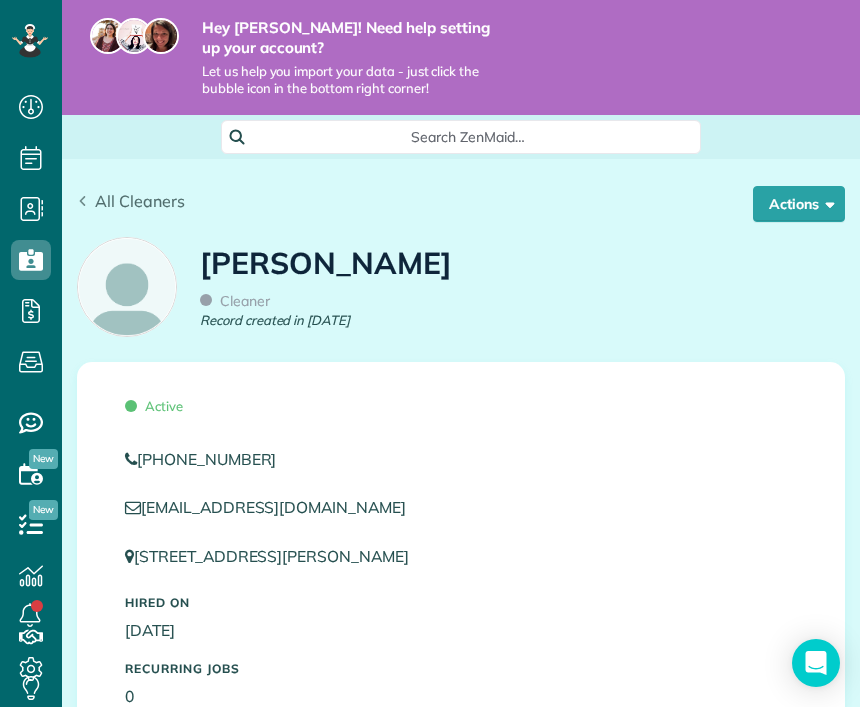 click on "All Cleaners" at bounding box center (140, 201) 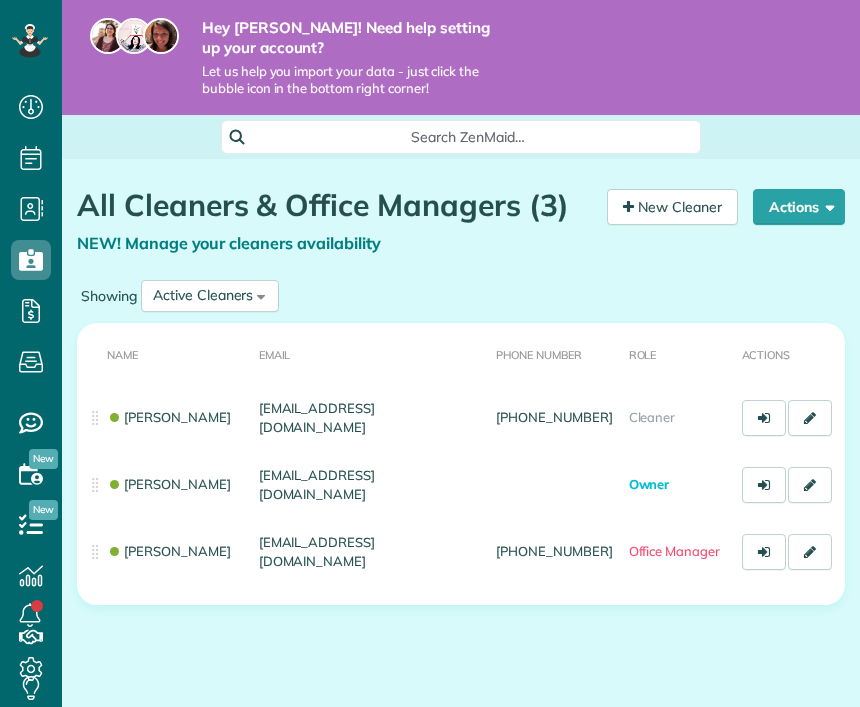 scroll, scrollTop: 0, scrollLeft: 0, axis: both 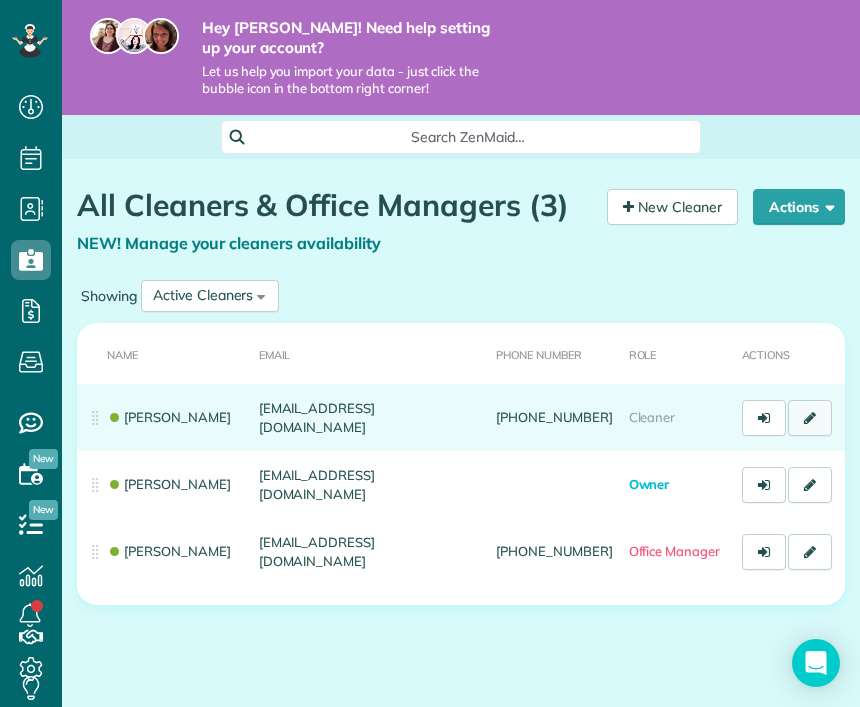 click at bounding box center [810, 418] 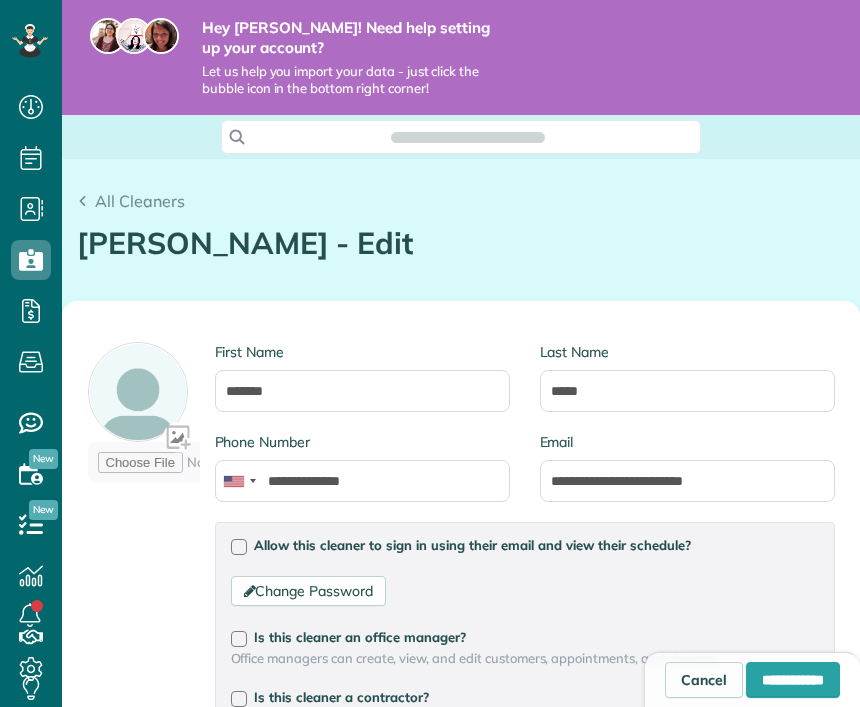 scroll, scrollTop: 0, scrollLeft: 0, axis: both 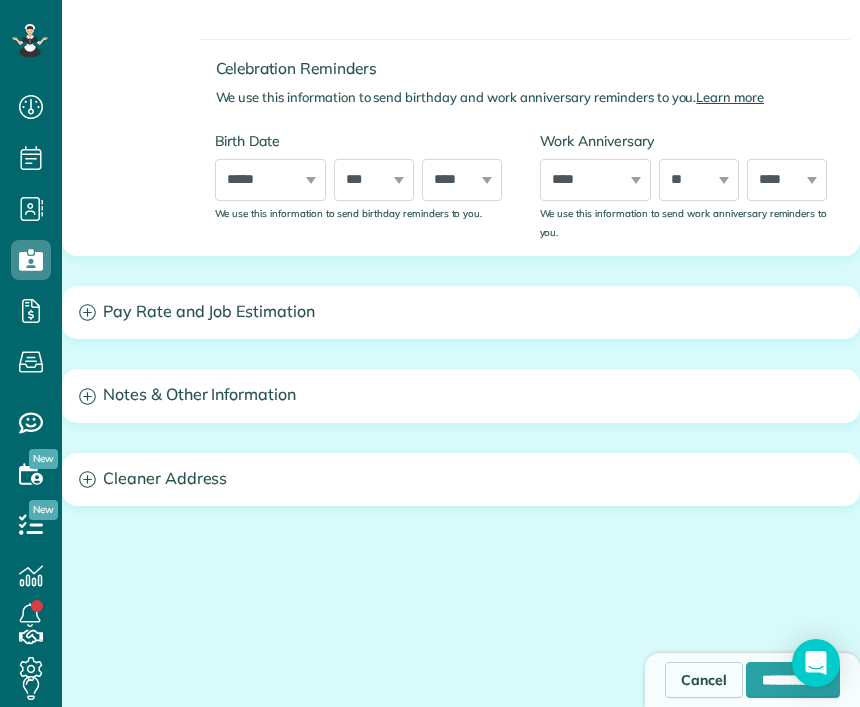 click on "Notes & Other Information" at bounding box center [461, 395] 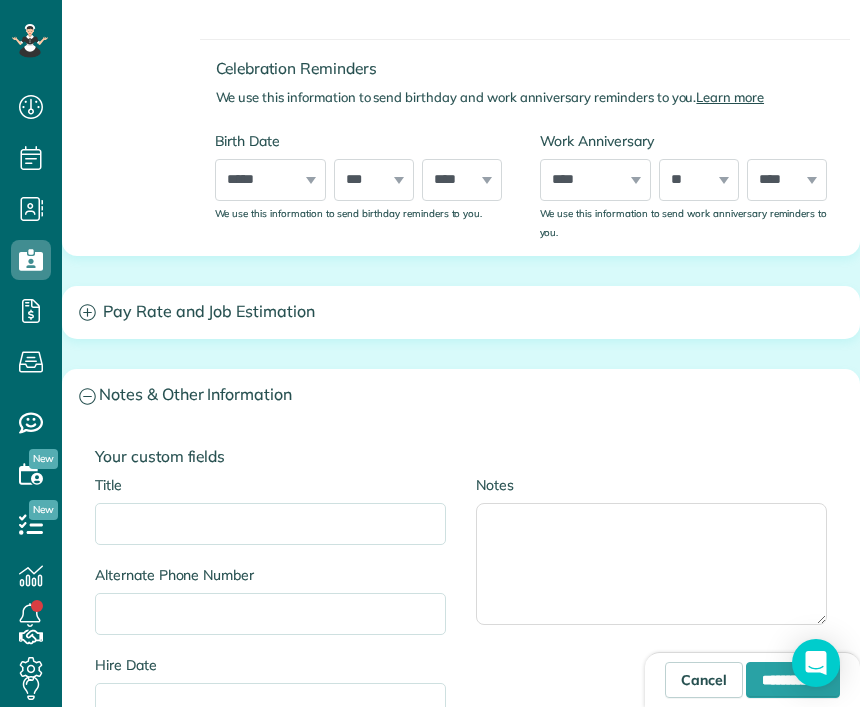 click on "Pay Rate and Job Estimation" at bounding box center (461, 312) 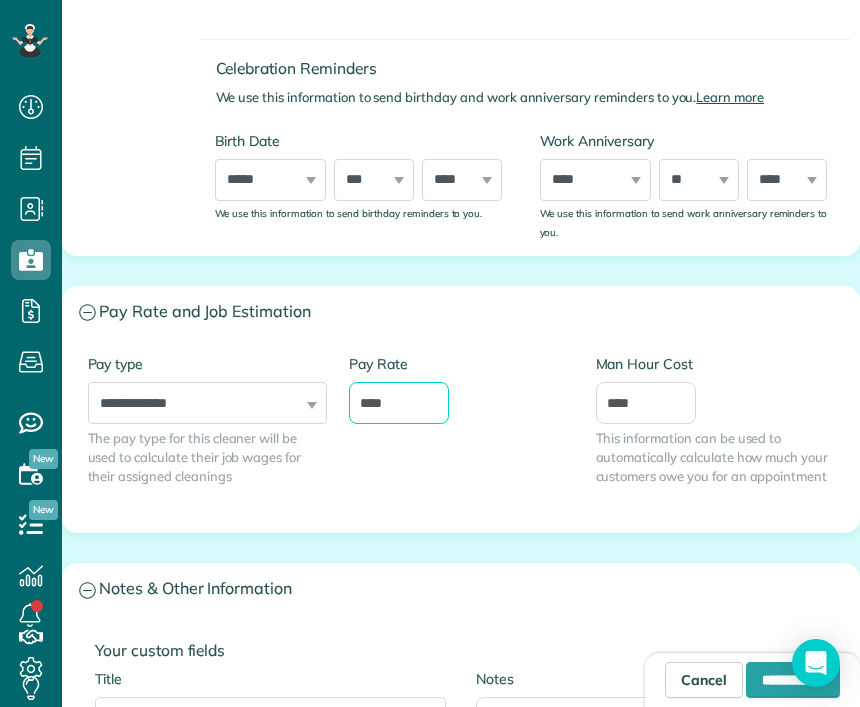 click on "****" at bounding box center (399, 403) 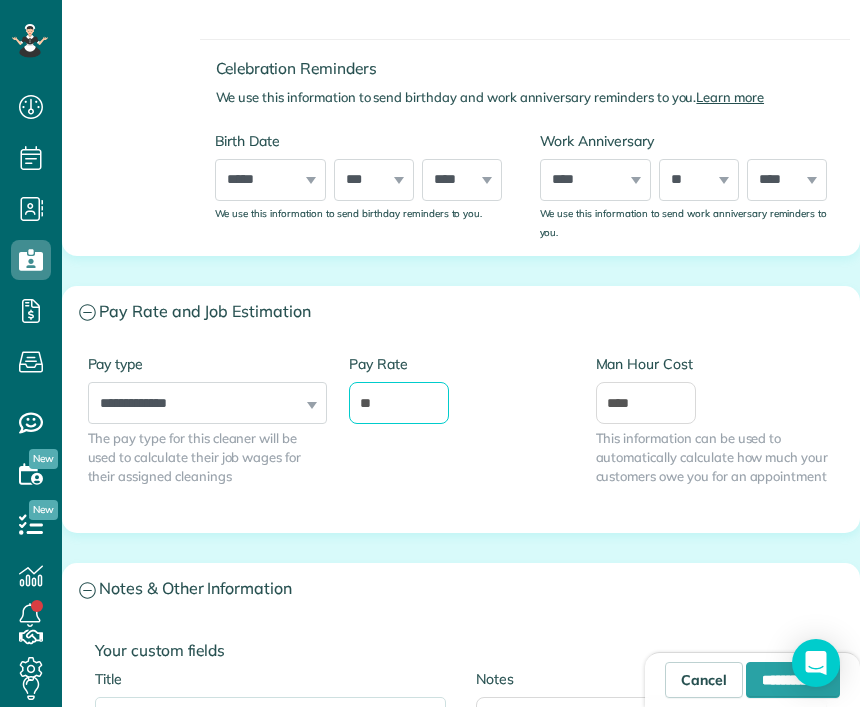 type on "*" 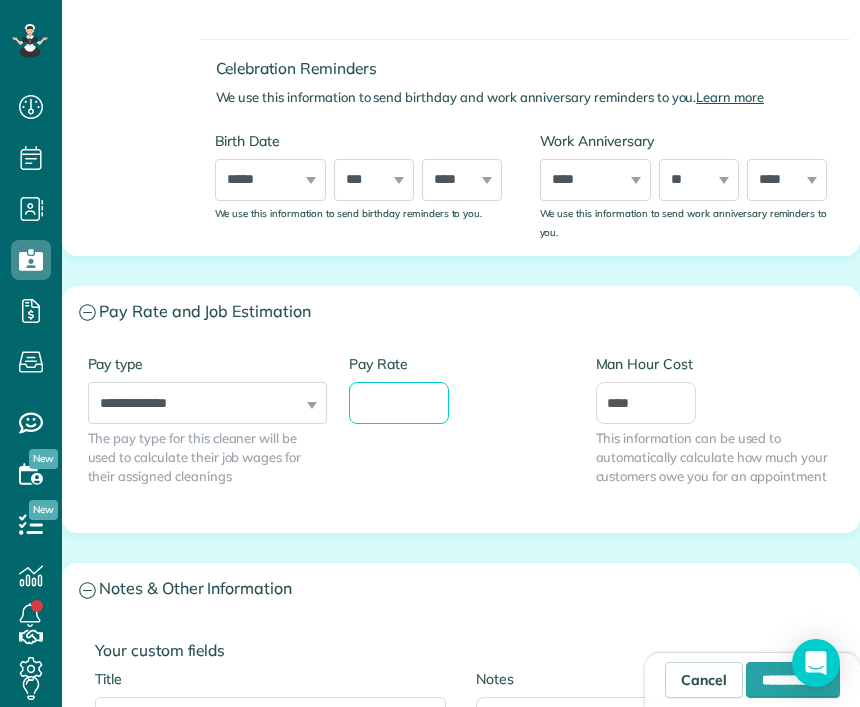 type 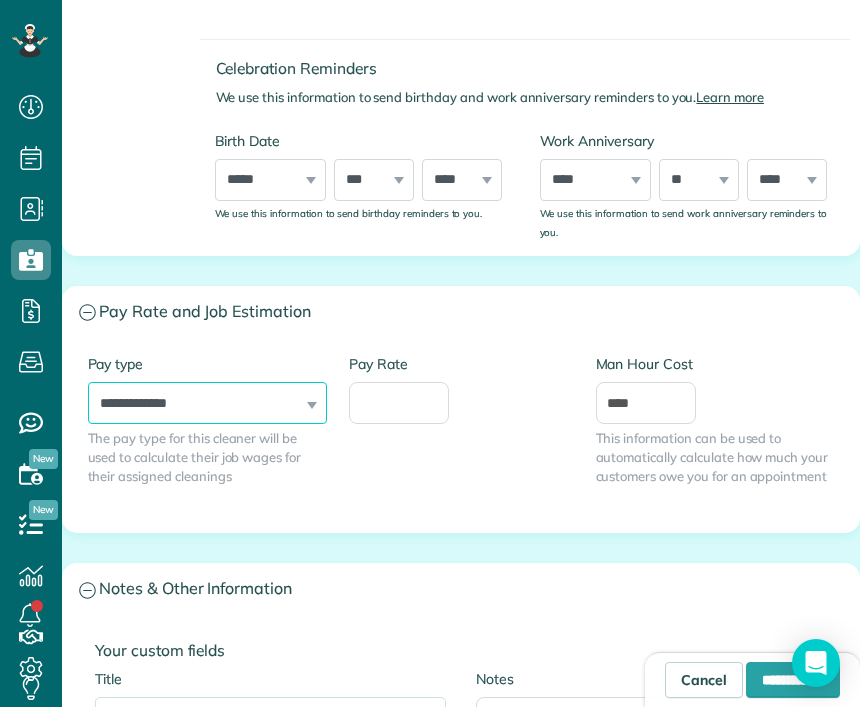 click on "**********" at bounding box center (207, 403) 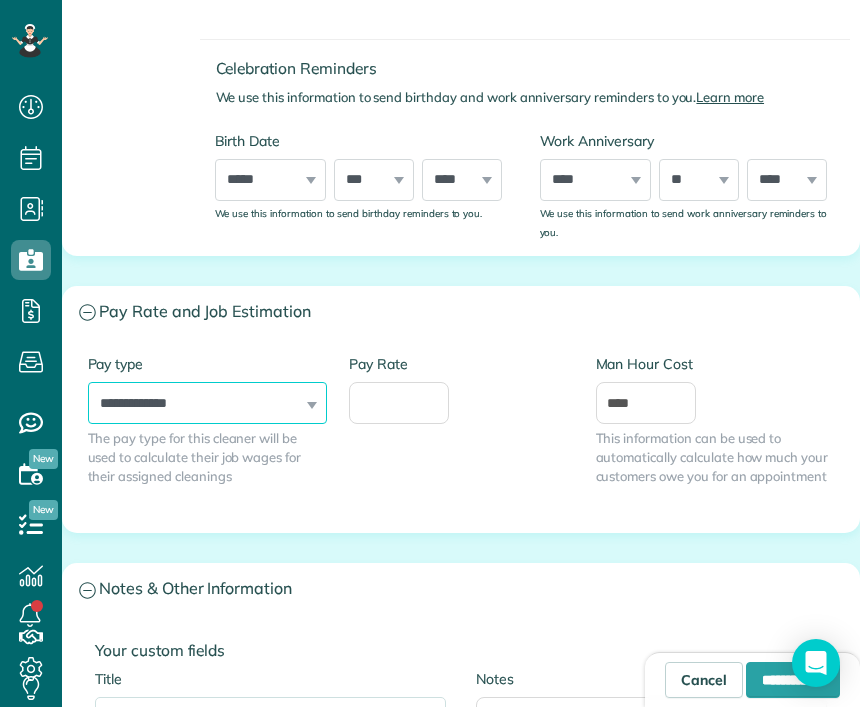 select on "******" 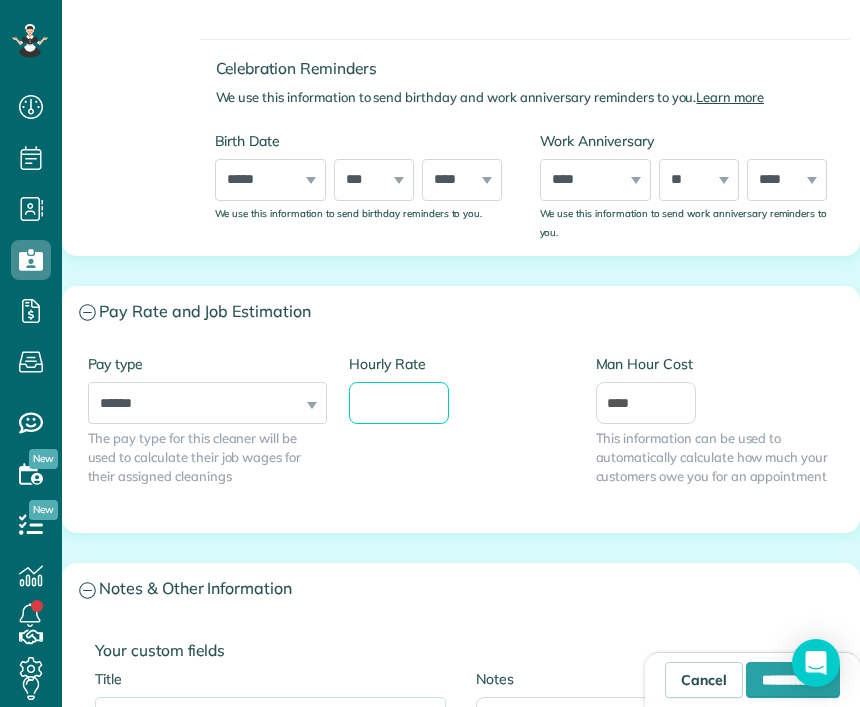 click on "Hourly Rate" at bounding box center [399, 403] 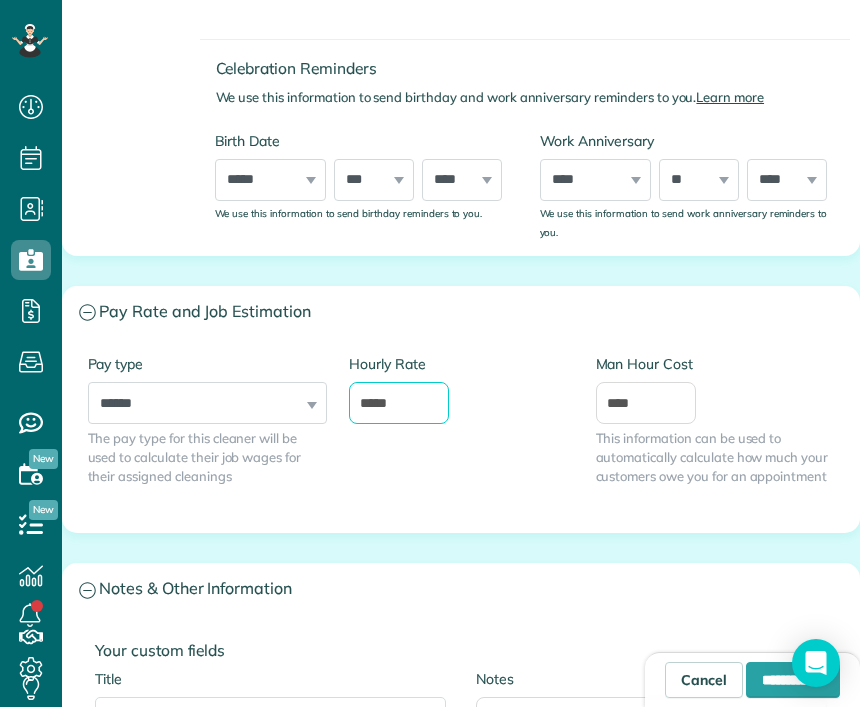 type on "*****" 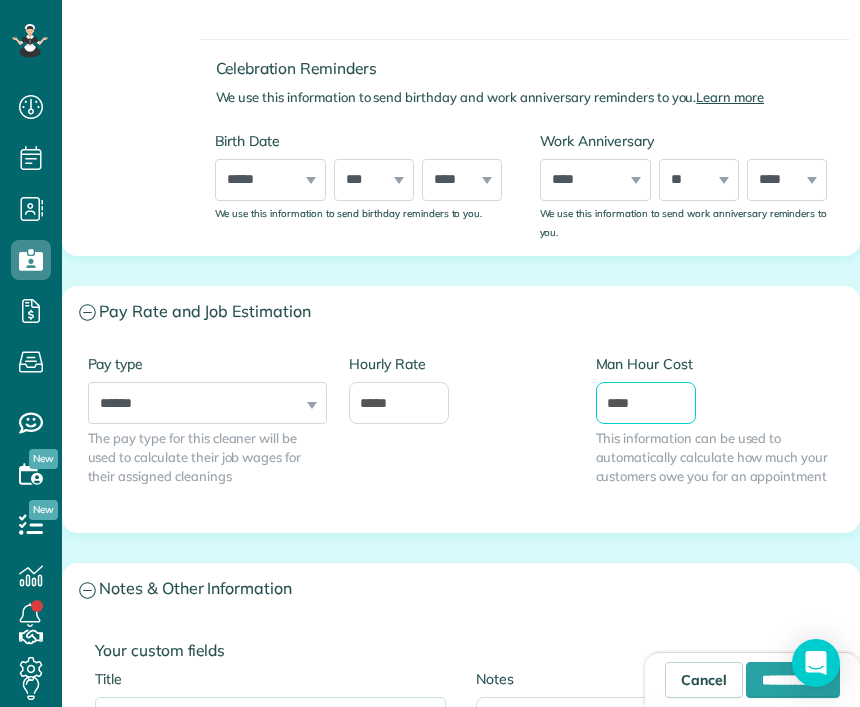 click on "****" at bounding box center [646, 403] 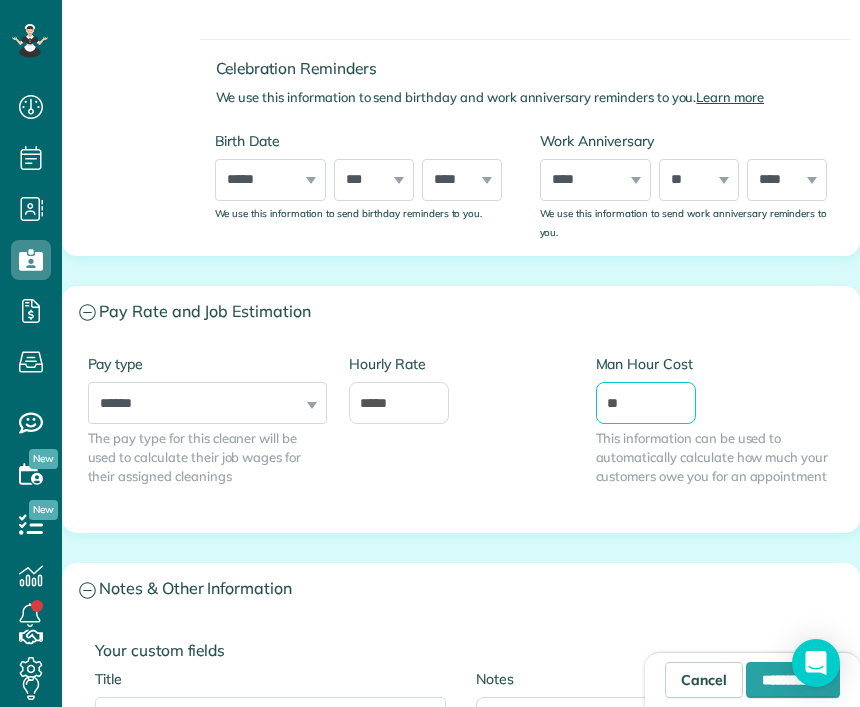 type on "*" 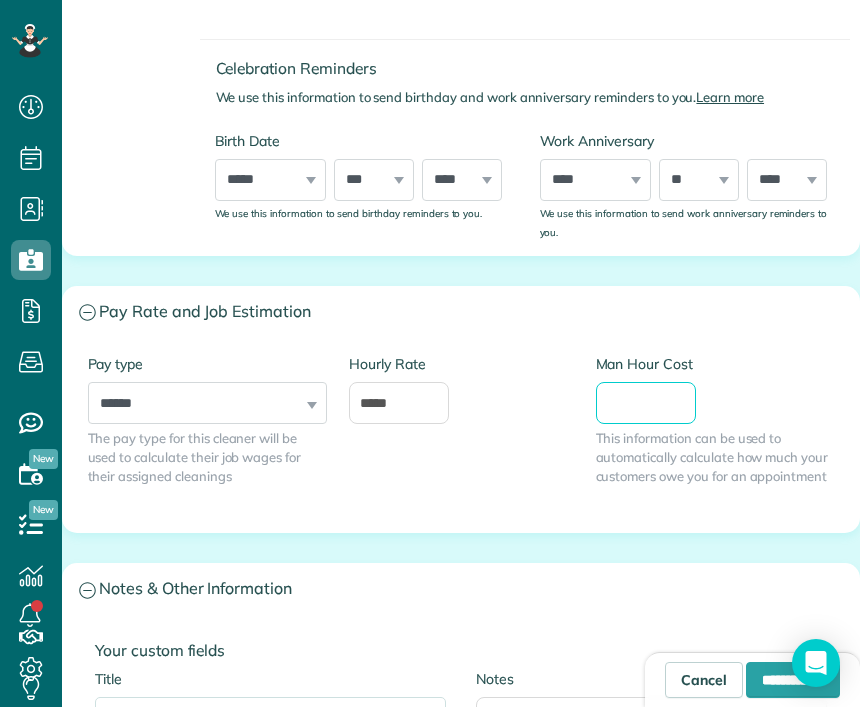 type on "*" 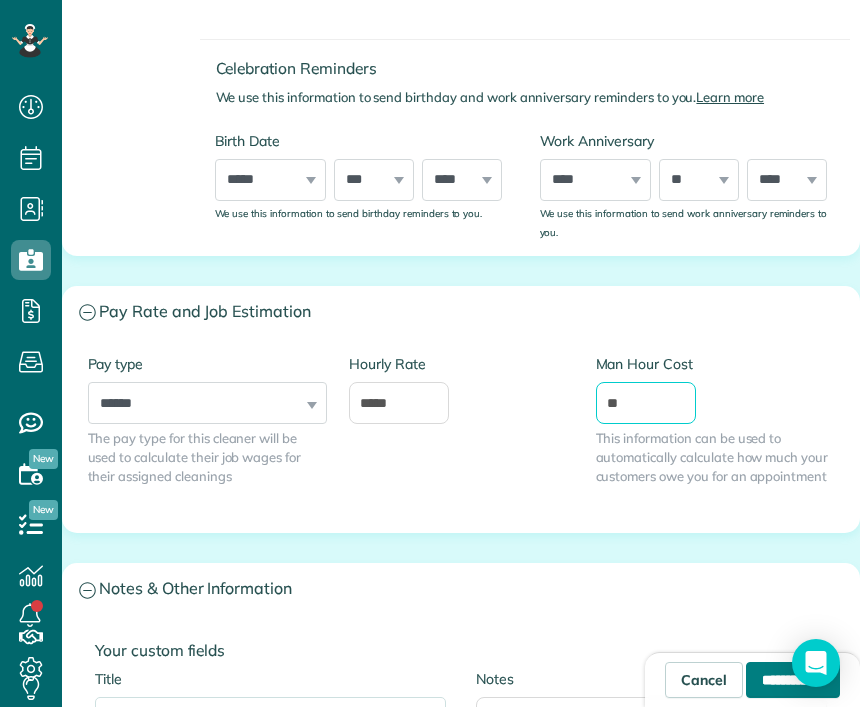 type on "**" 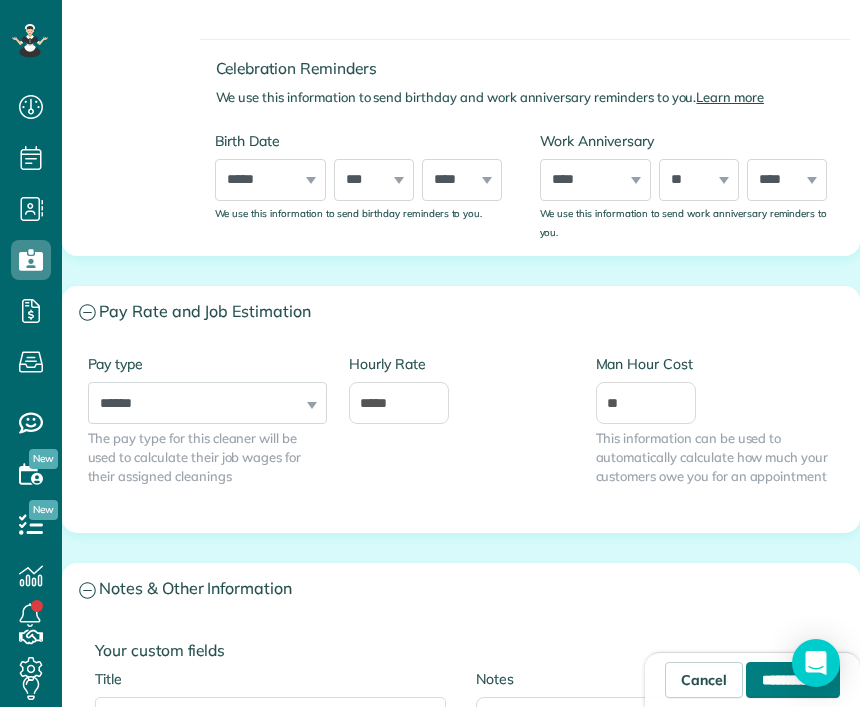 click on "**********" at bounding box center (793, 680) 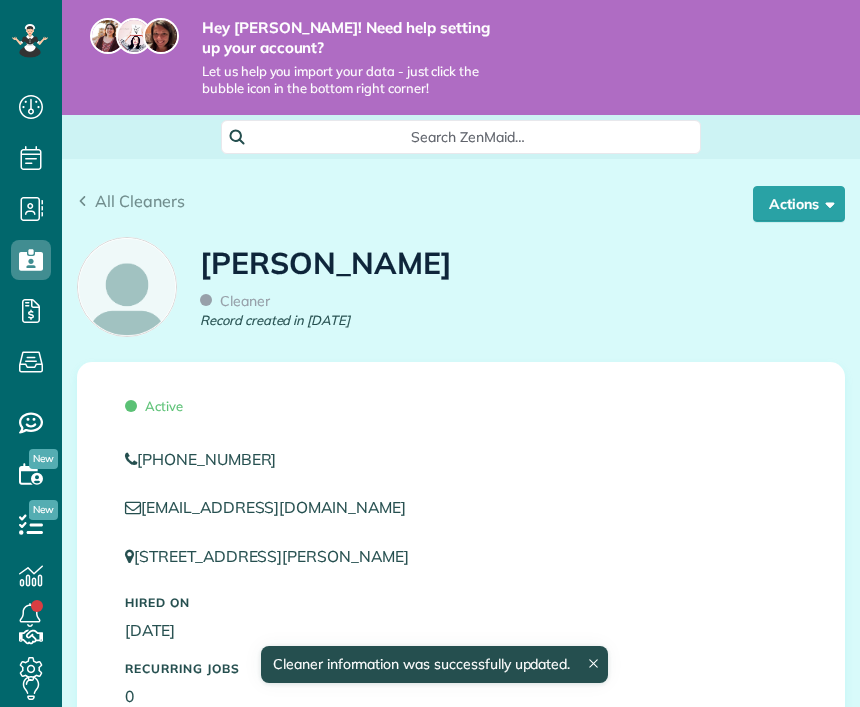scroll, scrollTop: 0, scrollLeft: 0, axis: both 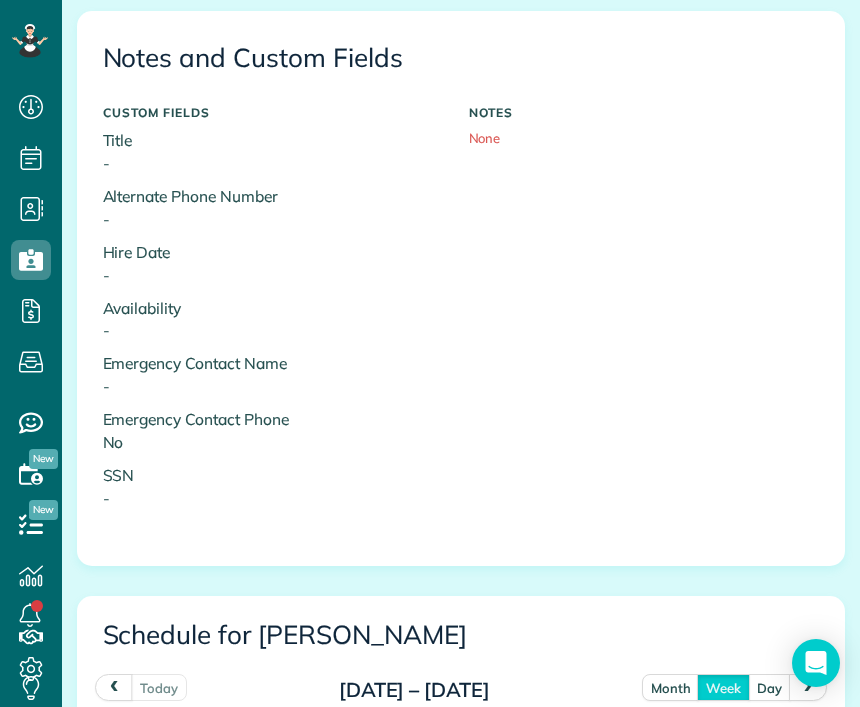 click on "Hire Date
-" at bounding box center (278, 264) 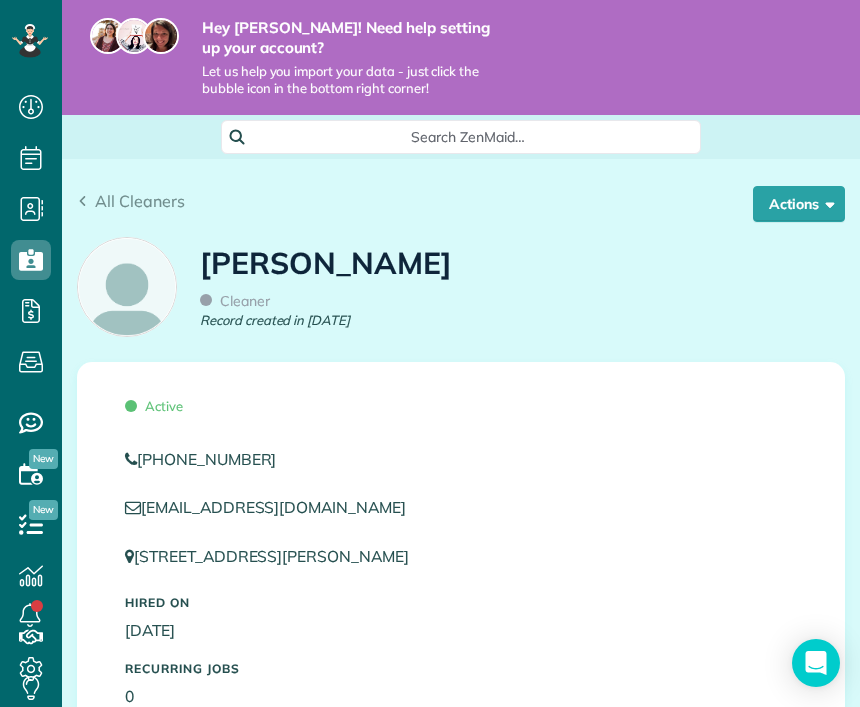 scroll, scrollTop: 0, scrollLeft: 0, axis: both 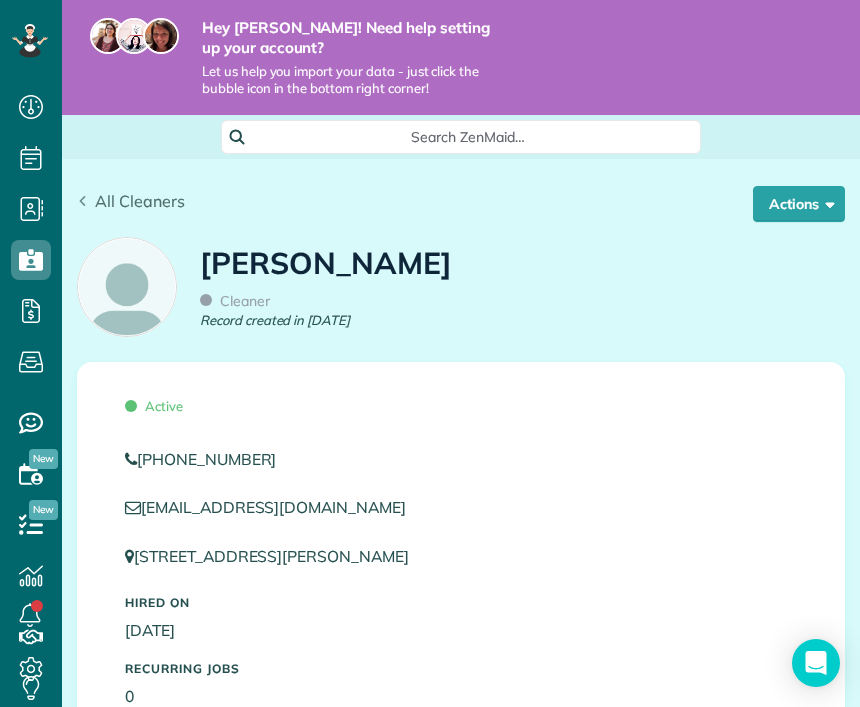 click on "All Cleaners" at bounding box center (140, 201) 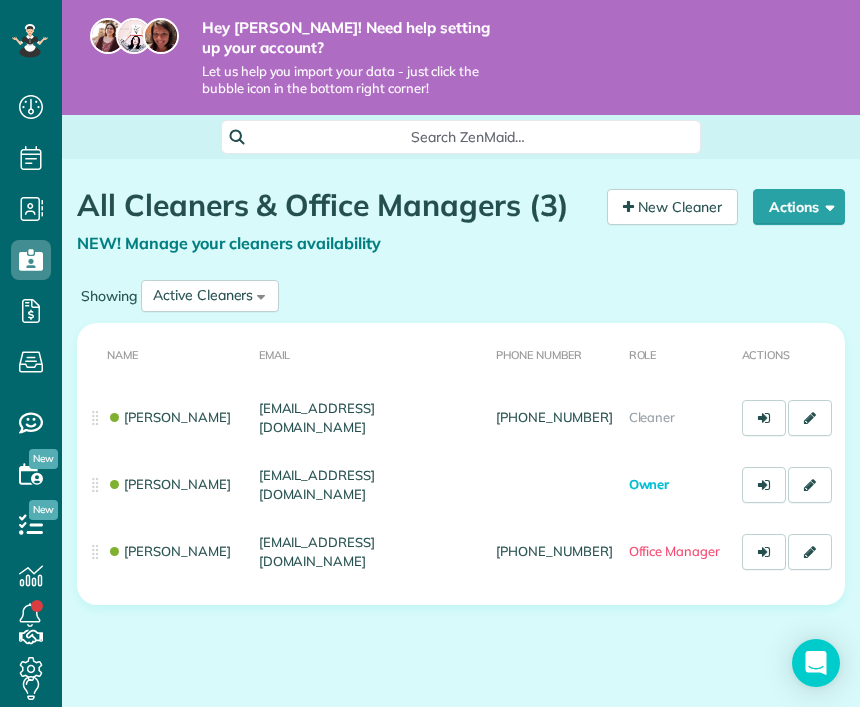 scroll, scrollTop: 0, scrollLeft: 0, axis: both 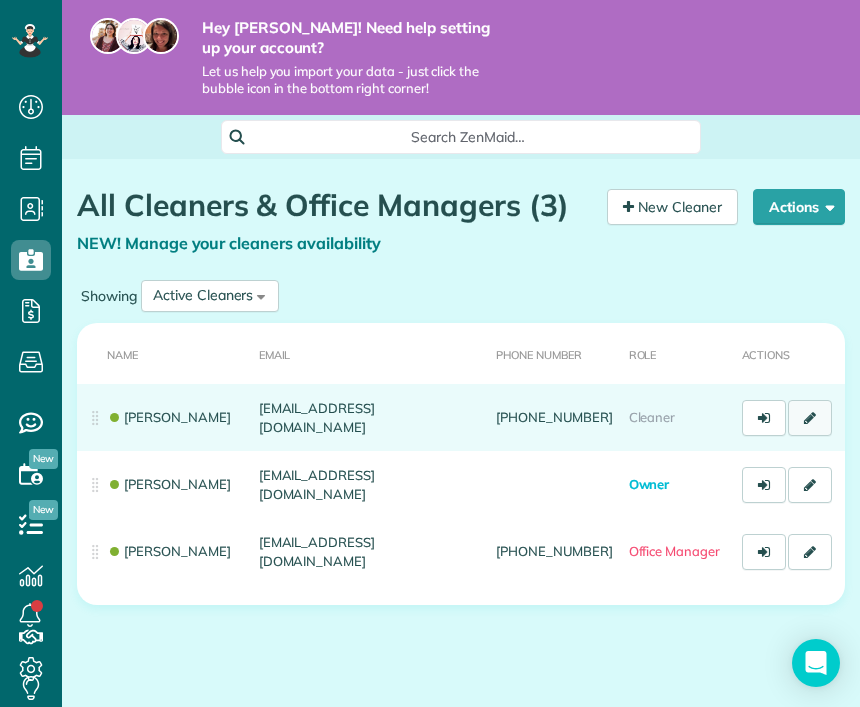 click at bounding box center [810, 418] 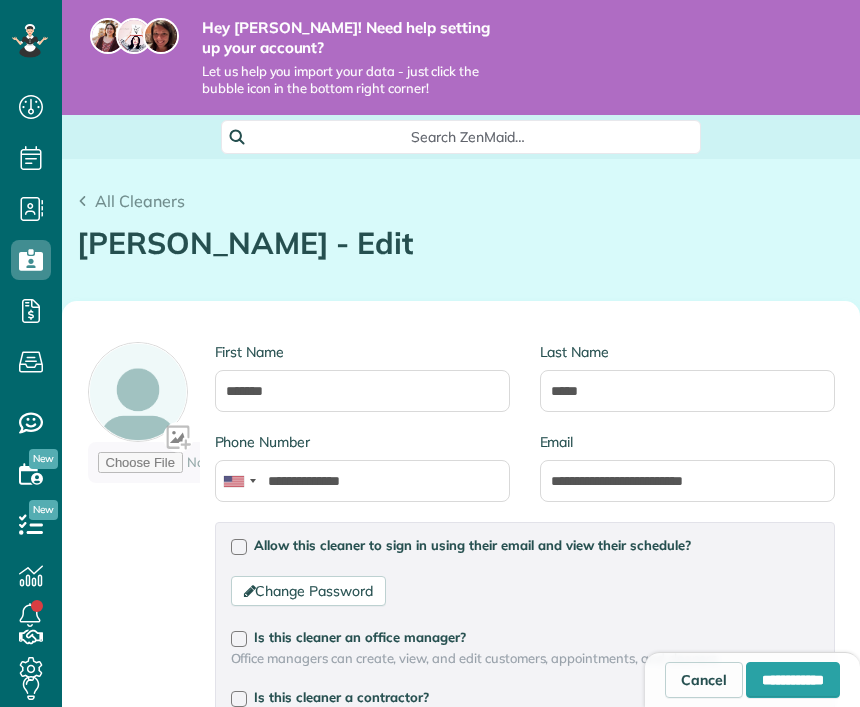 scroll, scrollTop: 0, scrollLeft: 0, axis: both 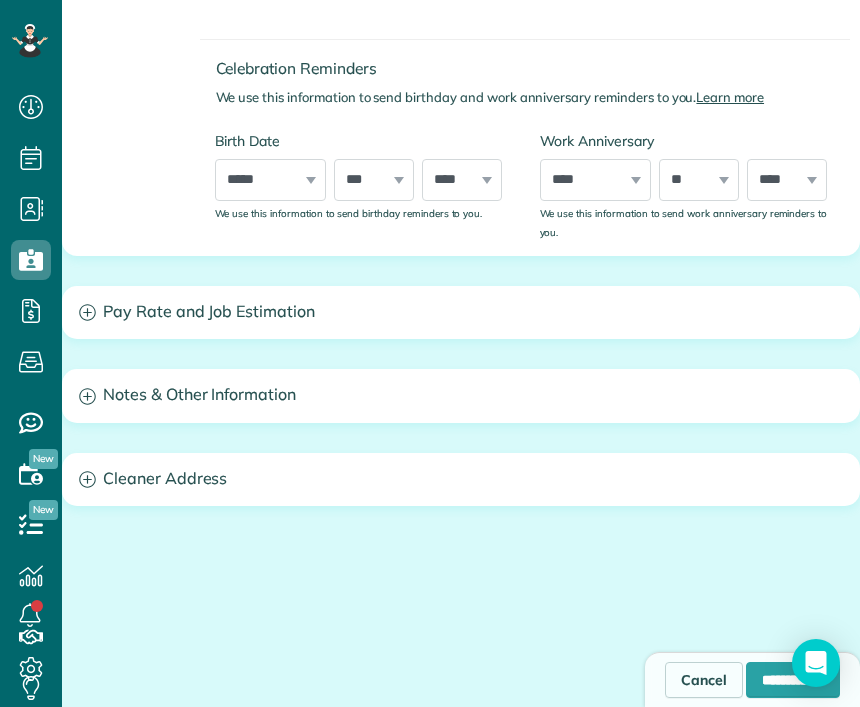 click on "Cleaner Address" at bounding box center [461, 479] 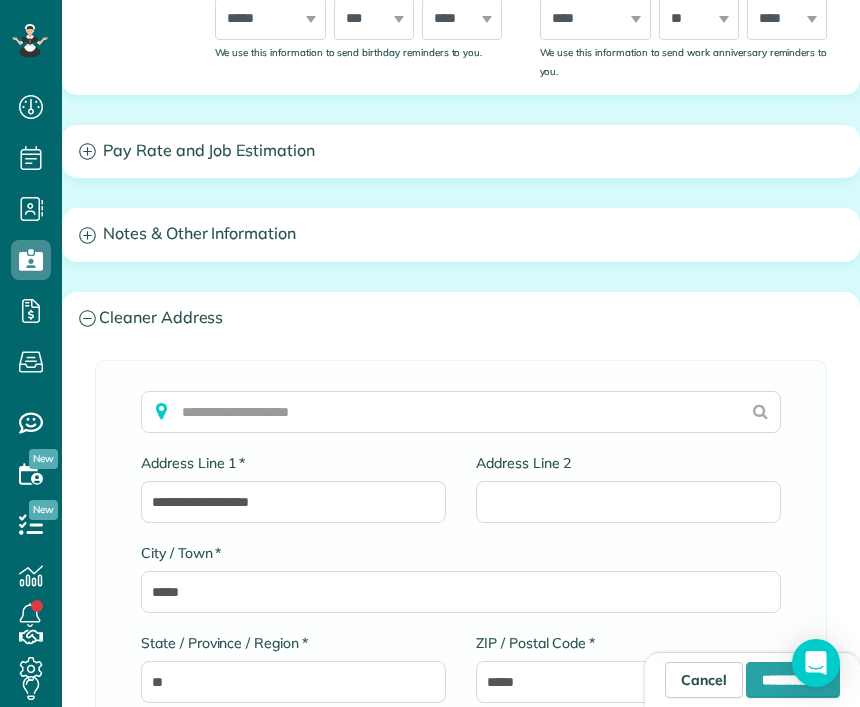 scroll, scrollTop: 1053, scrollLeft: 0, axis: vertical 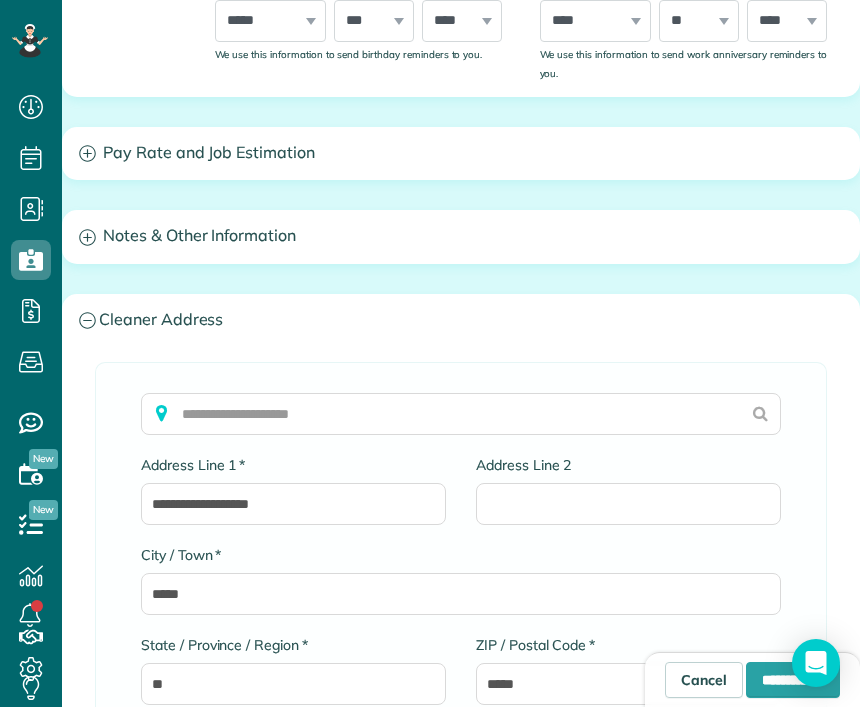 click on "Notes & Other Information" at bounding box center [461, 236] 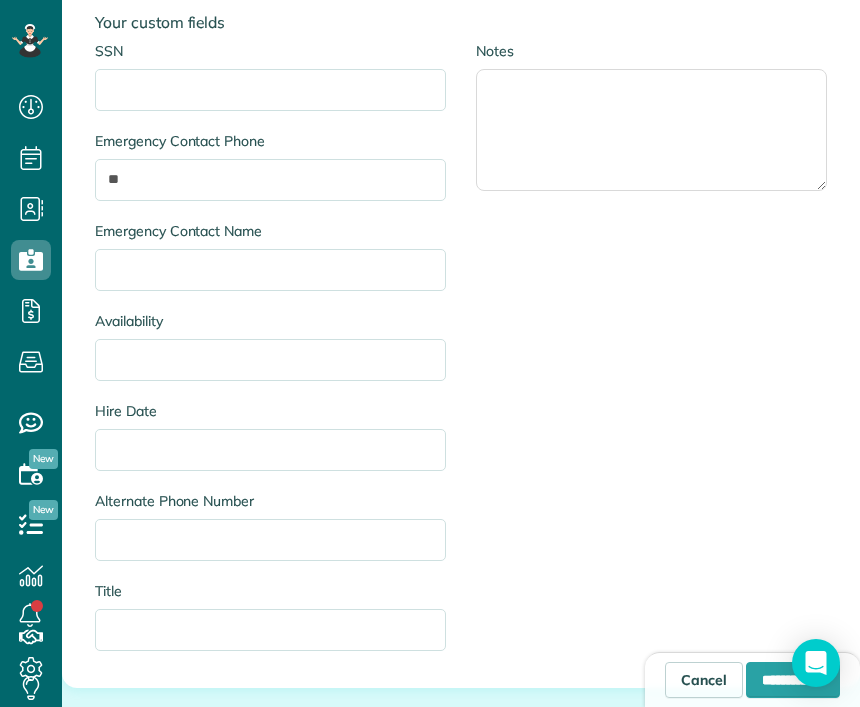 scroll, scrollTop: 1331, scrollLeft: 0, axis: vertical 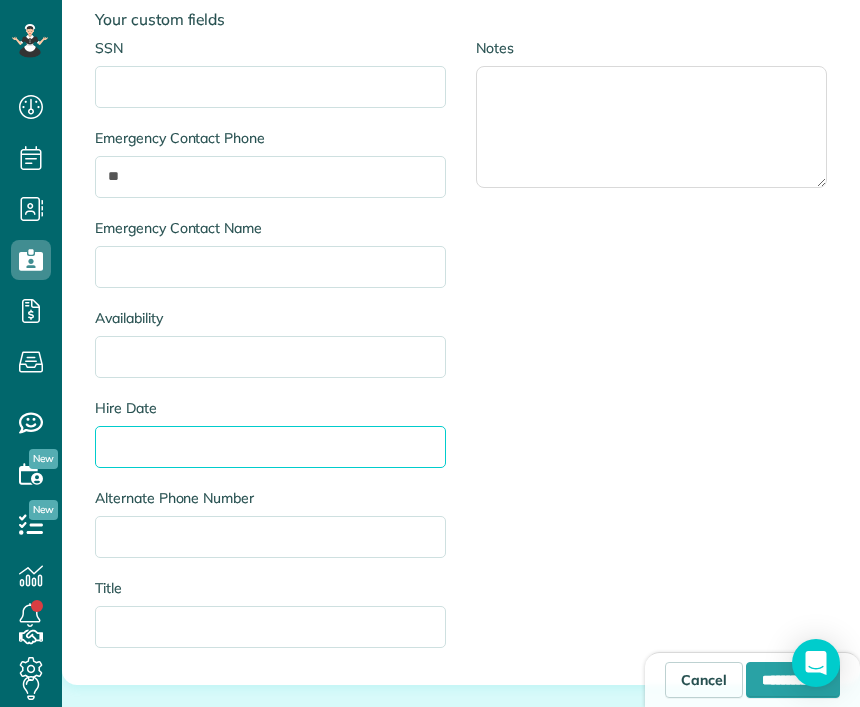click on "Hire Date" at bounding box center (270, 447) 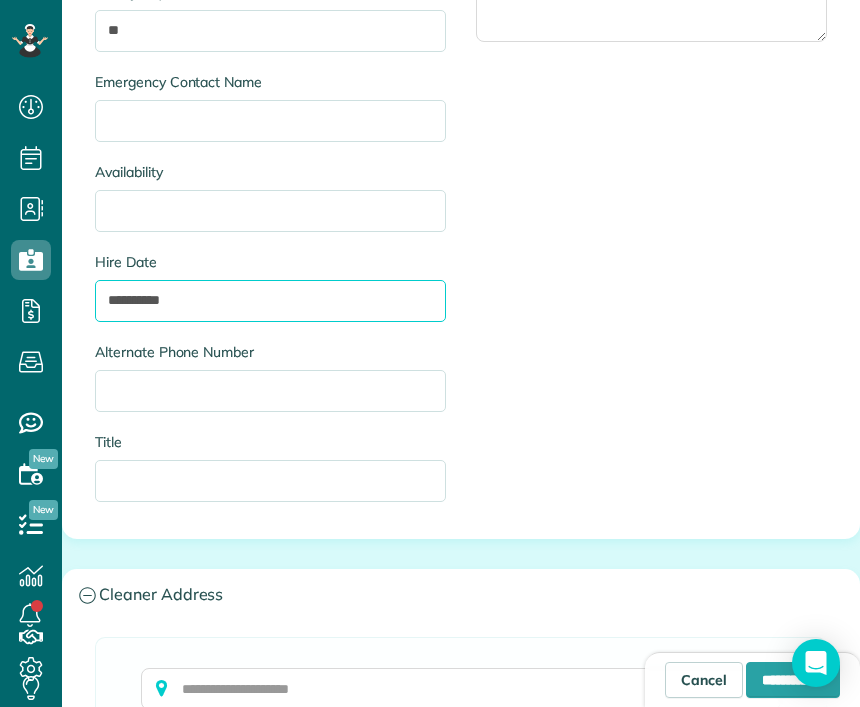 scroll, scrollTop: 1476, scrollLeft: 0, axis: vertical 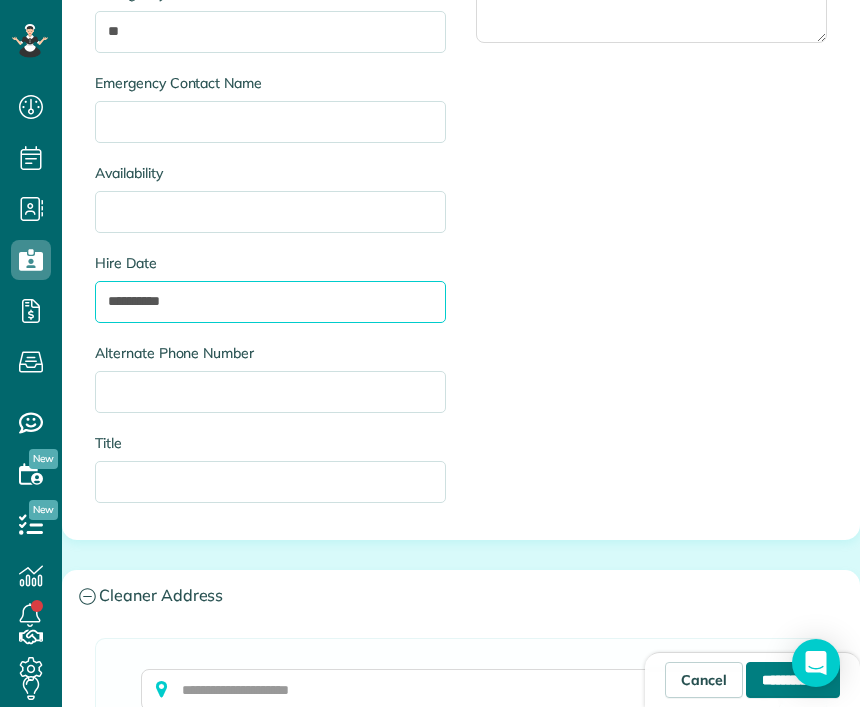 type on "**********" 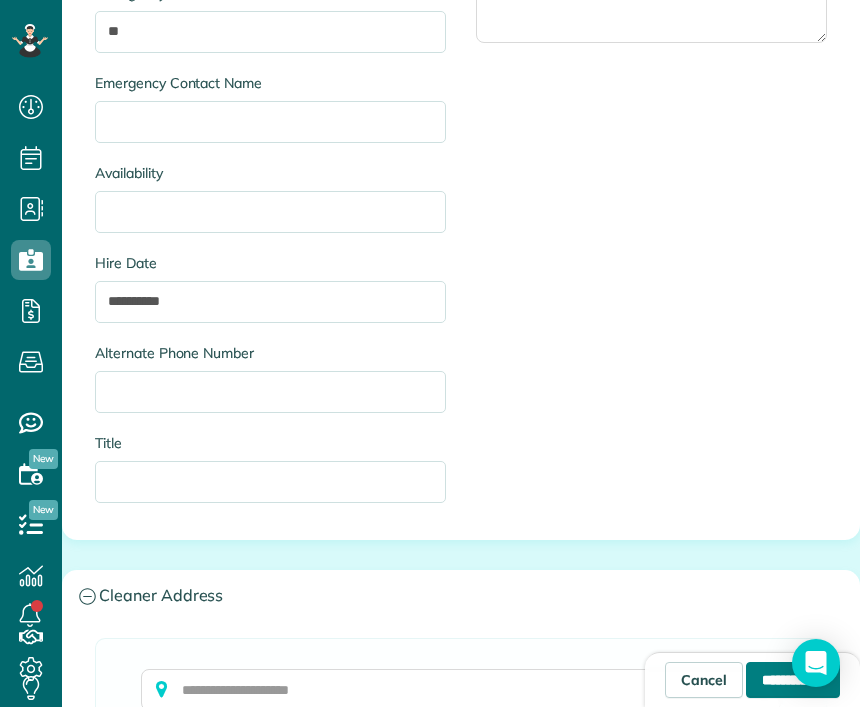 click on "**********" at bounding box center (793, 680) 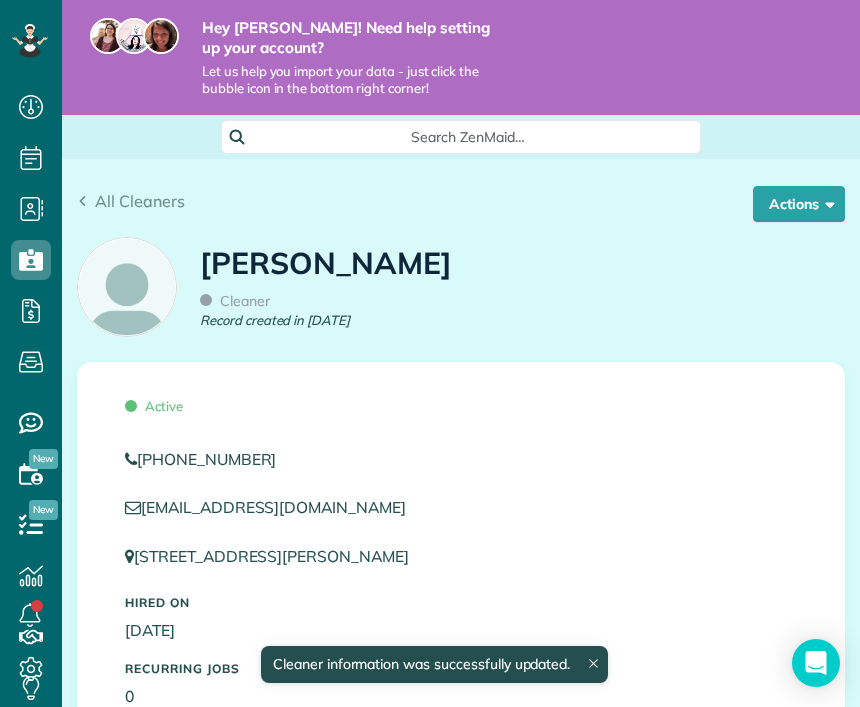 scroll, scrollTop: 0, scrollLeft: 0, axis: both 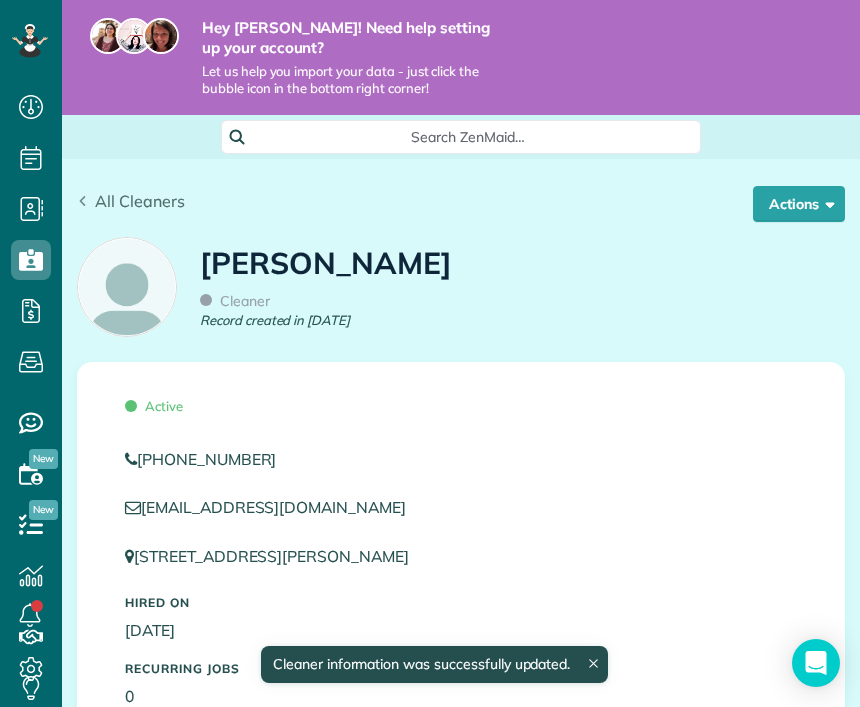 click on "All Cleaners" at bounding box center [140, 201] 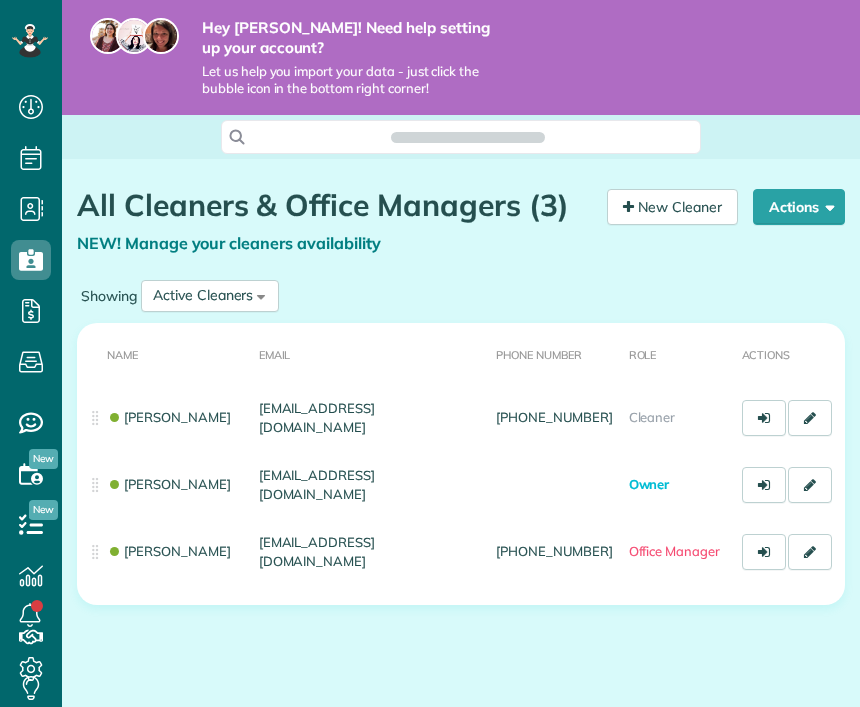 scroll, scrollTop: 0, scrollLeft: 0, axis: both 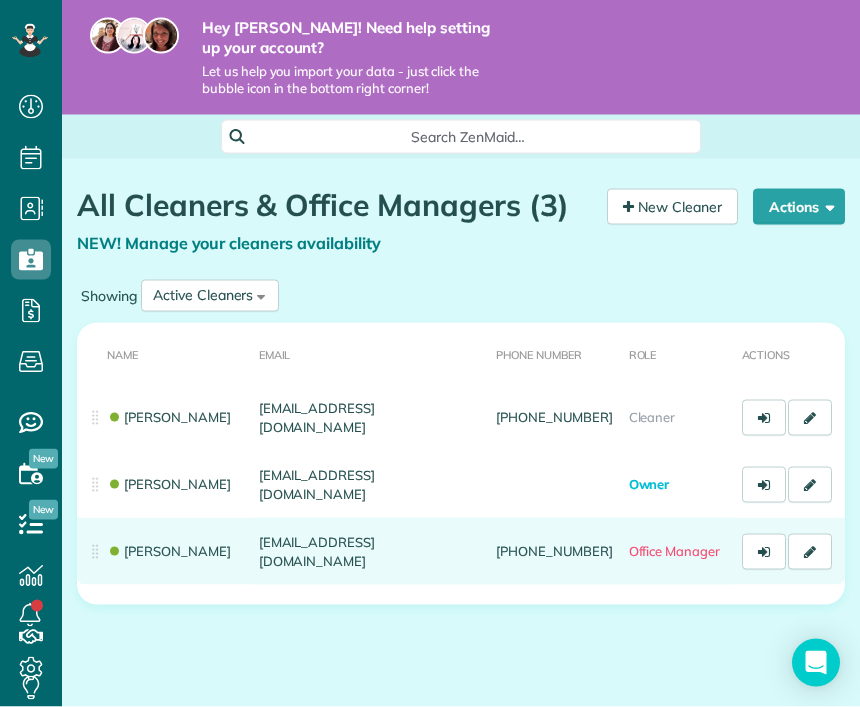 click on "[EMAIL_ADDRESS][DOMAIN_NAME]" at bounding box center (369, 551) 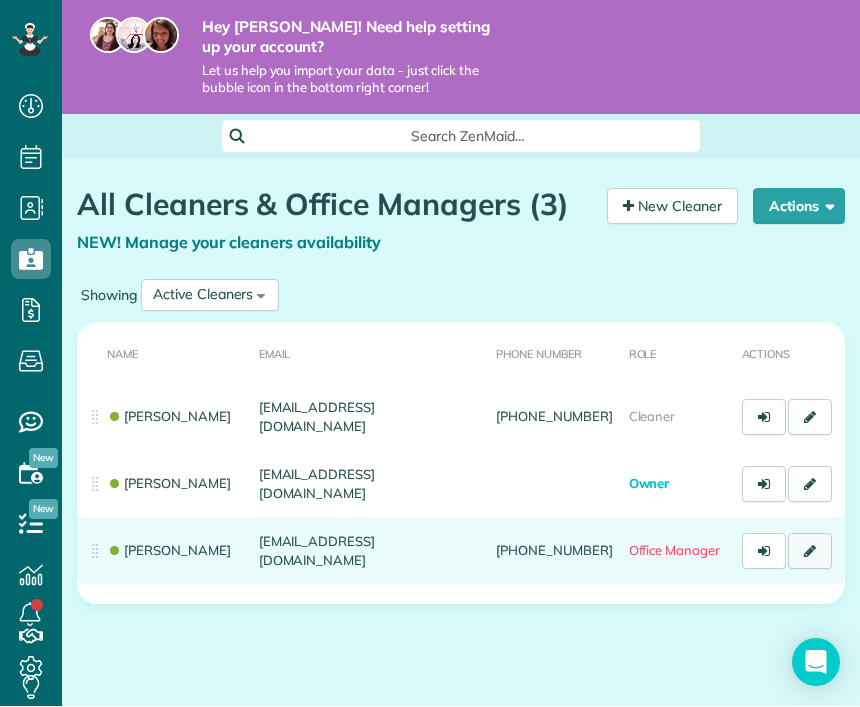 click at bounding box center (810, 552) 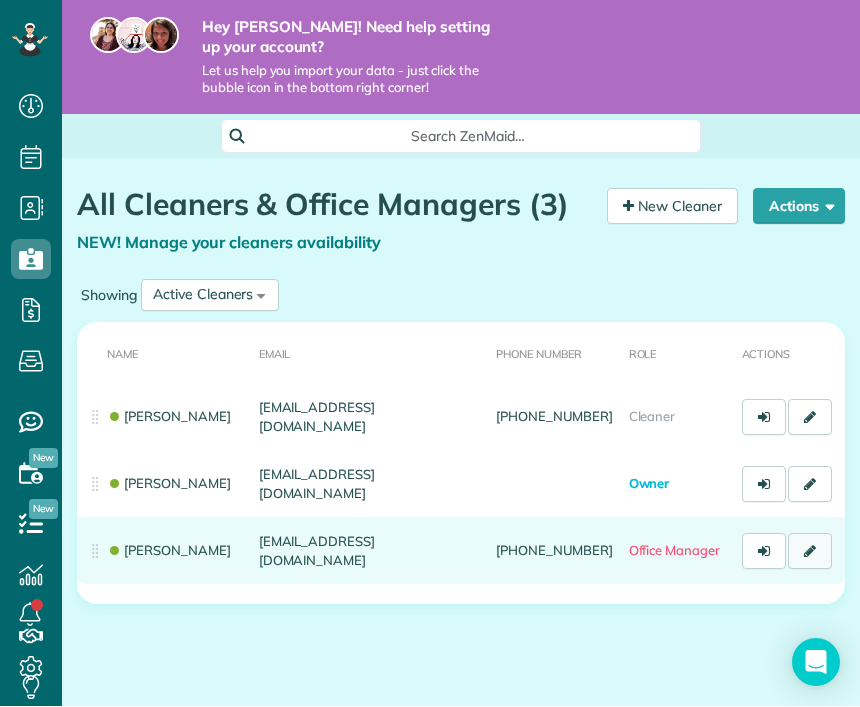 scroll, scrollTop: 67, scrollLeft: 0, axis: vertical 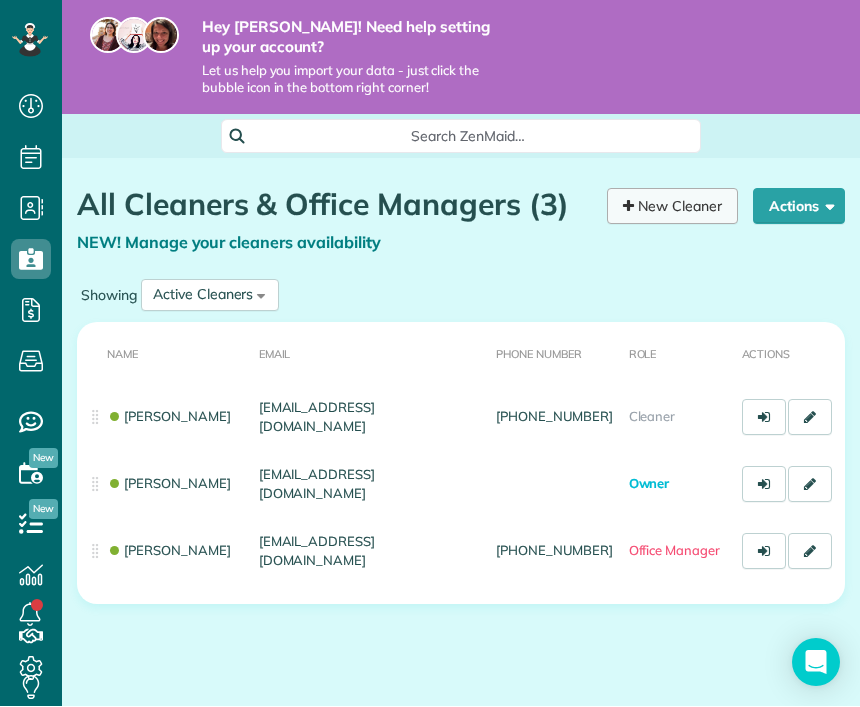 click on "New Cleaner" at bounding box center (672, 207) 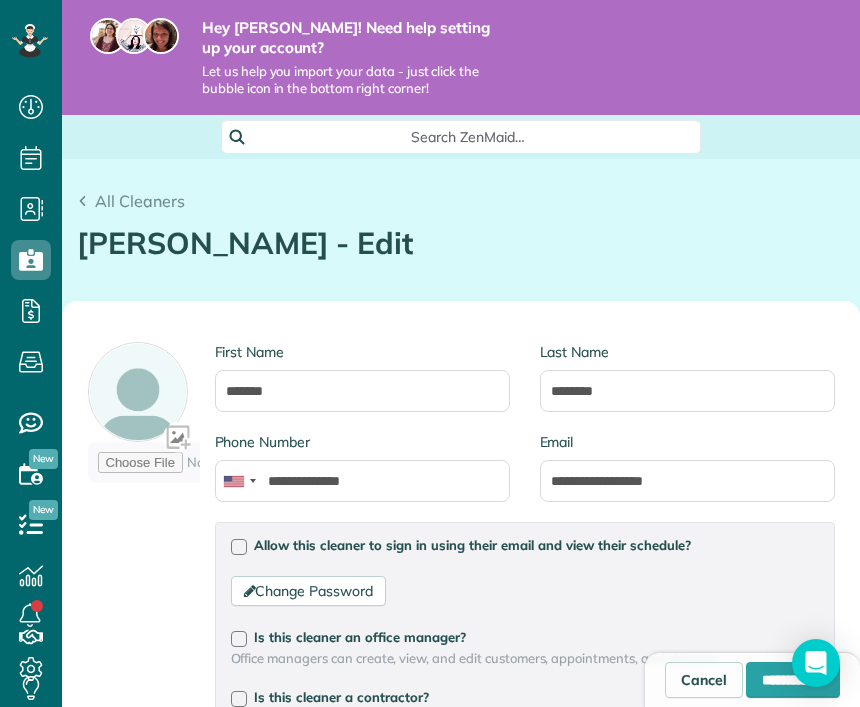 scroll, scrollTop: 0, scrollLeft: 0, axis: both 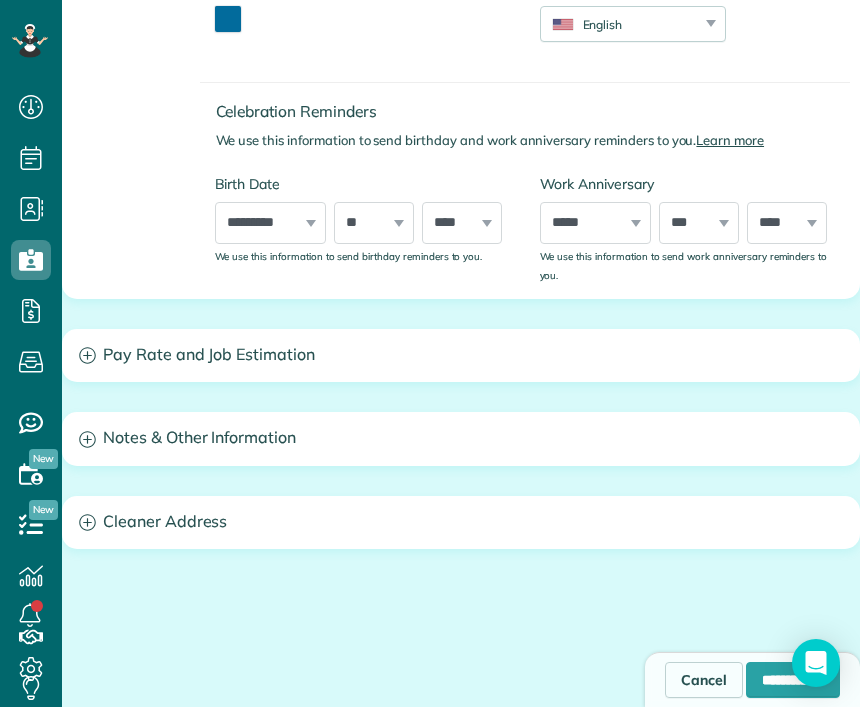 click on "Pay Rate and Job Estimation" at bounding box center (461, 355) 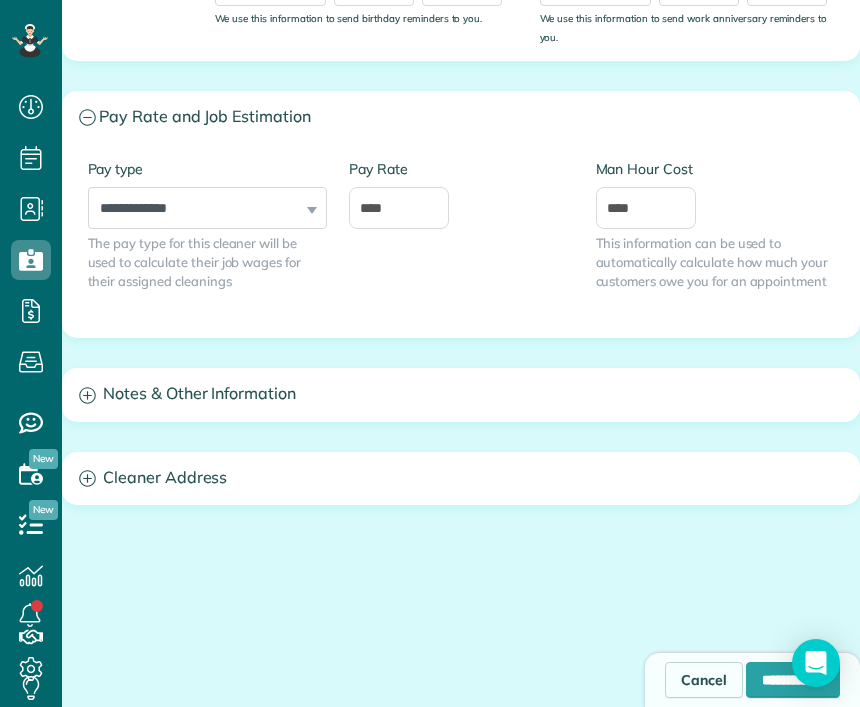 scroll, scrollTop: 1088, scrollLeft: 0, axis: vertical 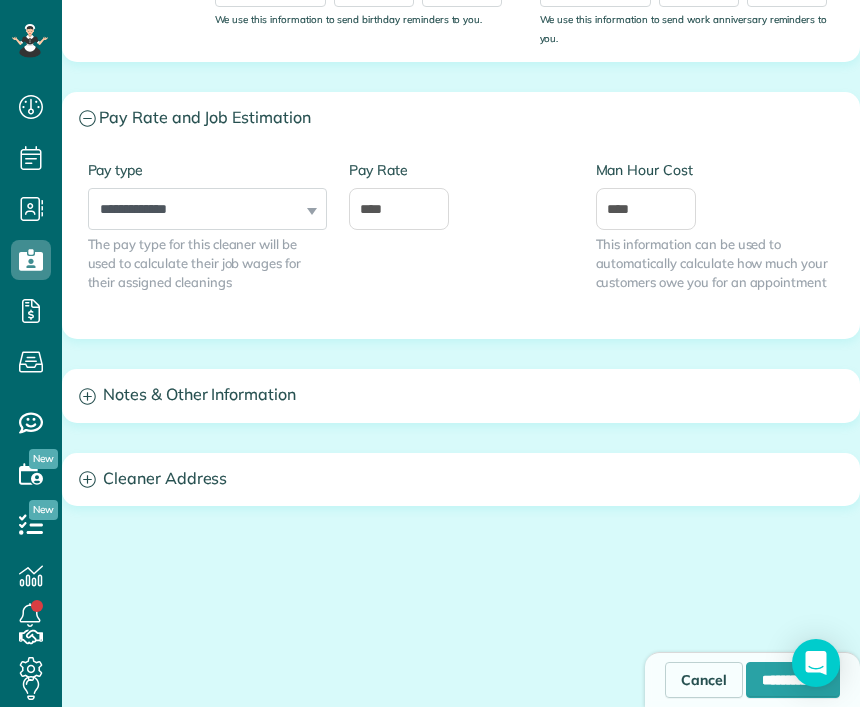 click on "Notes & Other Information" at bounding box center [461, 395] 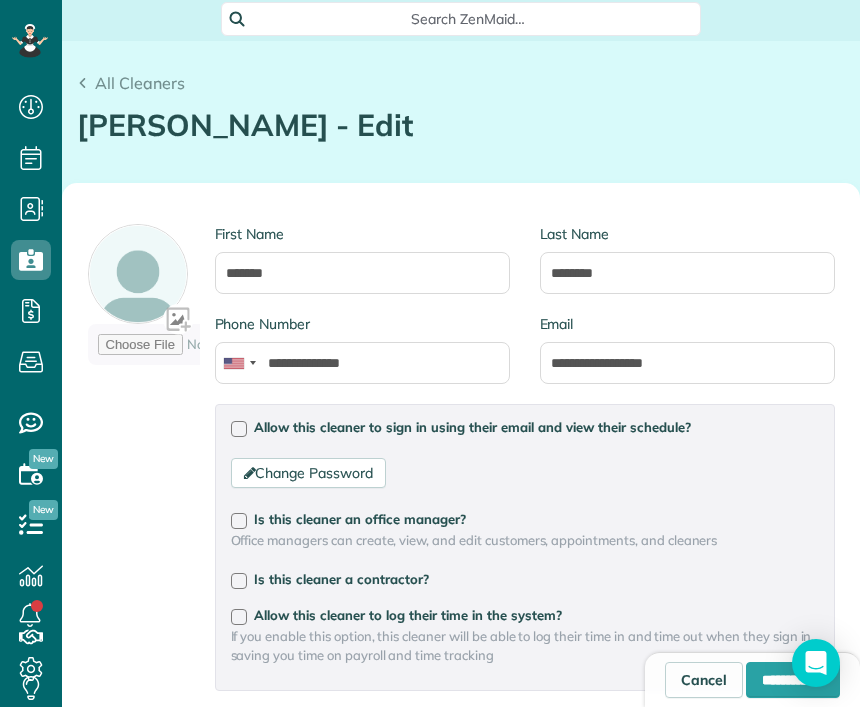 scroll, scrollTop: 134, scrollLeft: 0, axis: vertical 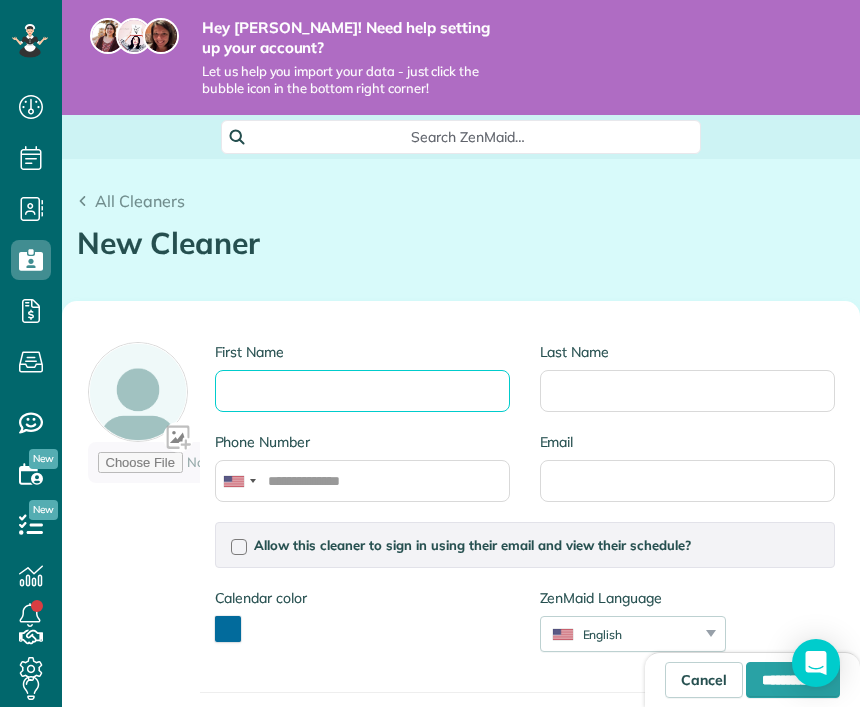 click on "First Name" at bounding box center [362, 391] 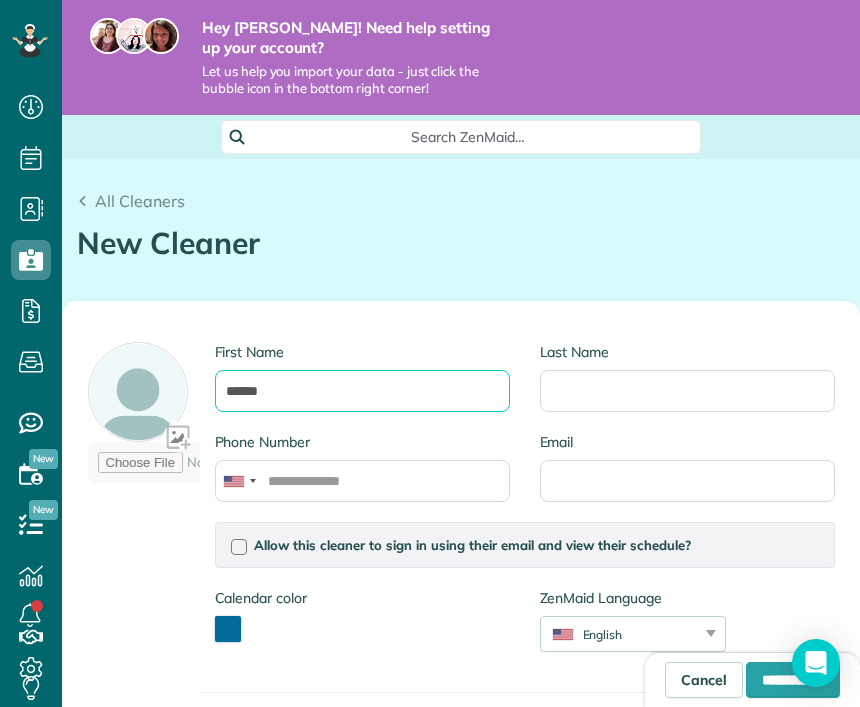 type on "******" 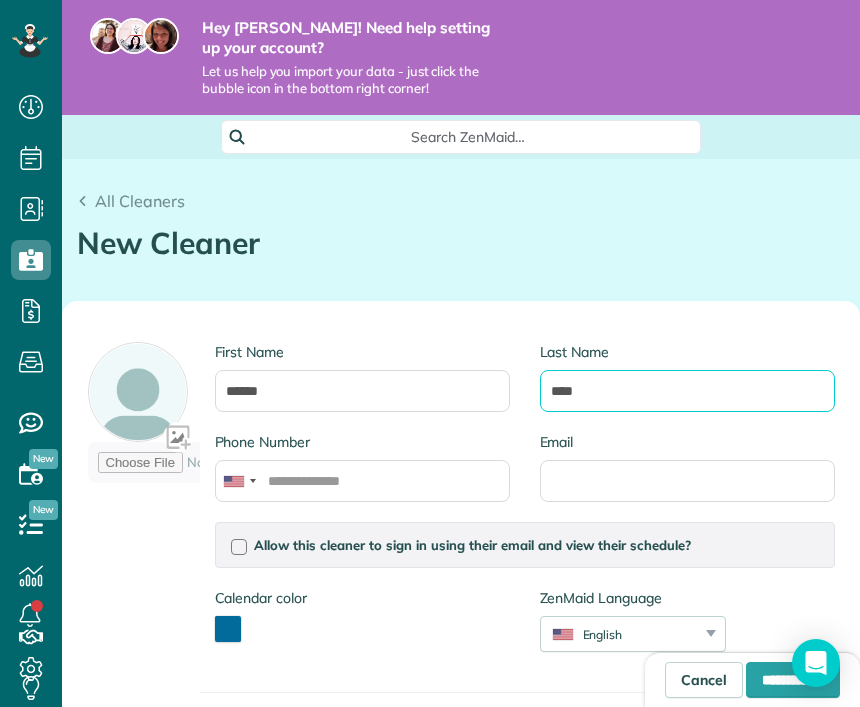 type on "****" 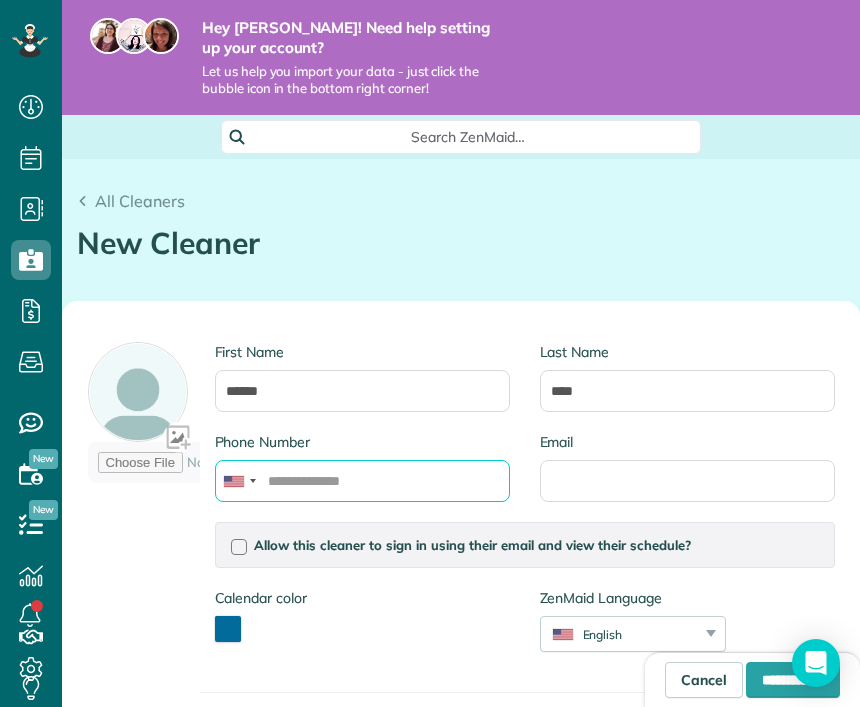 click on "Phone Number" at bounding box center (362, 481) 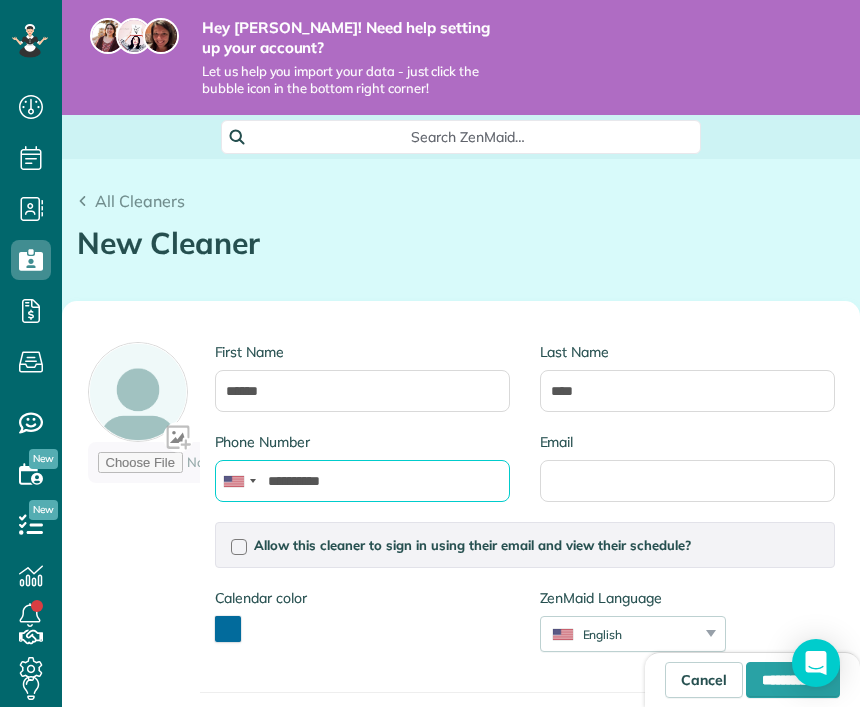 type on "**********" 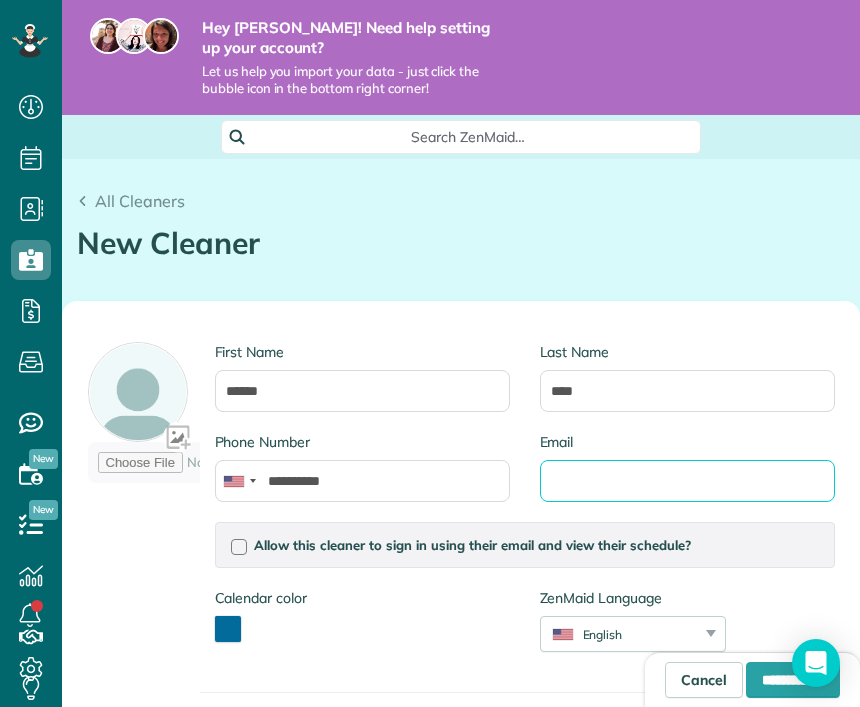 click on "Email" at bounding box center (687, 481) 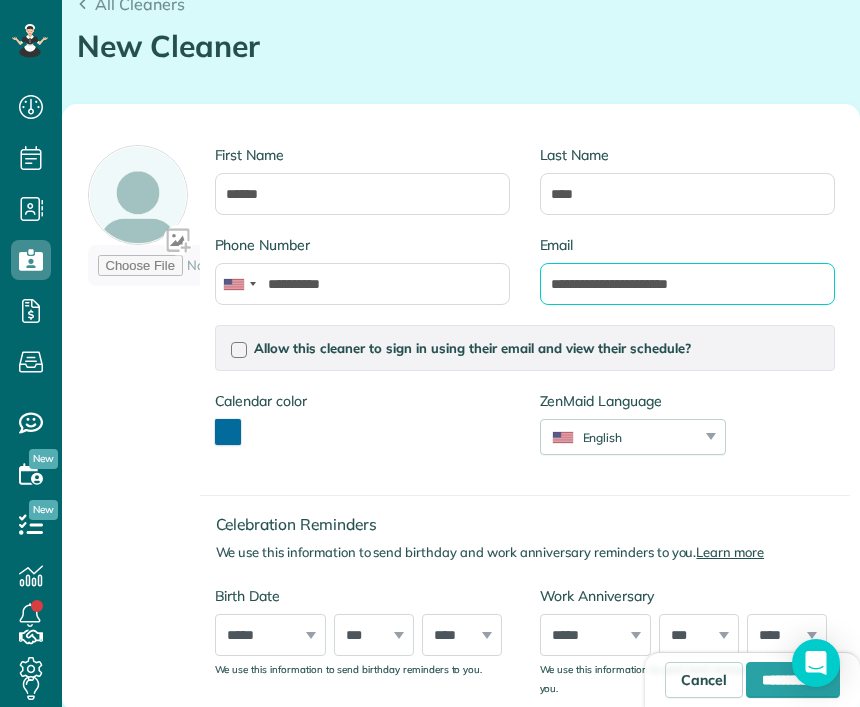 scroll, scrollTop: 207, scrollLeft: 0, axis: vertical 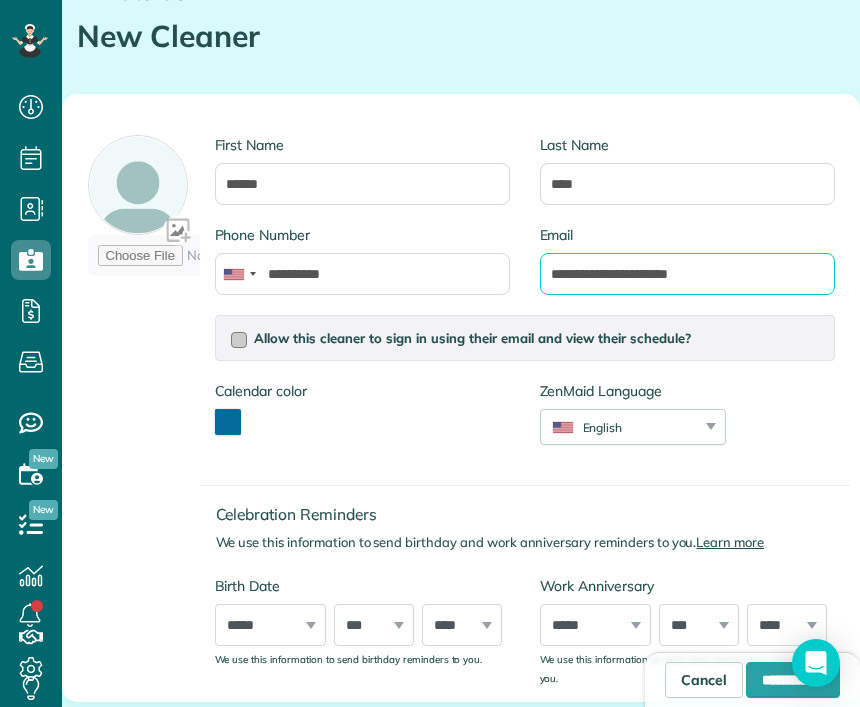 type on "**********" 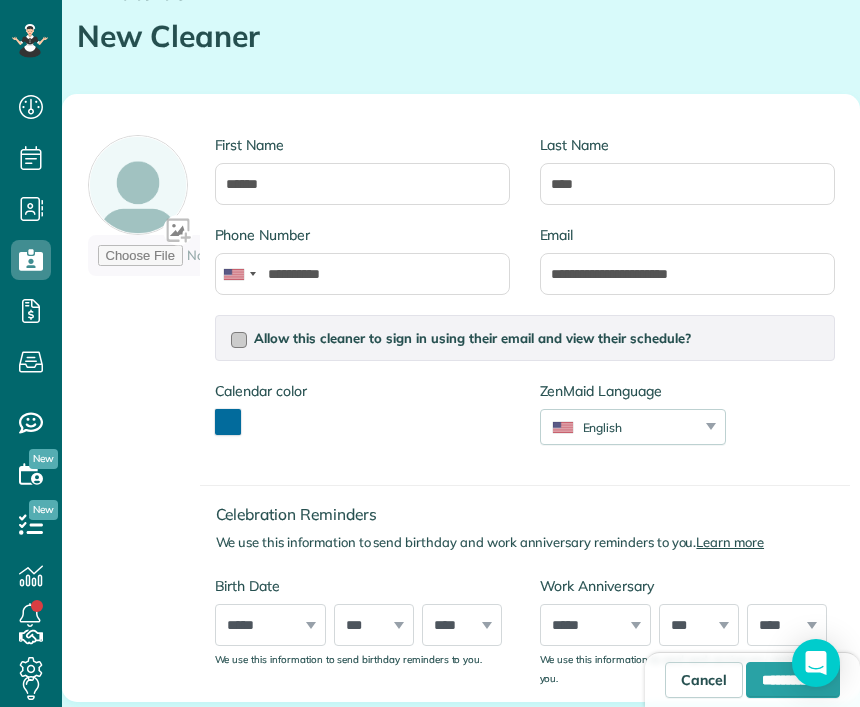 click at bounding box center [239, 340] 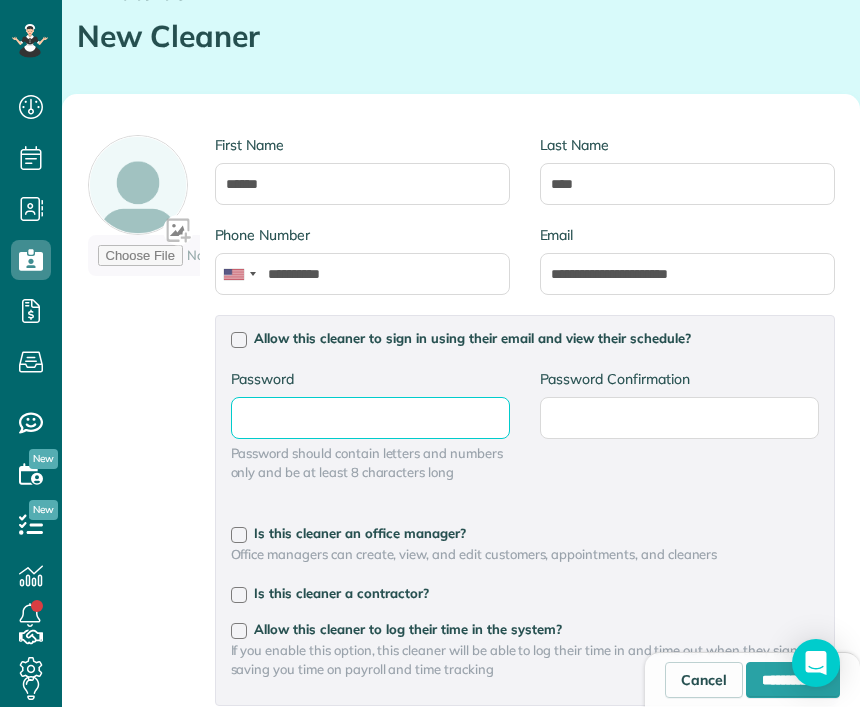 click on "Password" at bounding box center (0, 0) 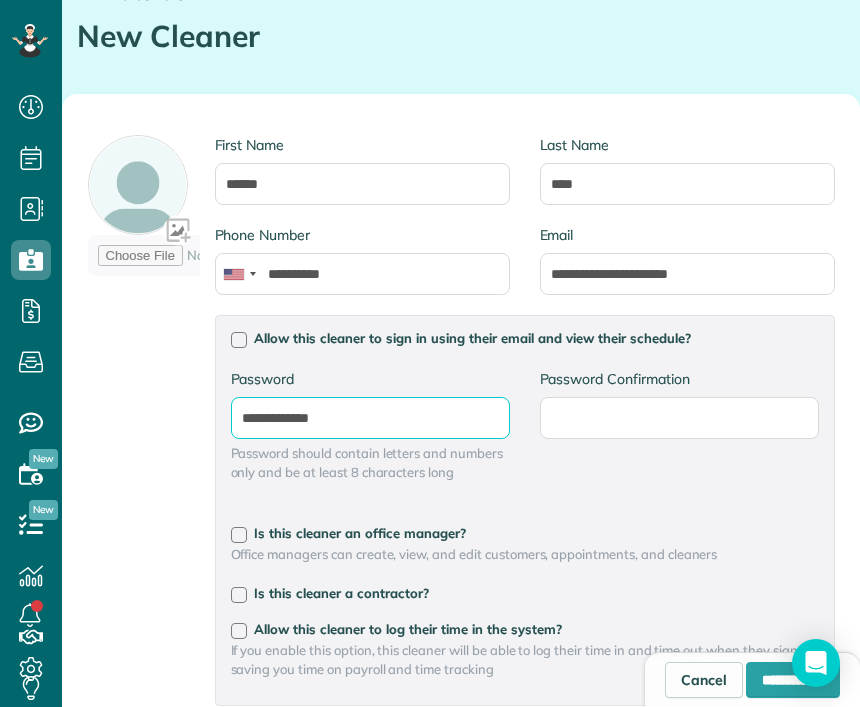 type on "**********" 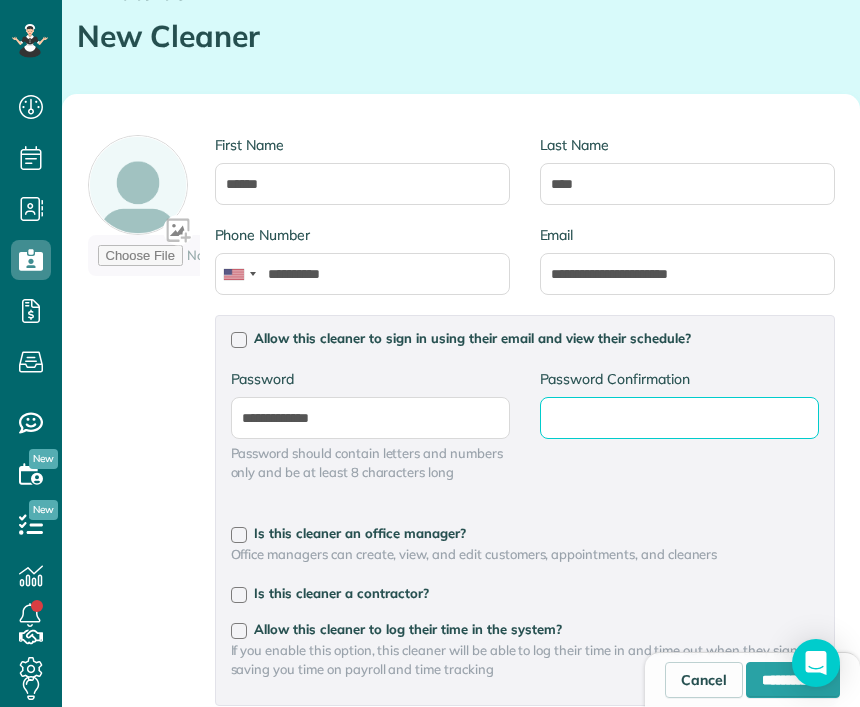 click on "Password Confirmation" at bounding box center (0, 0) 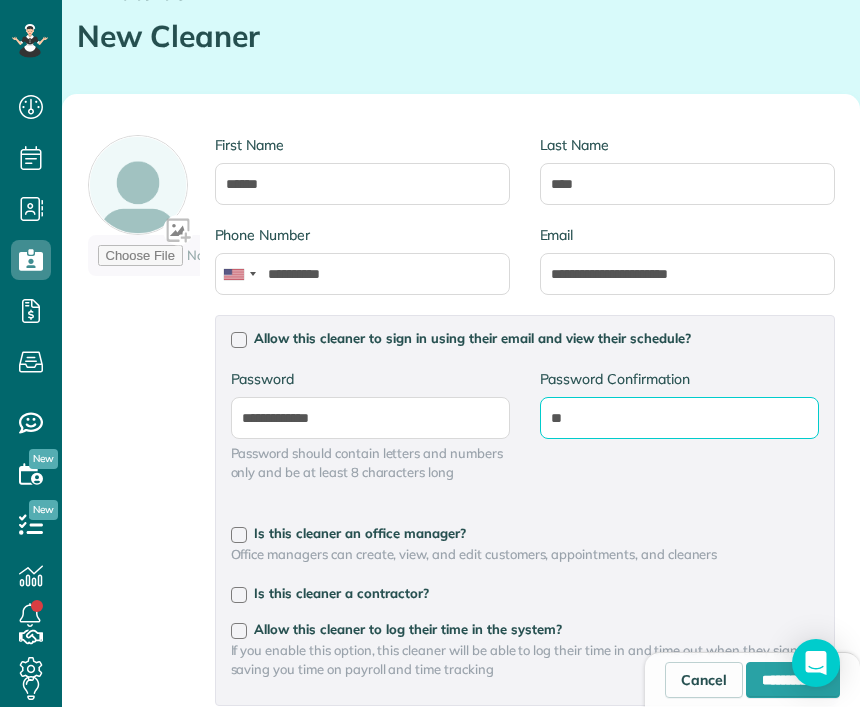 type on "*" 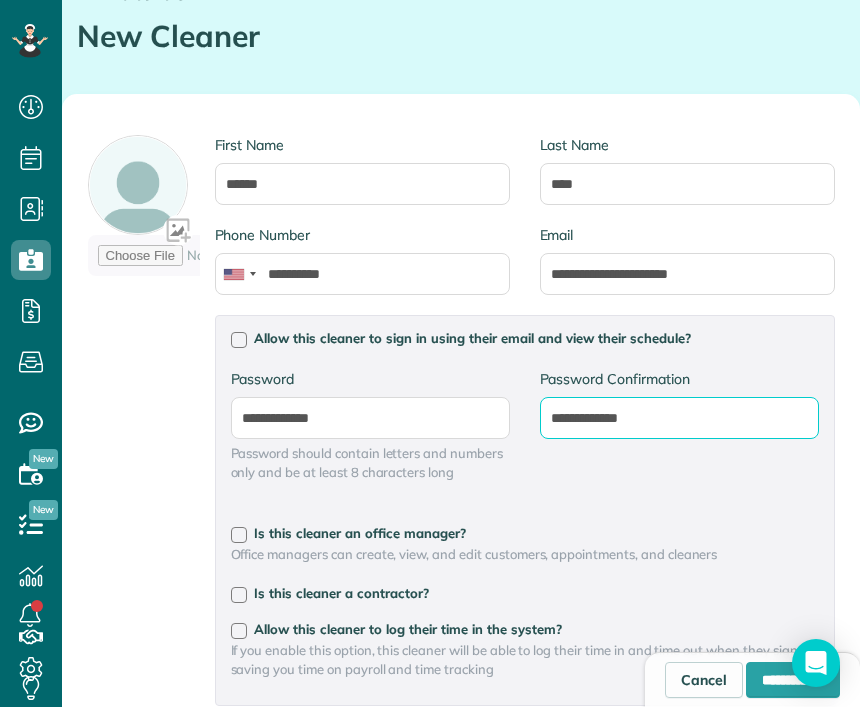 type on "**********" 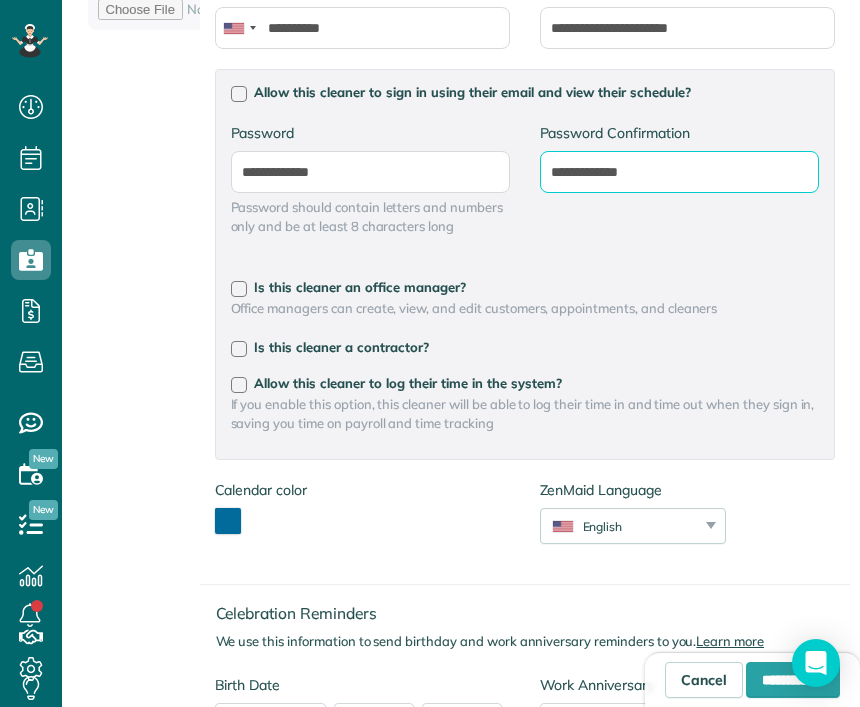 scroll, scrollTop: 463, scrollLeft: 0, axis: vertical 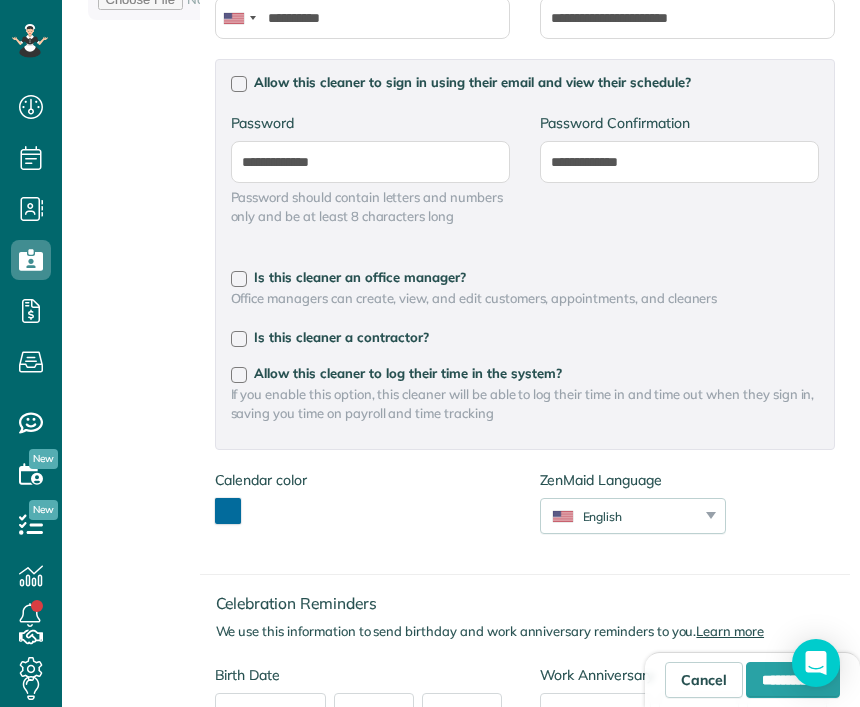 click on "**********" at bounding box center [525, 256] 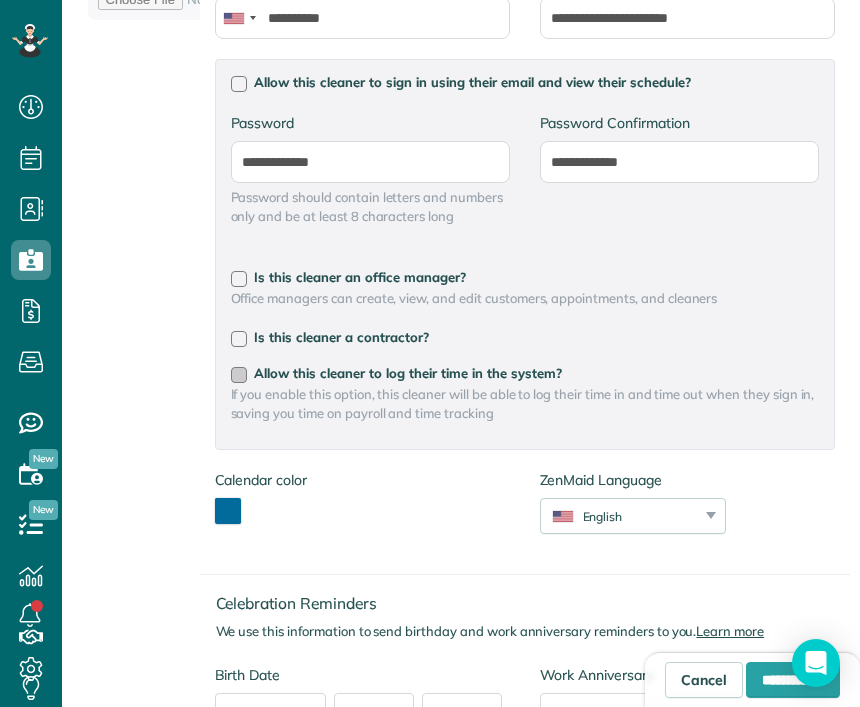 click at bounding box center (239, 375) 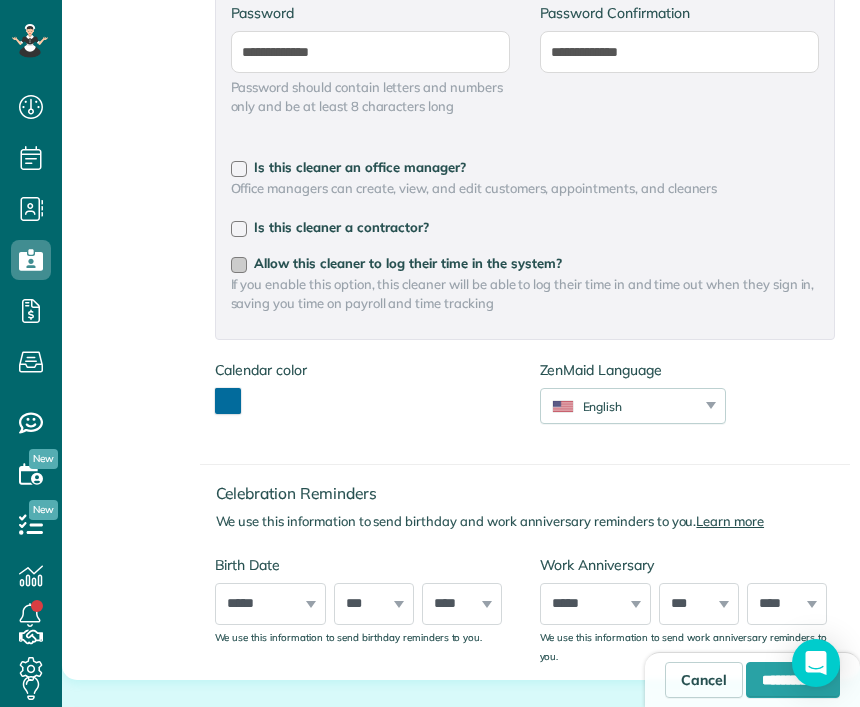 scroll, scrollTop: 584, scrollLeft: 0, axis: vertical 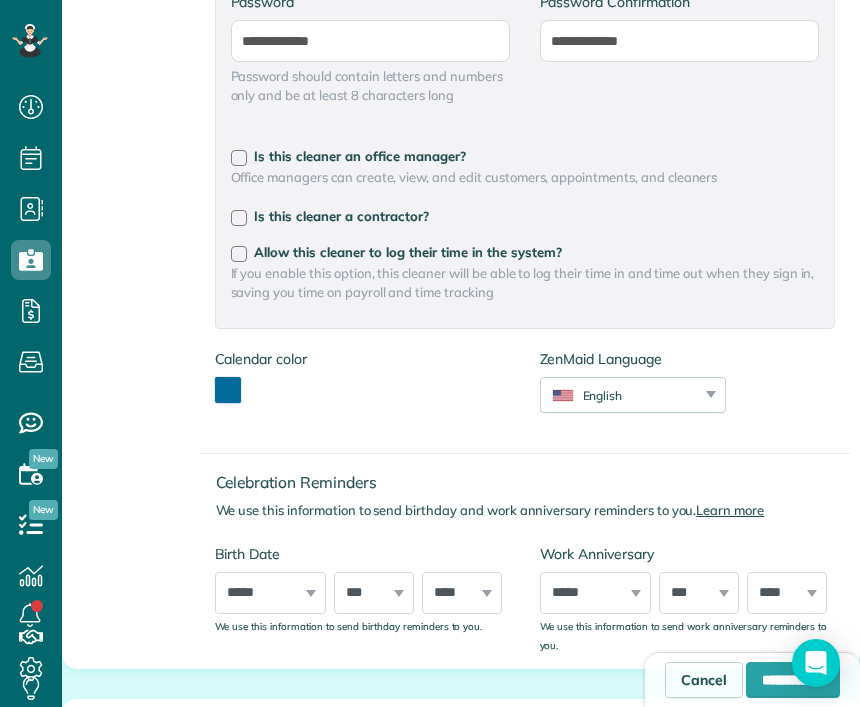click at bounding box center (228, 390) 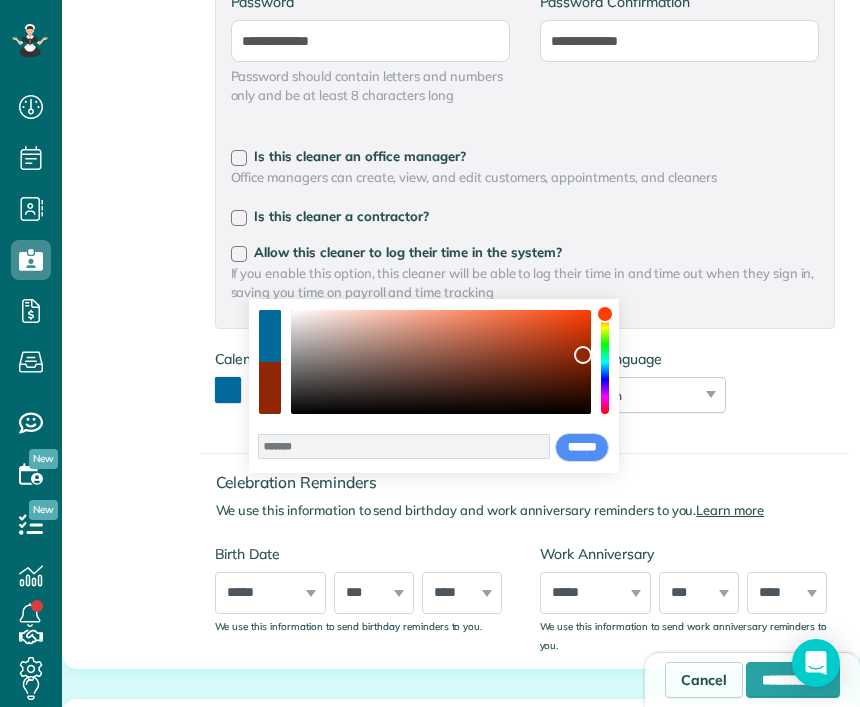type on "*******" 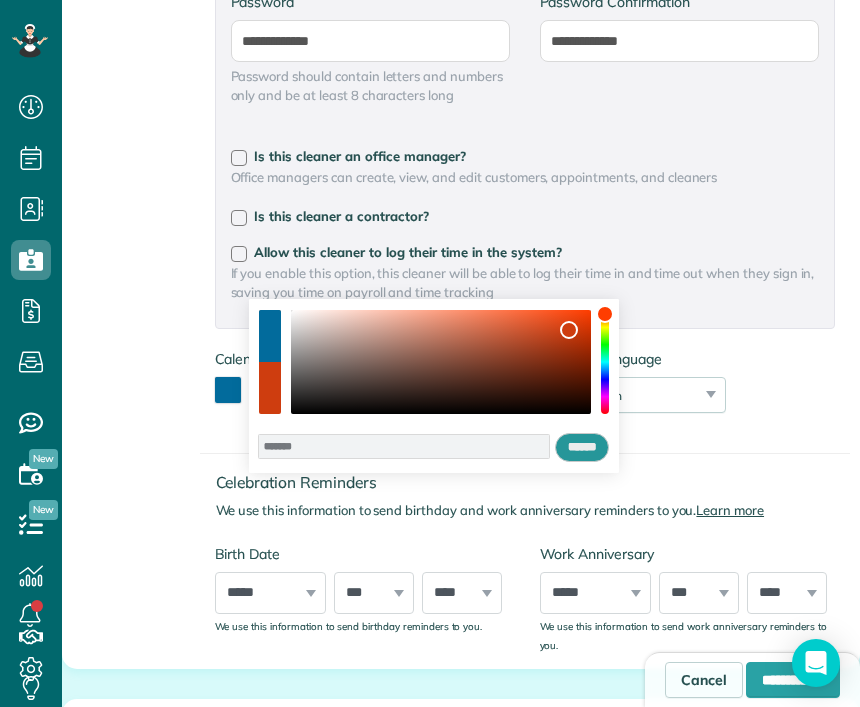 click on "******" at bounding box center (582, 448) 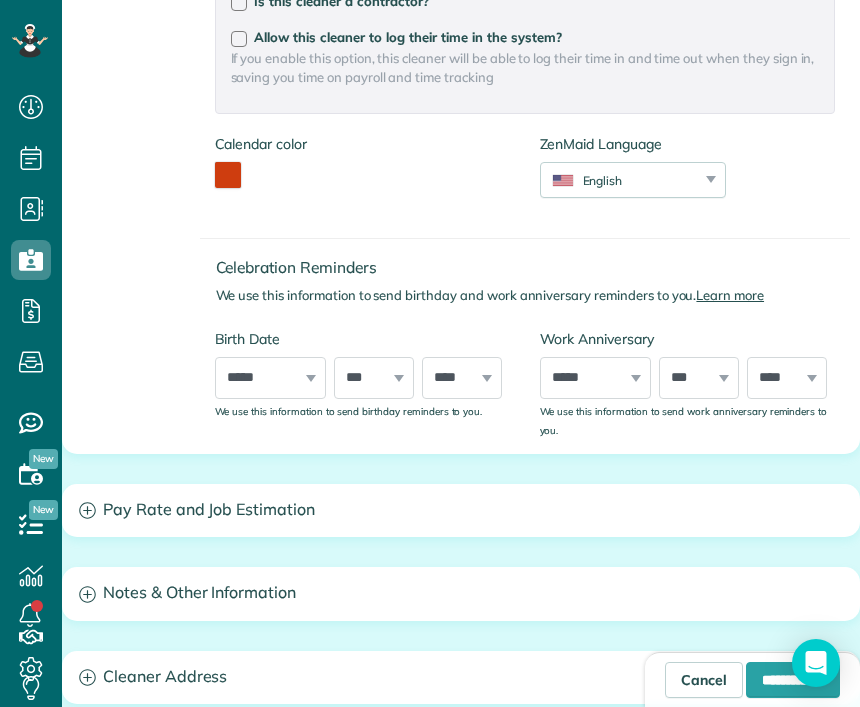 scroll, scrollTop: 798, scrollLeft: 0, axis: vertical 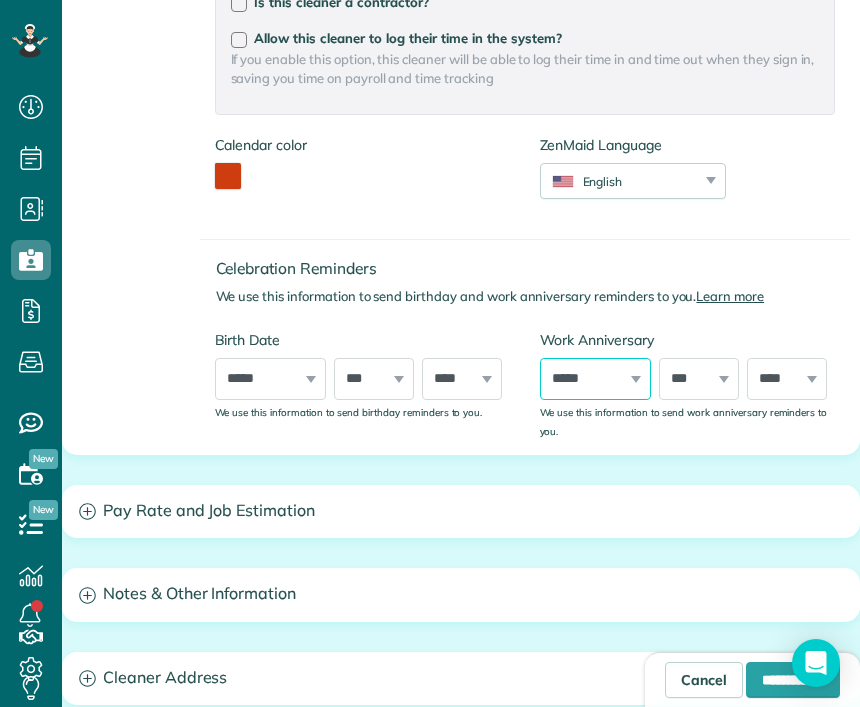 click on "*****
*******
********
*****
*****
***
****
****
******
*********
*******
********
********" at bounding box center (596, 379) 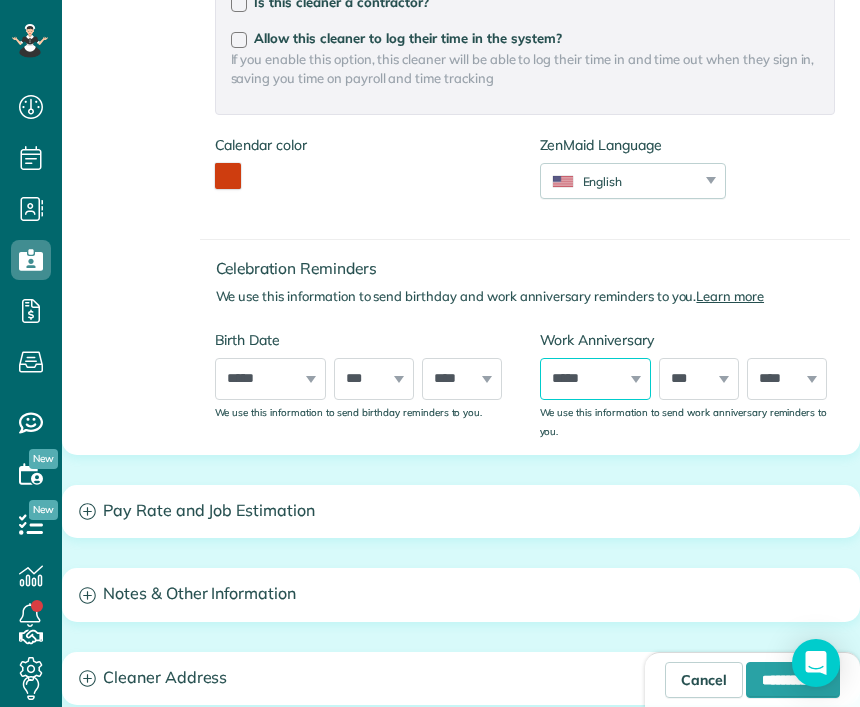 select on "*" 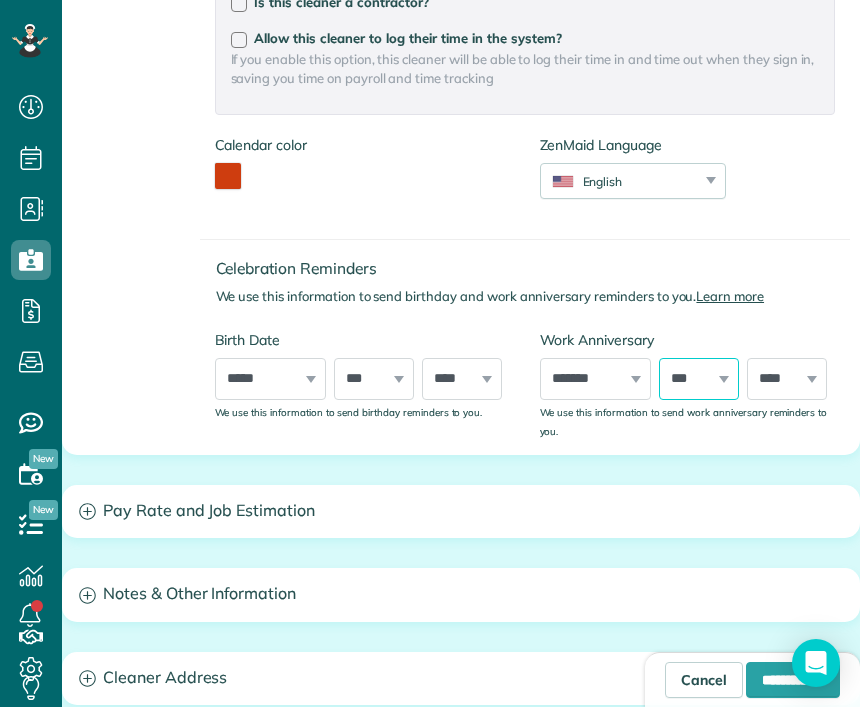 click on "***
*
*
*
*
*
*
*
*
*
**
**
**
**
**
**
**
**
**
**
**
**
**
**
**
**
**
**
**
**
**
**" at bounding box center [699, 379] 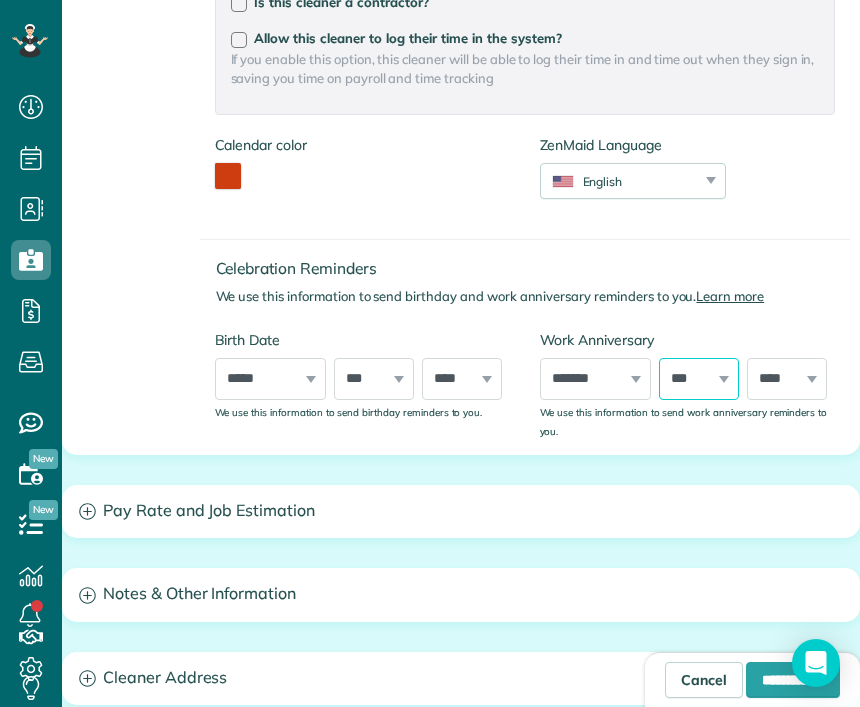 select on "**" 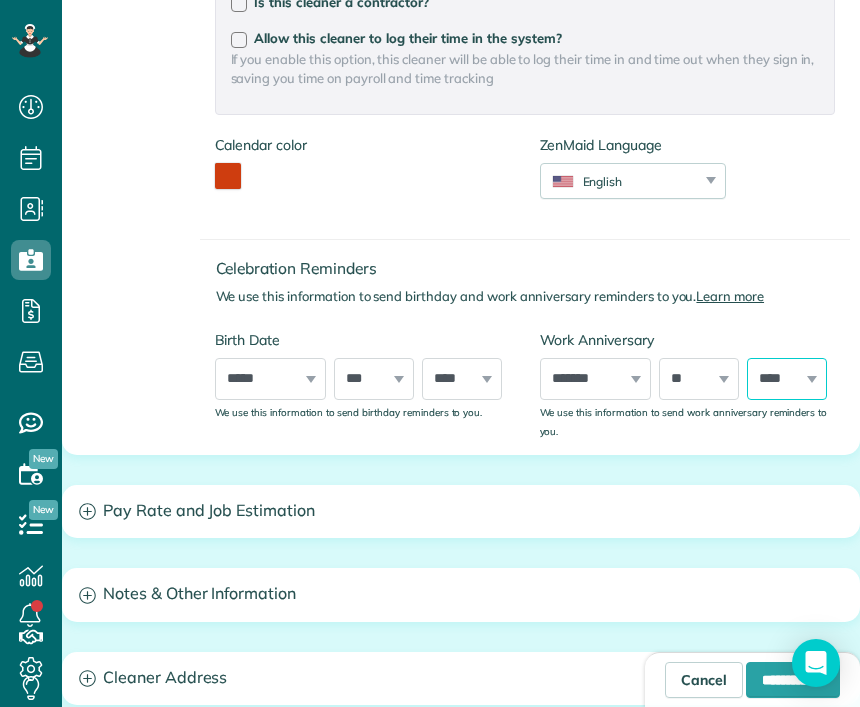 click on "****
****
****
****
****
****
****
****
****
****
****
****
****
****
****
****
****
****
****
****
****
****
****
****
****
****
****
****
****
****
****
****
****
****
****
****
****
****
****
****
****
****
****
****
****
****
****
****
****
****
****
****
****" at bounding box center [787, 379] 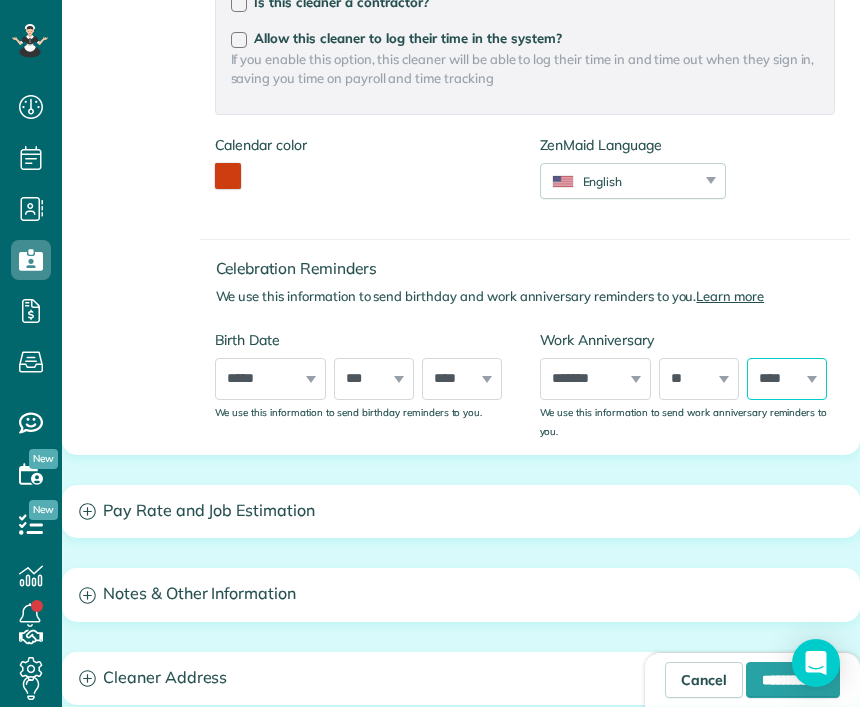 select on "****" 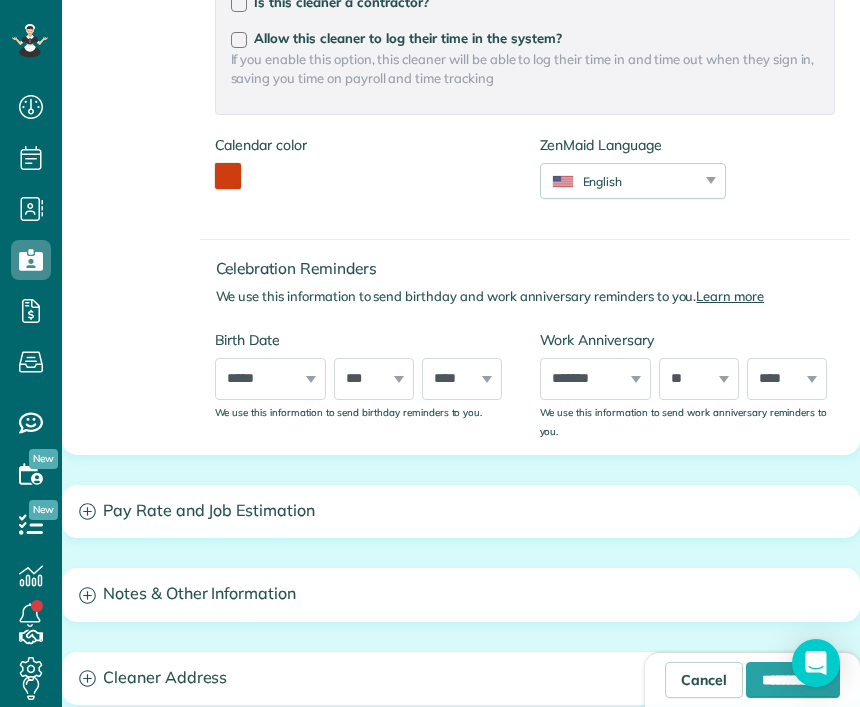 click on "Pay Rate and Job Estimation" at bounding box center (461, 511) 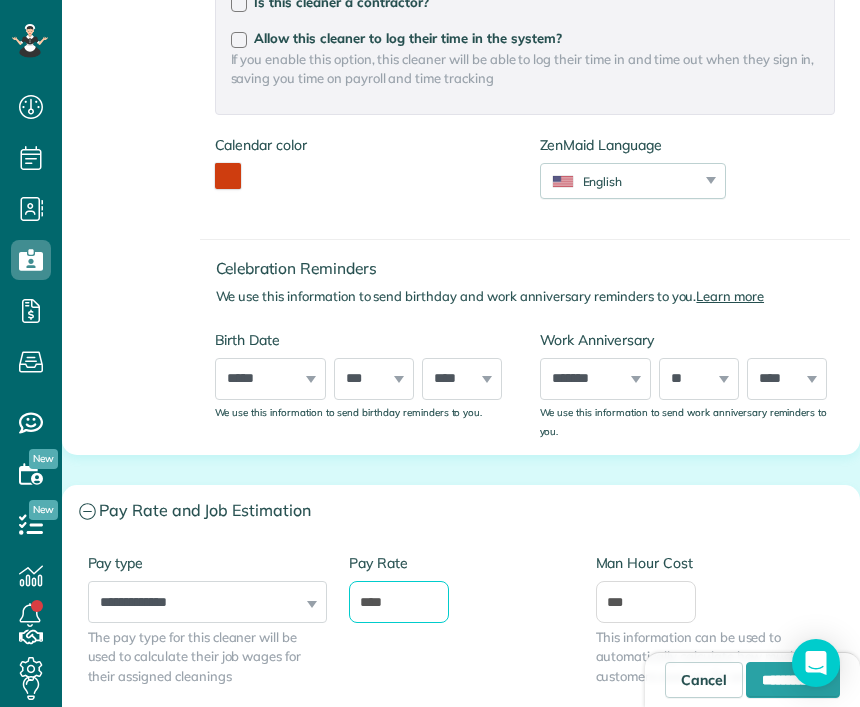 click on "****" at bounding box center [399, 602] 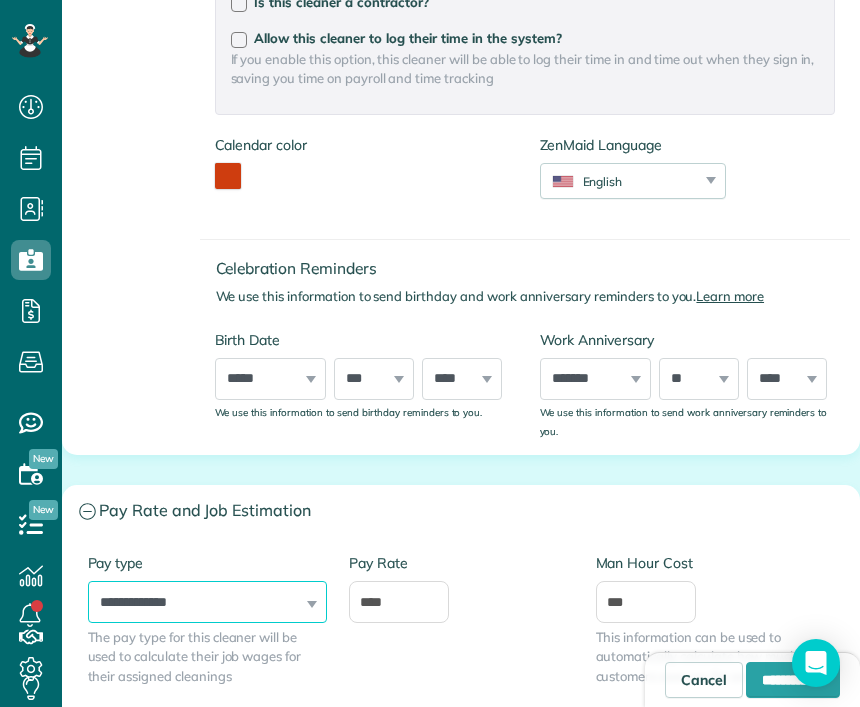 click on "**********" at bounding box center (207, 602) 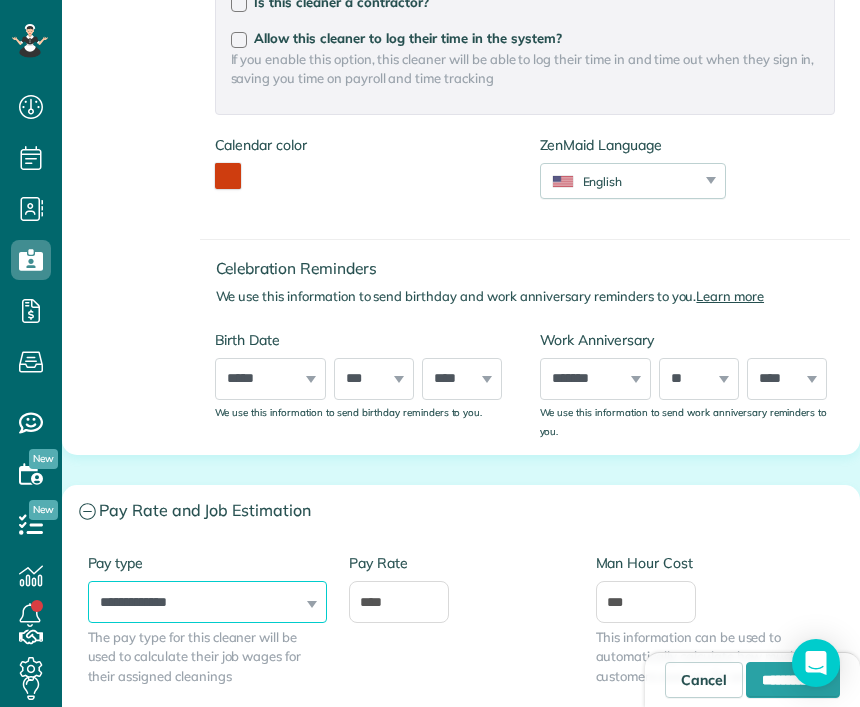 select on "******" 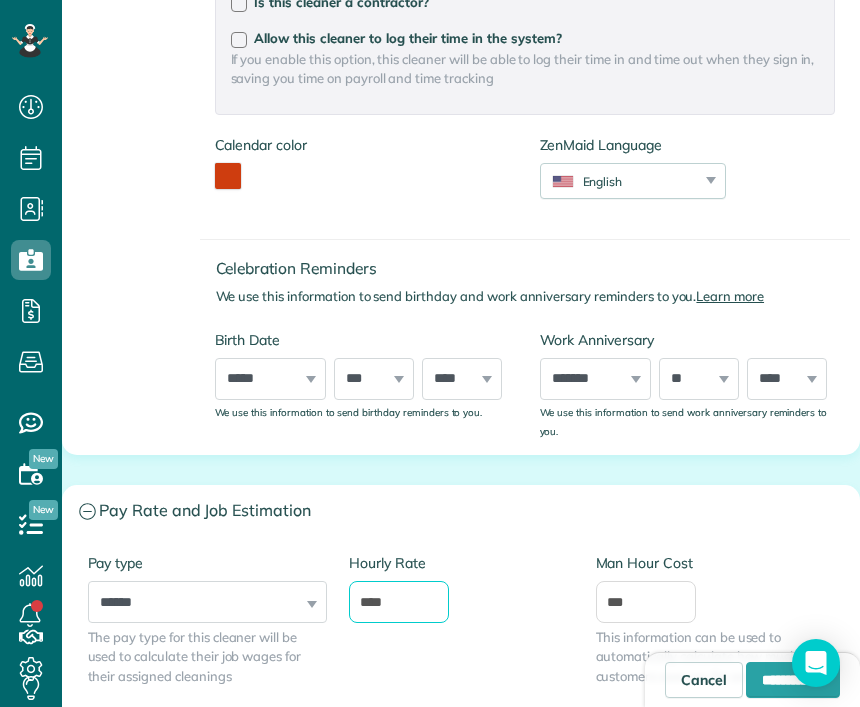 click on "****" at bounding box center (399, 602) 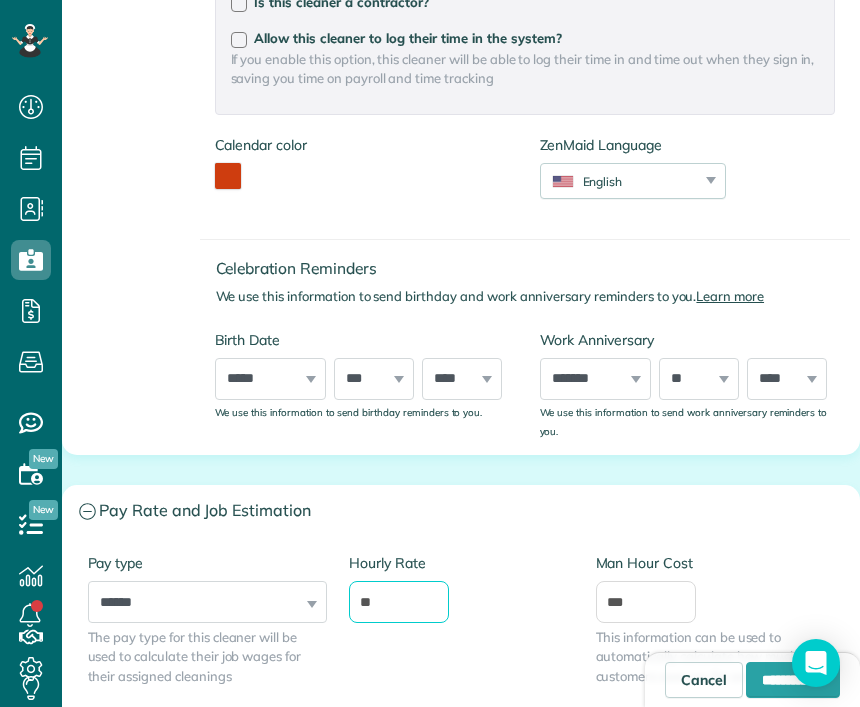 type on "*" 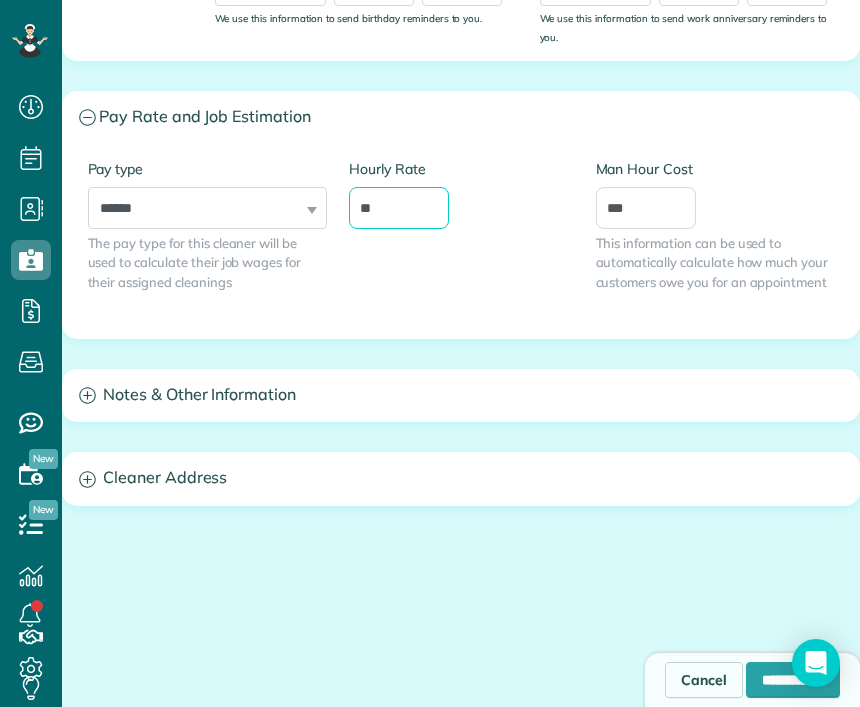 scroll, scrollTop: 1191, scrollLeft: 0, axis: vertical 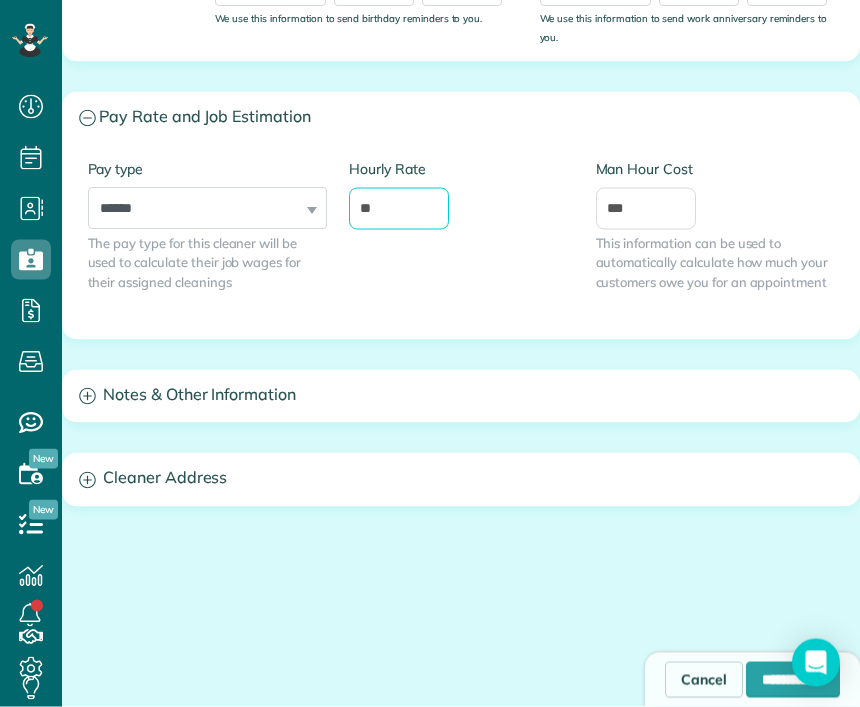 type on "**" 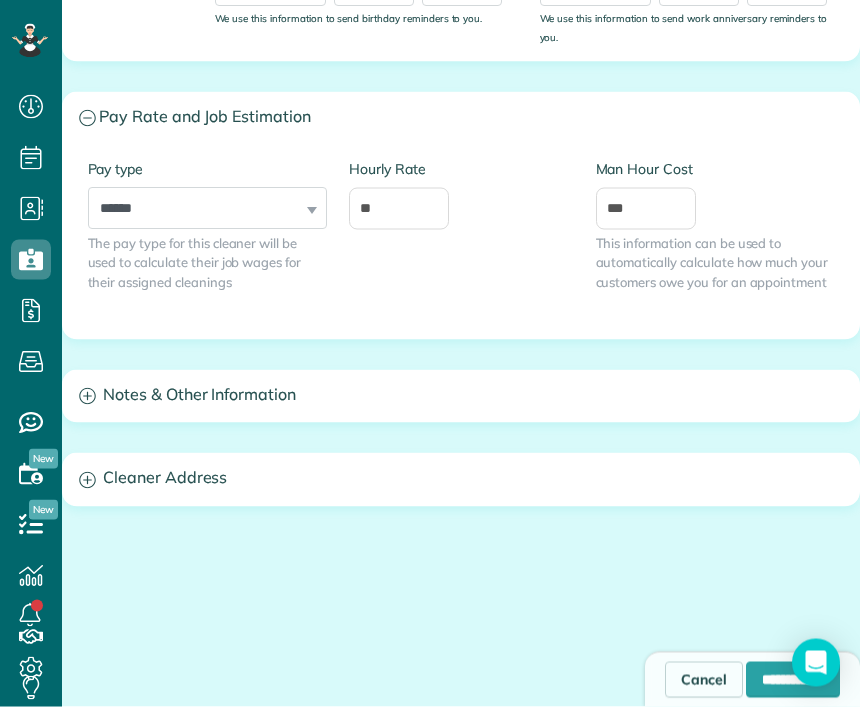 click on "Cleaner Address" at bounding box center (461, 479) 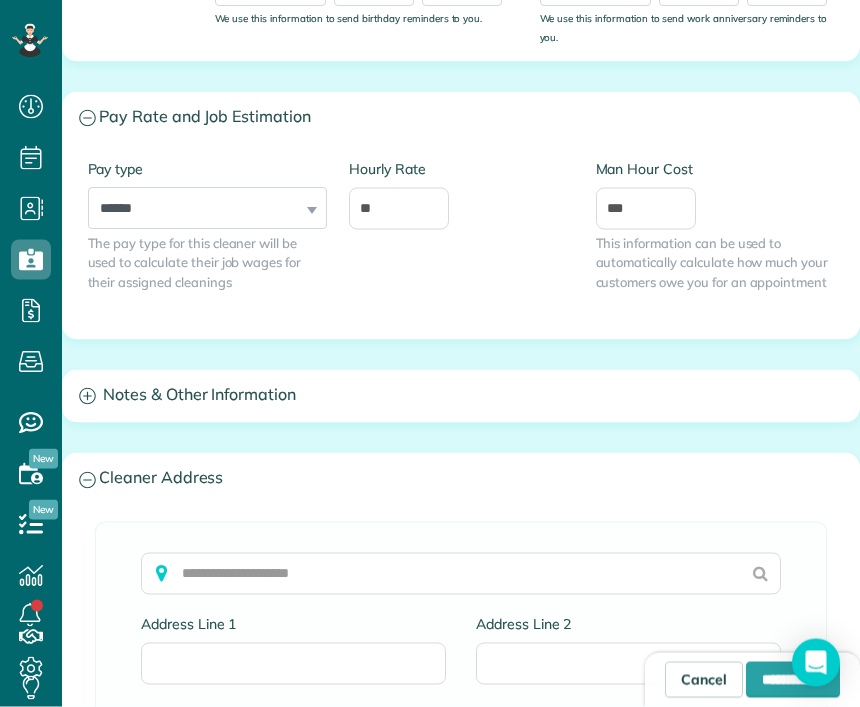 scroll, scrollTop: 0, scrollLeft: 0, axis: both 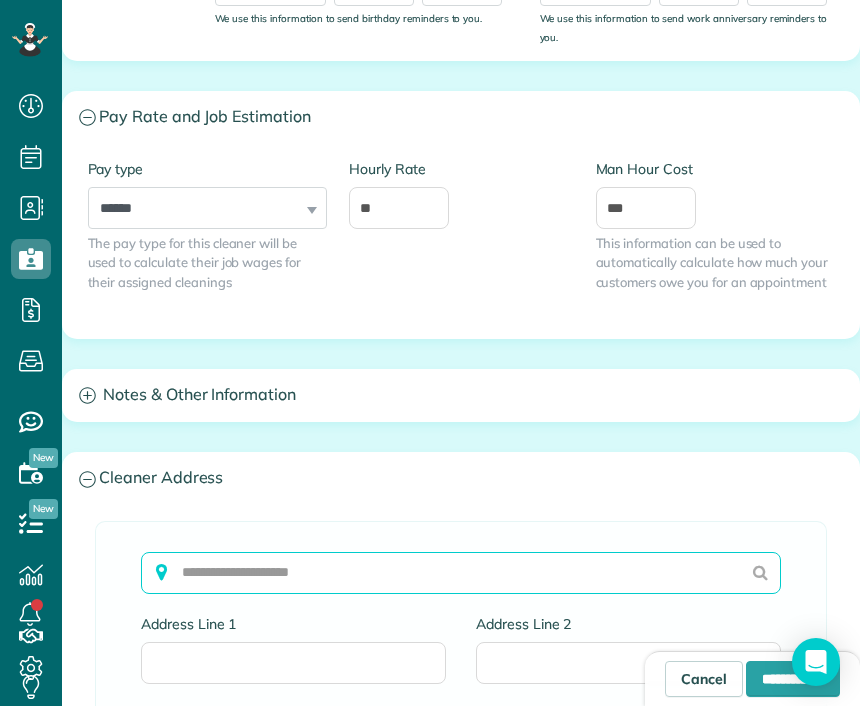 click at bounding box center [461, 574] 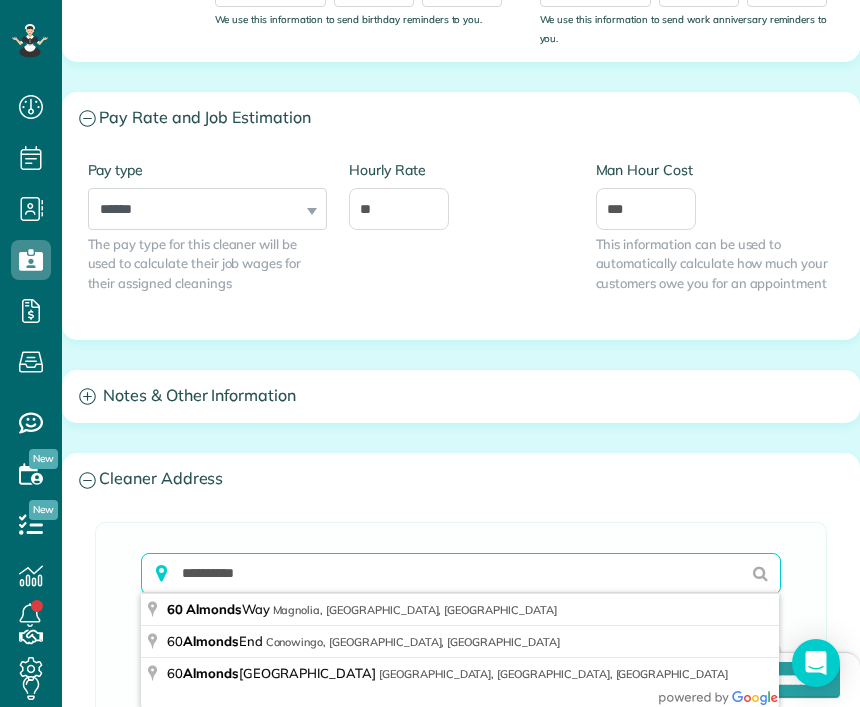 scroll, scrollTop: 0, scrollLeft: 0, axis: both 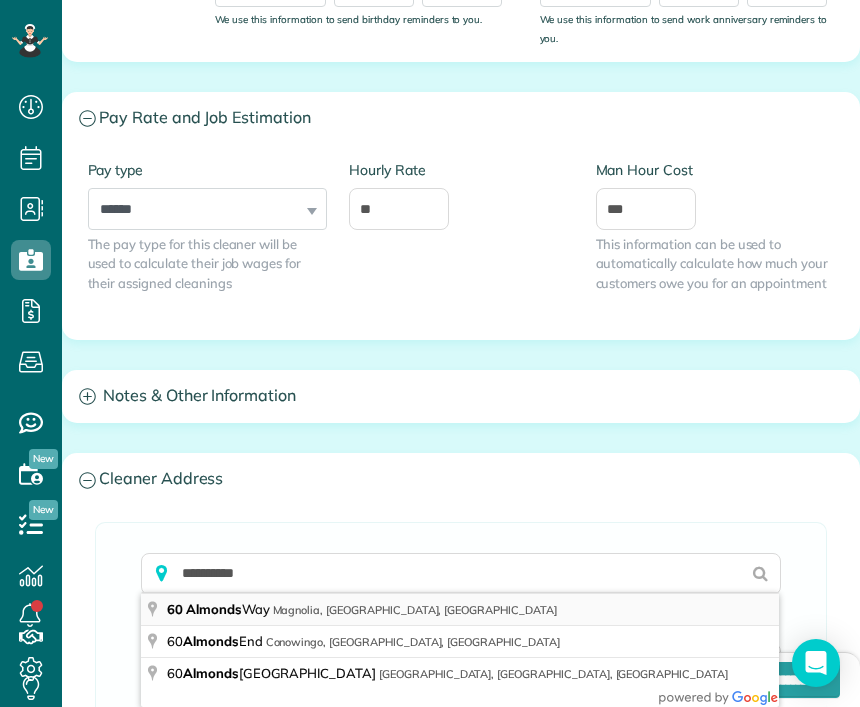 type on "**********" 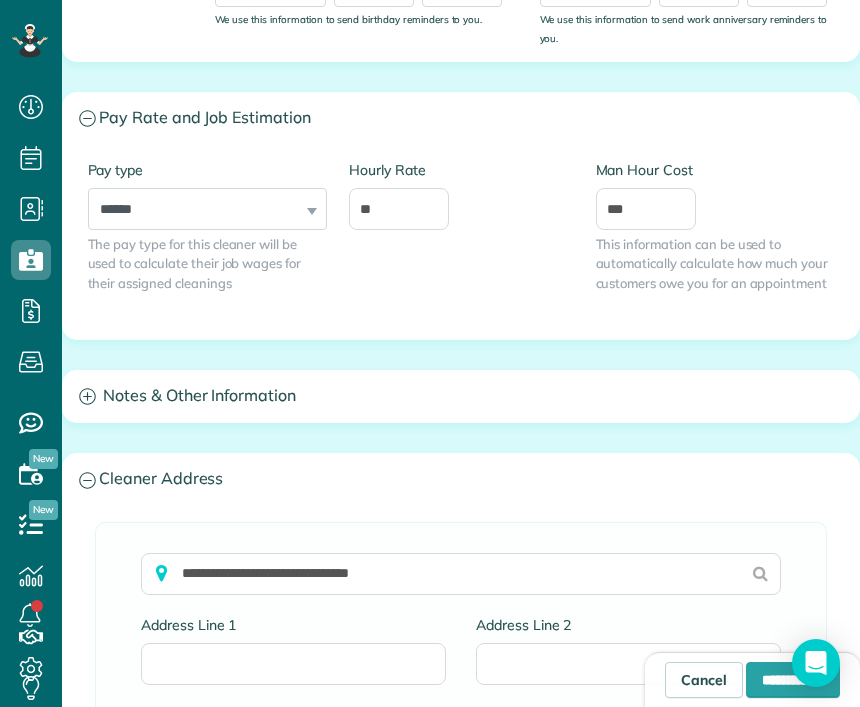 type on "**********" 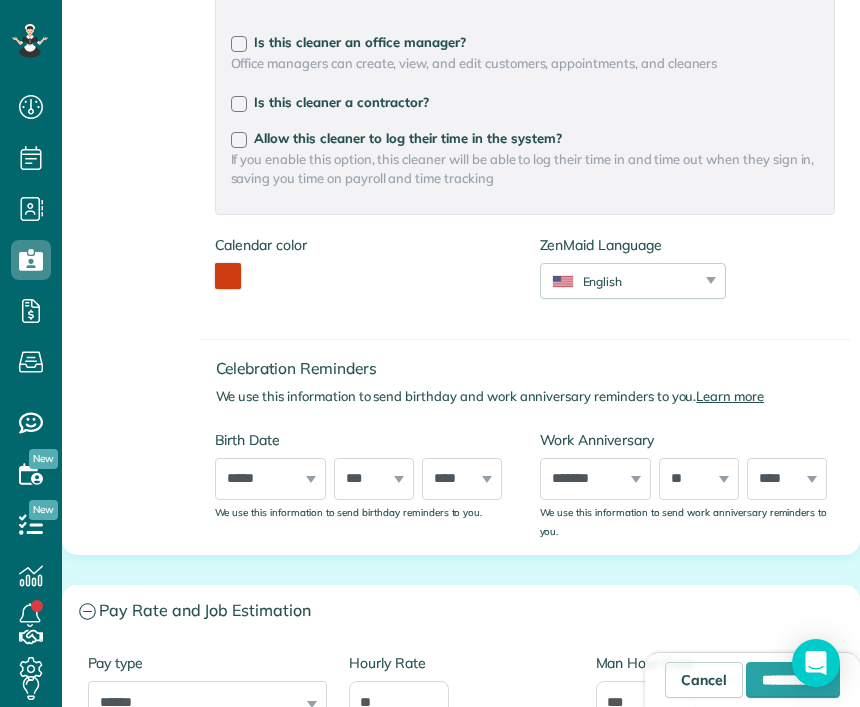 scroll, scrollTop: 707, scrollLeft: 0, axis: vertical 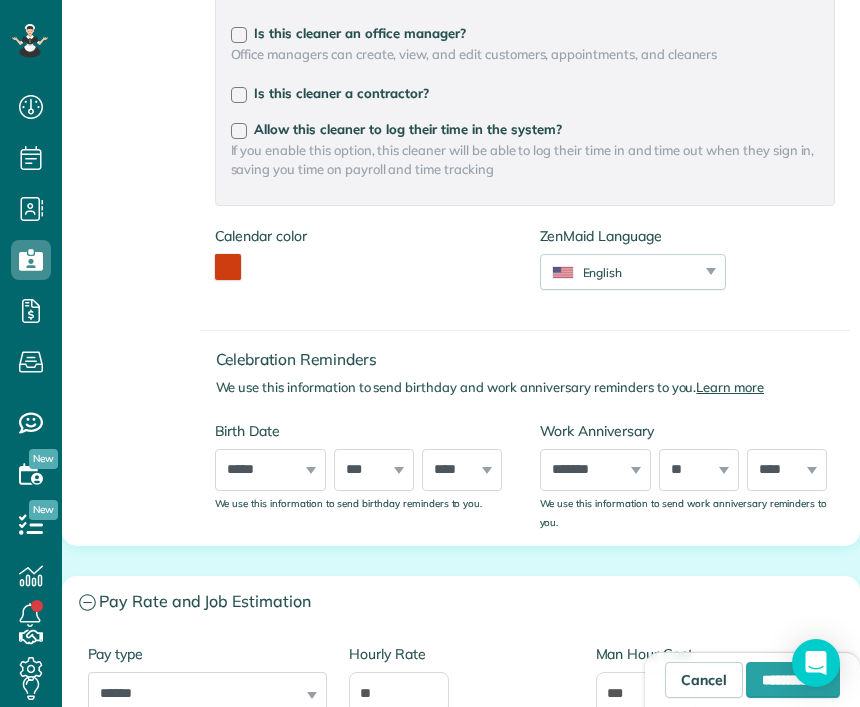 click at bounding box center (228, 267) 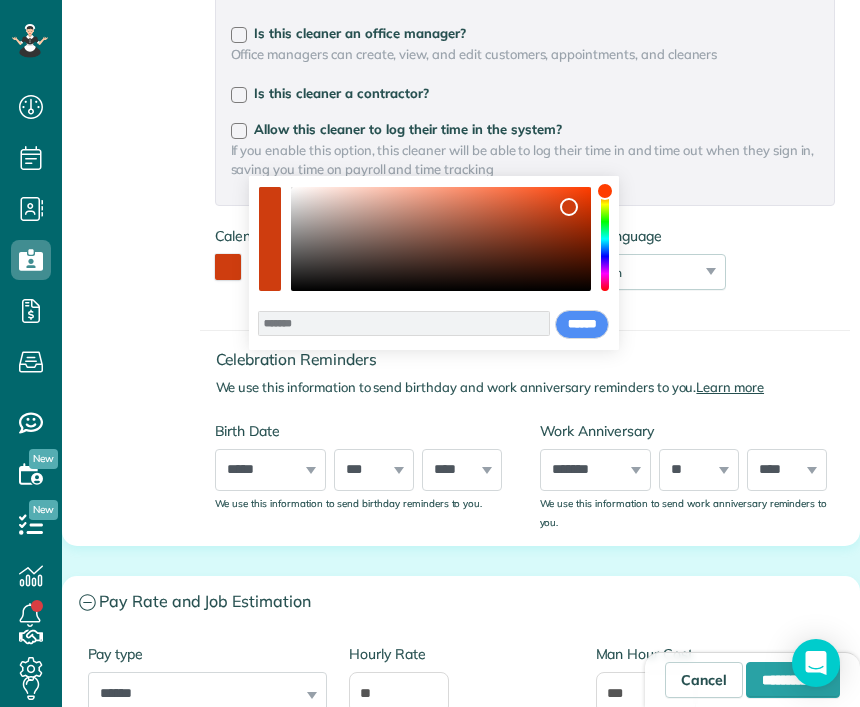 type on "*******" 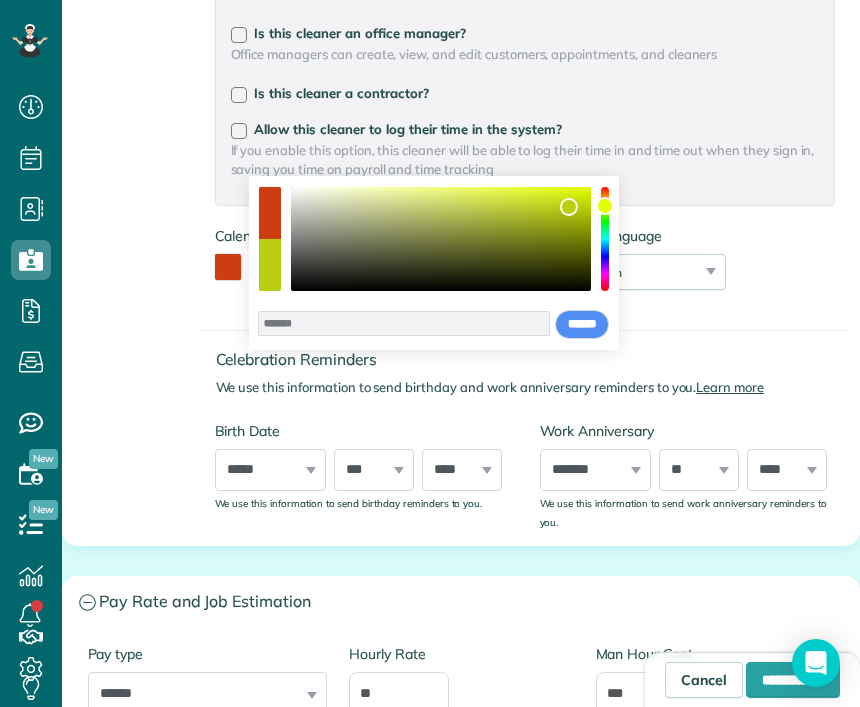 click on "******" at bounding box center (582, 325) 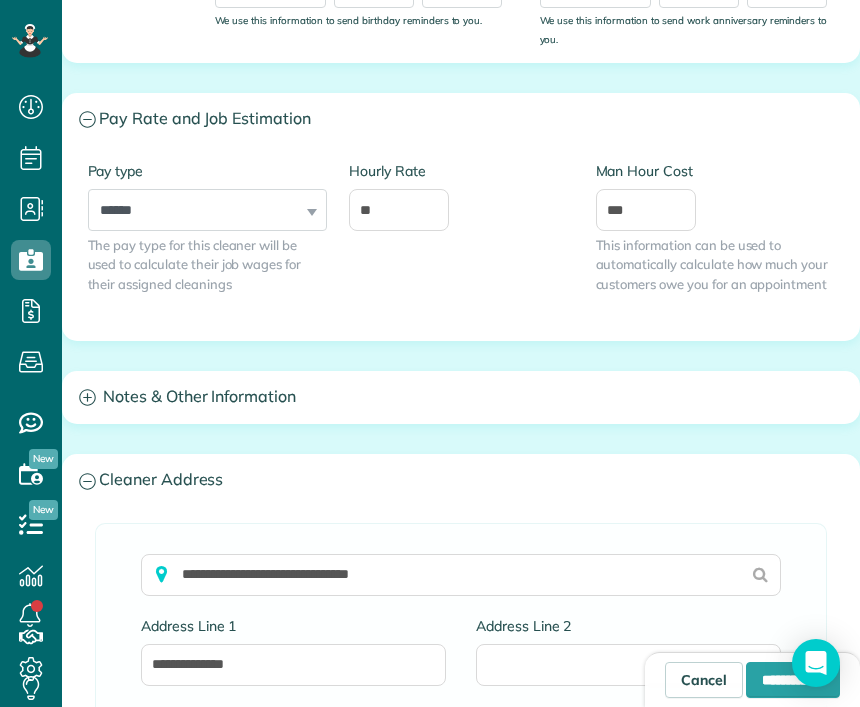 scroll, scrollTop: 1192, scrollLeft: 0, axis: vertical 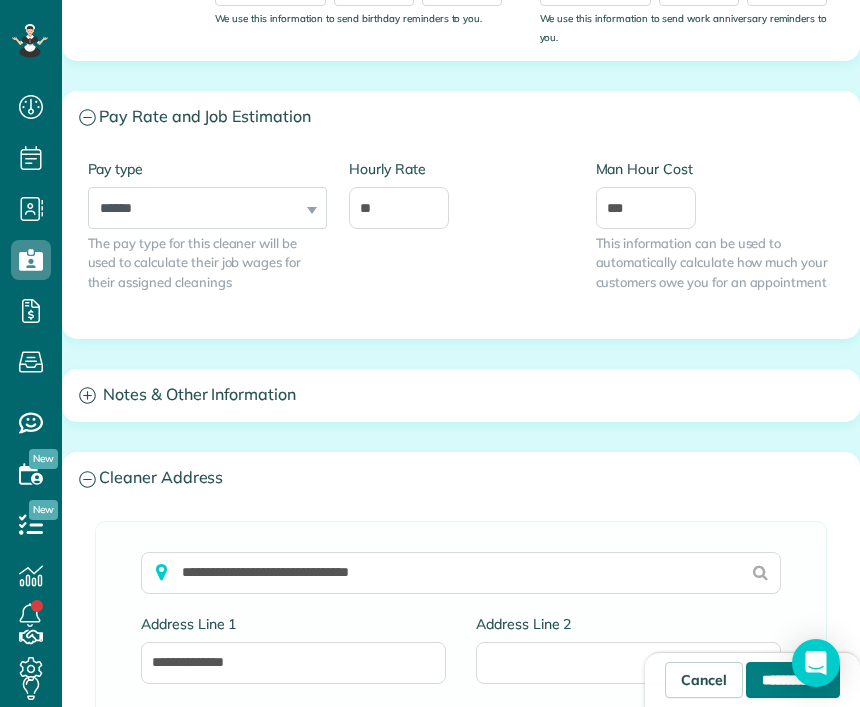 click on "**********" at bounding box center (793, 680) 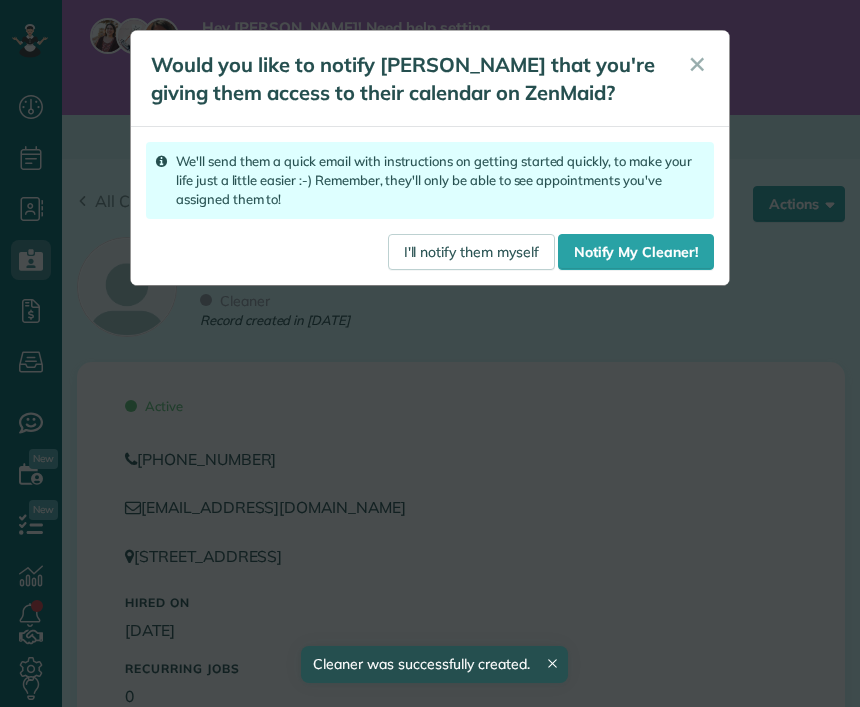 scroll, scrollTop: 0, scrollLeft: 0, axis: both 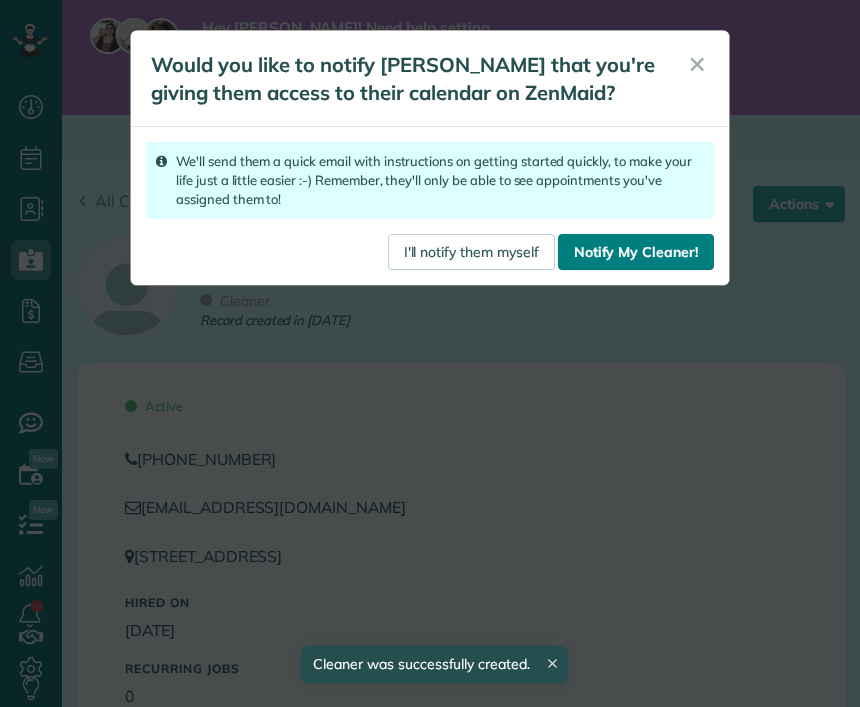 click on "Notify My Cleaner!" at bounding box center (636, 252) 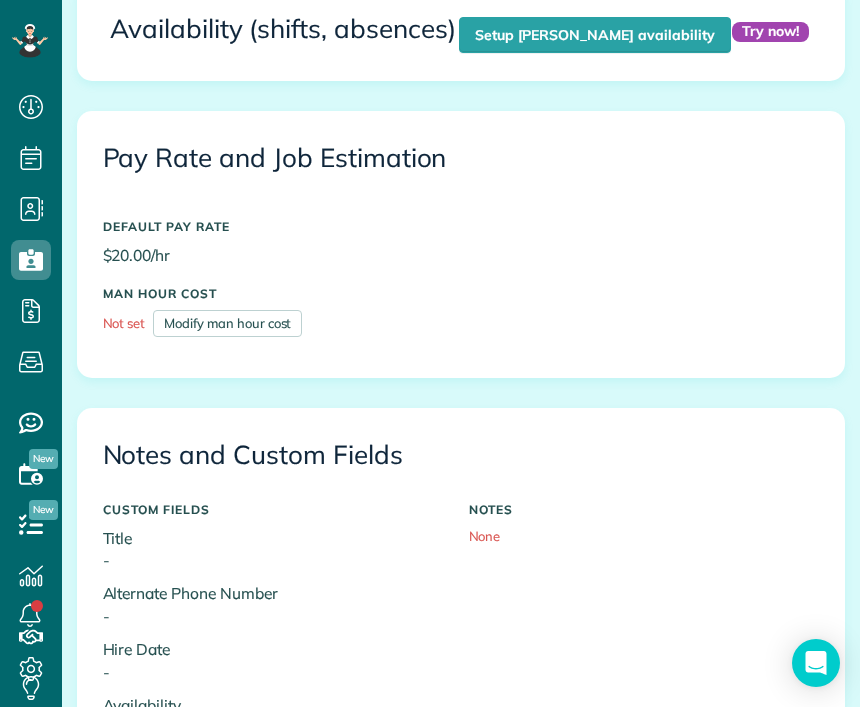 scroll, scrollTop: 785, scrollLeft: 0, axis: vertical 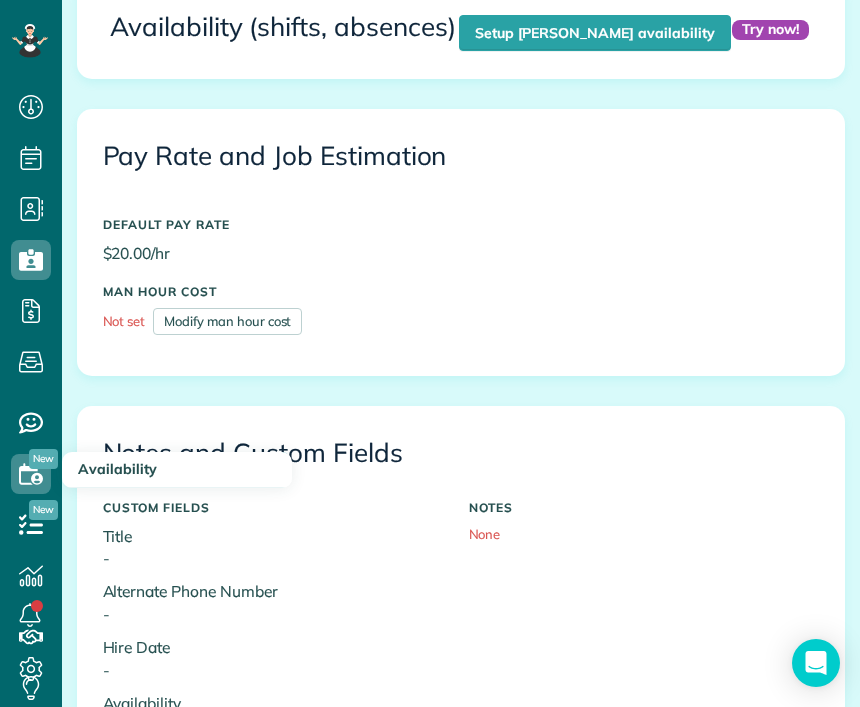 click 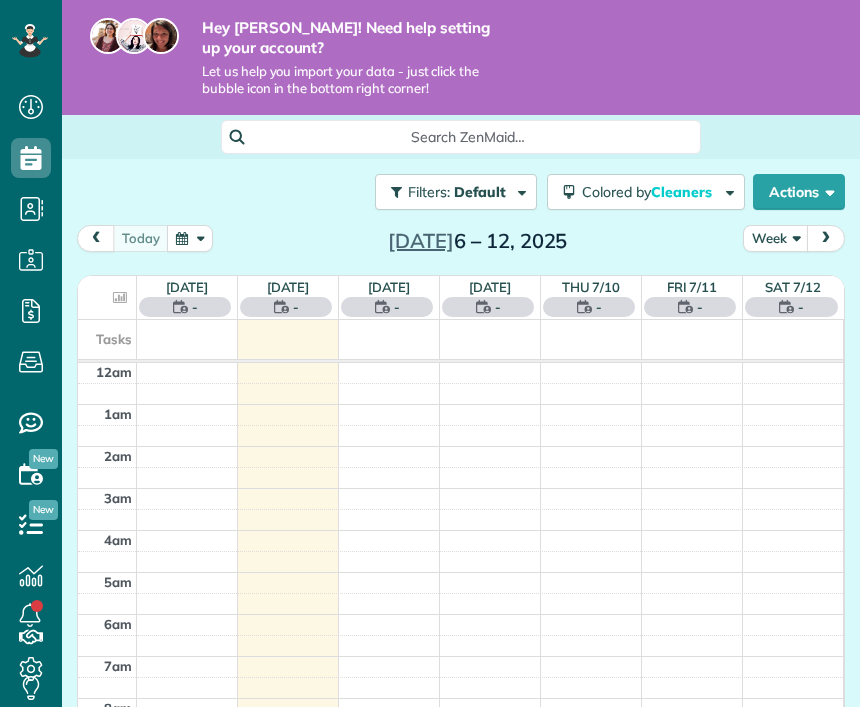 scroll, scrollTop: 0, scrollLeft: 0, axis: both 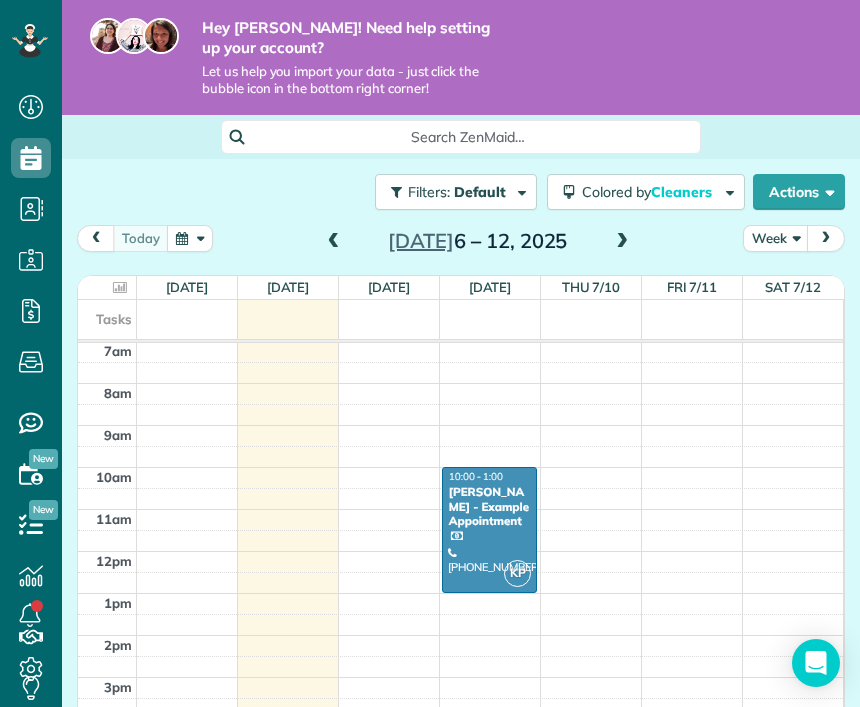 click on "Priscilla - Example Appointment" at bounding box center [489, 506] 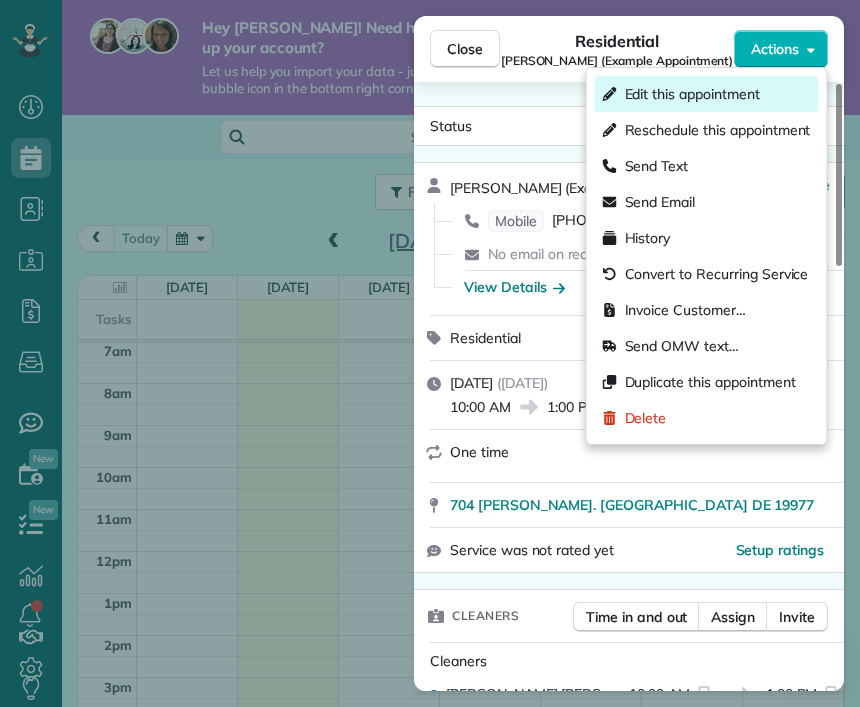 click on "Edit this appointment" at bounding box center (692, 94) 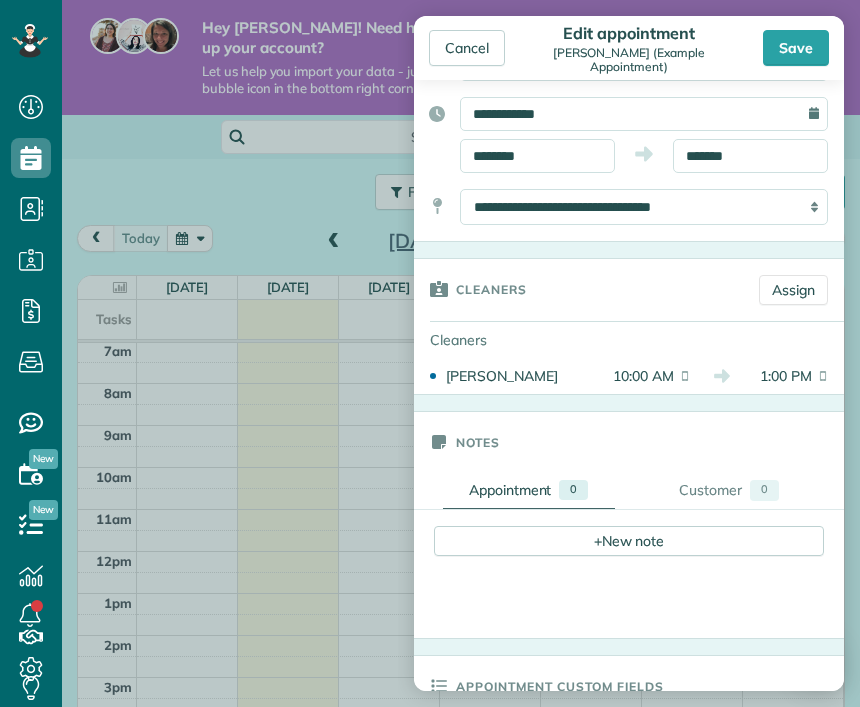 scroll, scrollTop: 173, scrollLeft: 0, axis: vertical 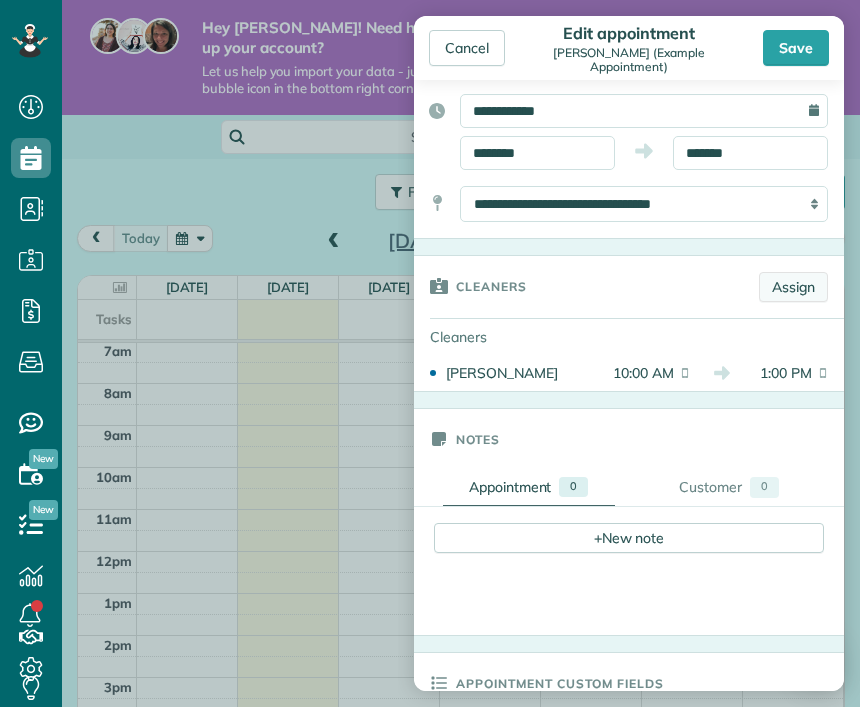click on "Assign" at bounding box center [793, 287] 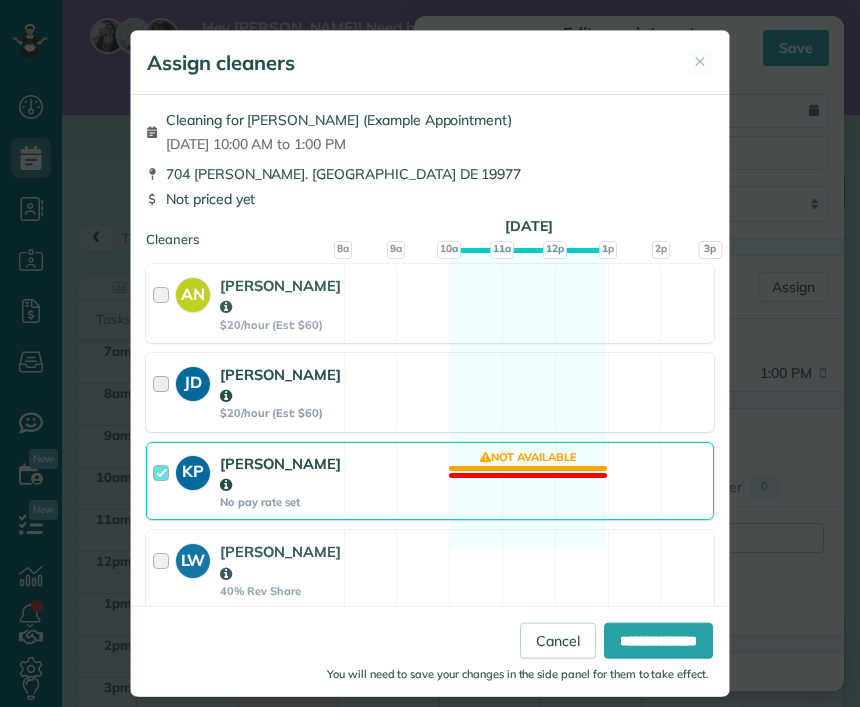 click on "Jazzmin Dixon" at bounding box center [280, 385] 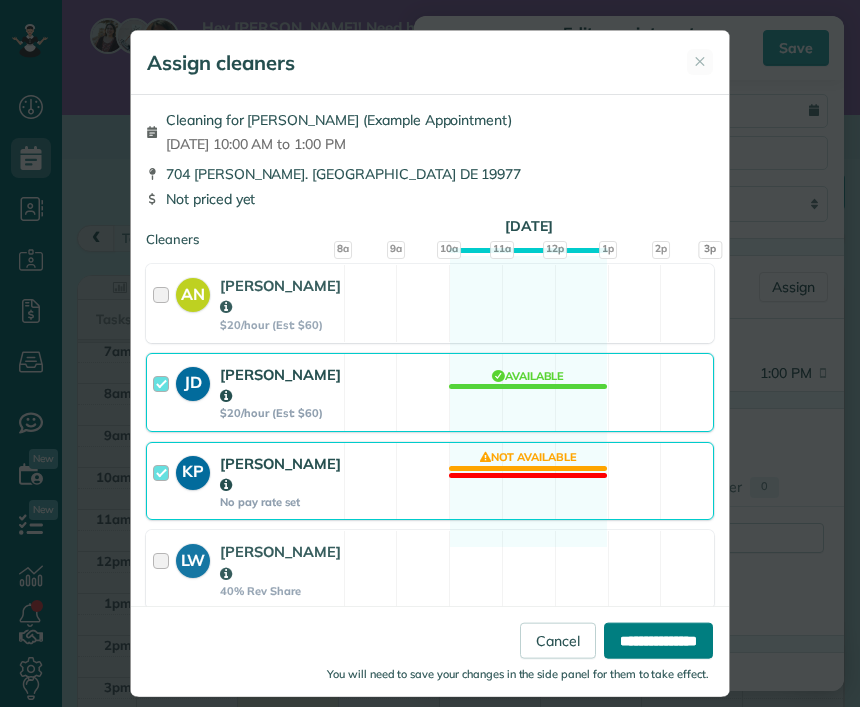 click on "**********" at bounding box center (658, 641) 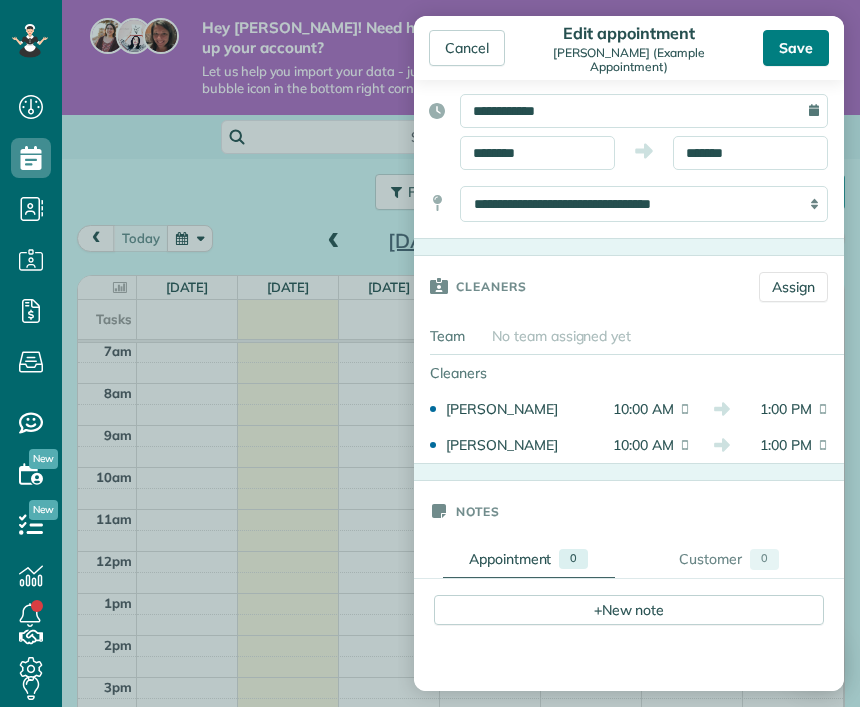 click on "Save" at bounding box center [796, 48] 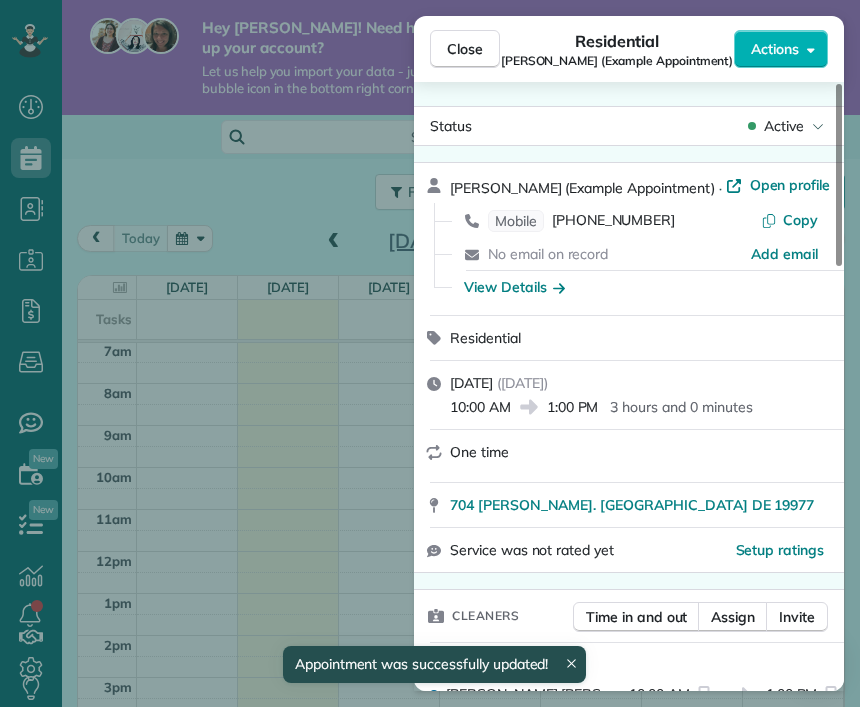 scroll, scrollTop: 295, scrollLeft: 0, axis: vertical 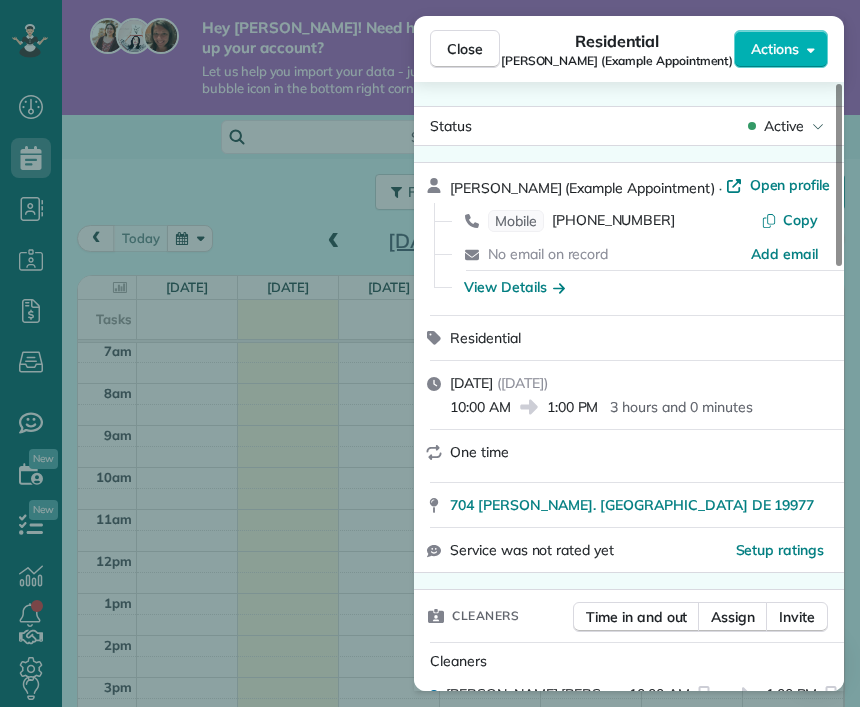 click on "Close Residential Priscilla (Example Appointment) Actions Status Active Priscilla (Example Appointment) · Open profile Mobile (302) 419-7466 Copy No email on record Add email View Details Residential Wednesday, July 09, 2025 ( in 2 days ) 10:00 AM 1:00 PM 3 hours and 0 minutes One time 704 Mclean. Gardens Smyrna DE 19977 Service was not rated yet Setup ratings Cleaners Time in and out Assign Invite Cleaners Keisha   phillips 10:00 AM 1:00 PM Checklist Try Now Standard cleaning  ⋅  v2 includes 98 items Details Unassign Billing Billing actions Price $0.00 Overcharge $0.00 Discount $0.00 Coupon discount - Primary tax - Secondary tax - Total appointment price $0.00 Tips collected New feature! $0.00 Paid Total including tip $0.00 Get paid online in no-time! Send an invoice and reward your cleaners with tips Charge customer credit card Appointment custom fields Reason for Skip - Hidden from cleaners Pay Method - Hidden from cleaners Work items No work items to display Notes Appointment 0 Customer 0 New note" at bounding box center [430, 353] 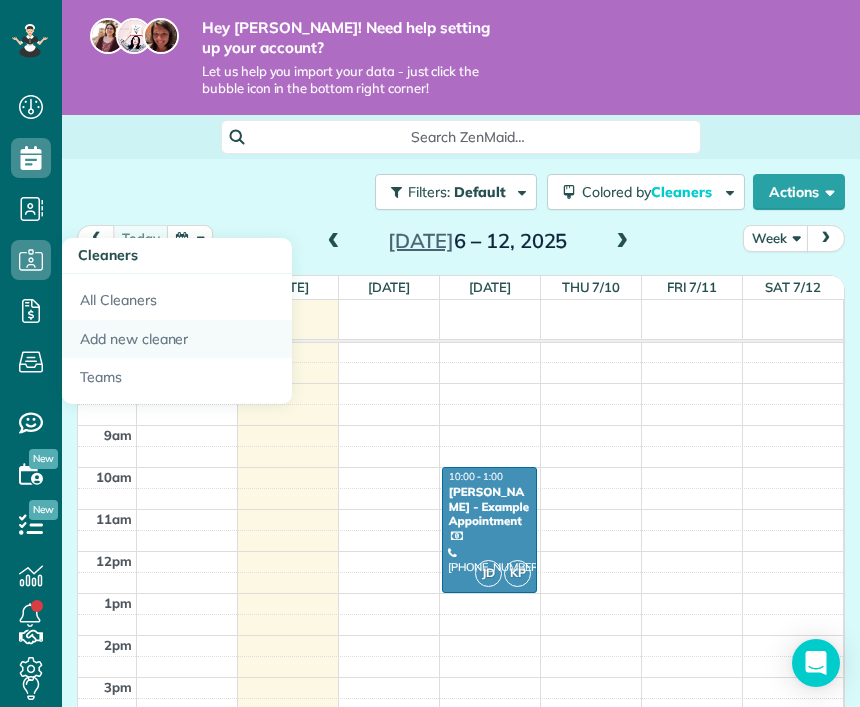 click on "Add new cleaner" at bounding box center [177, 339] 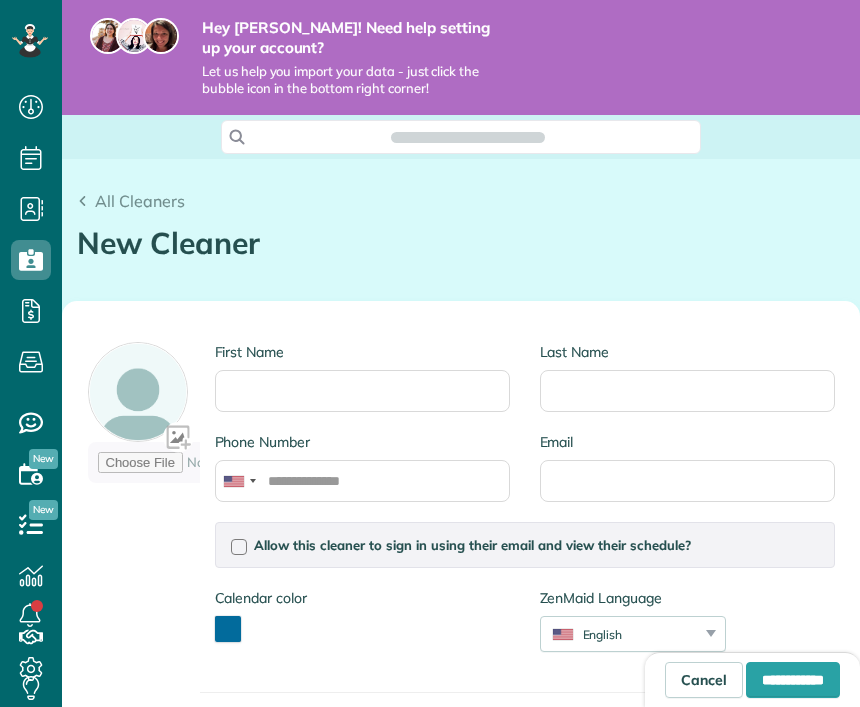 scroll, scrollTop: 0, scrollLeft: 0, axis: both 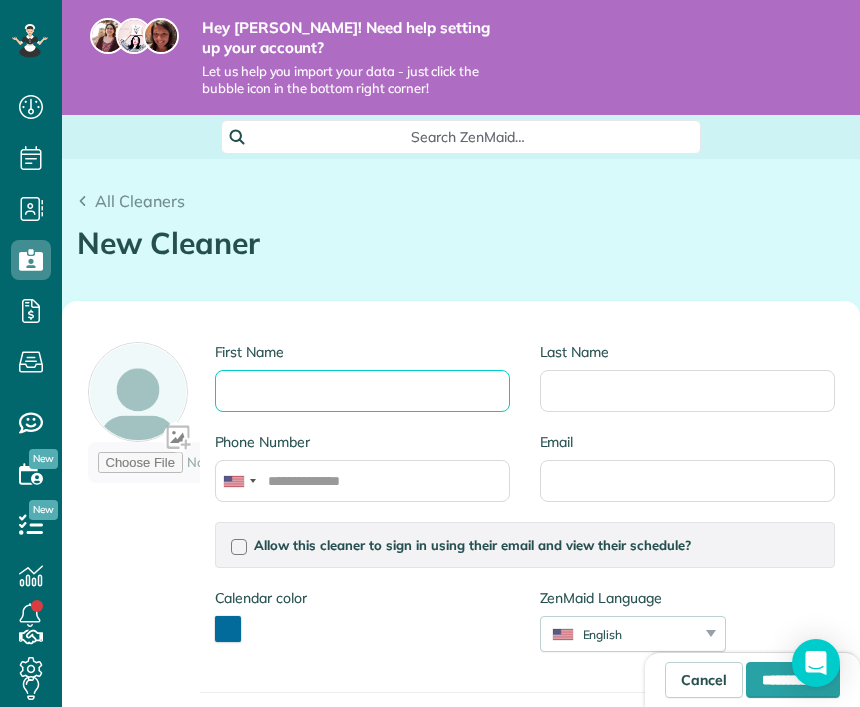 click on "First Name" at bounding box center [362, 391] 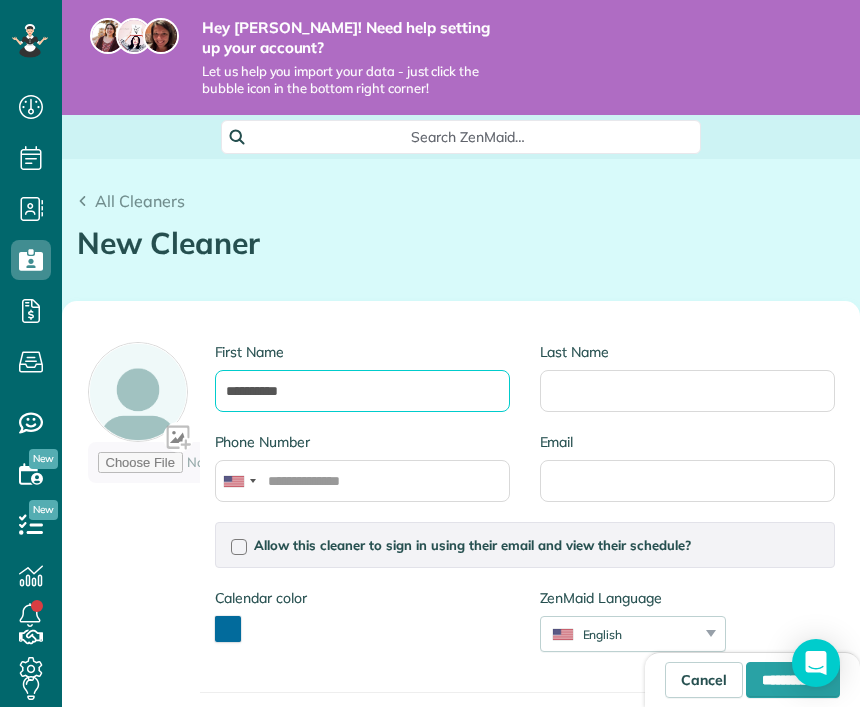 type on "**********" 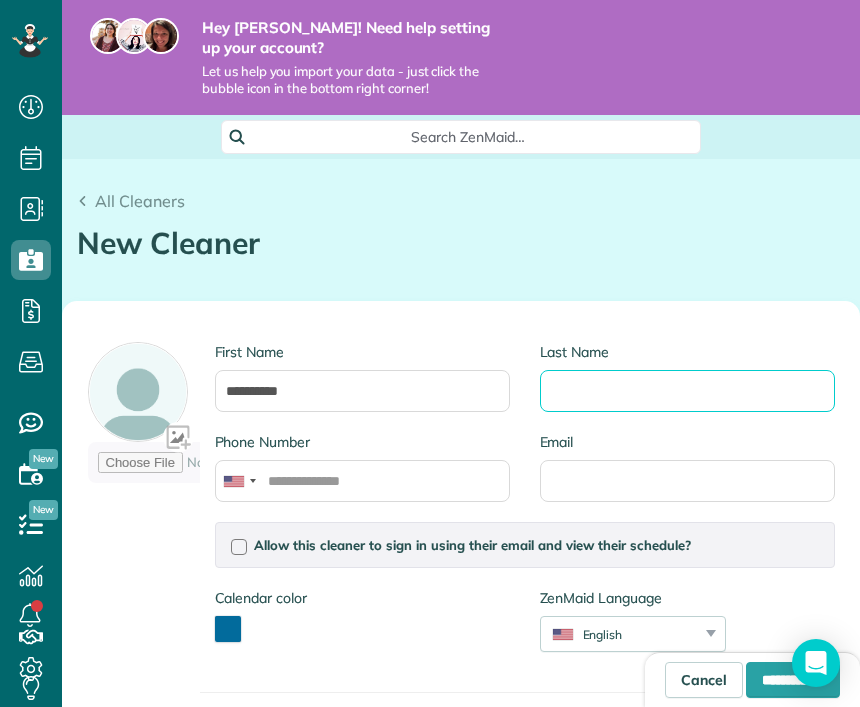 click on "Last Name" at bounding box center [687, 391] 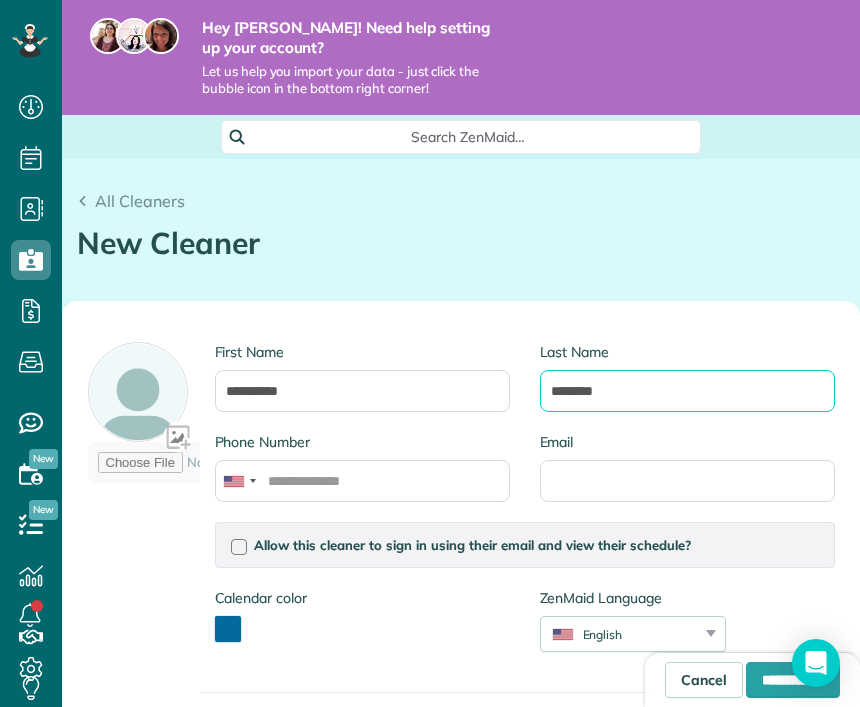 type on "********" 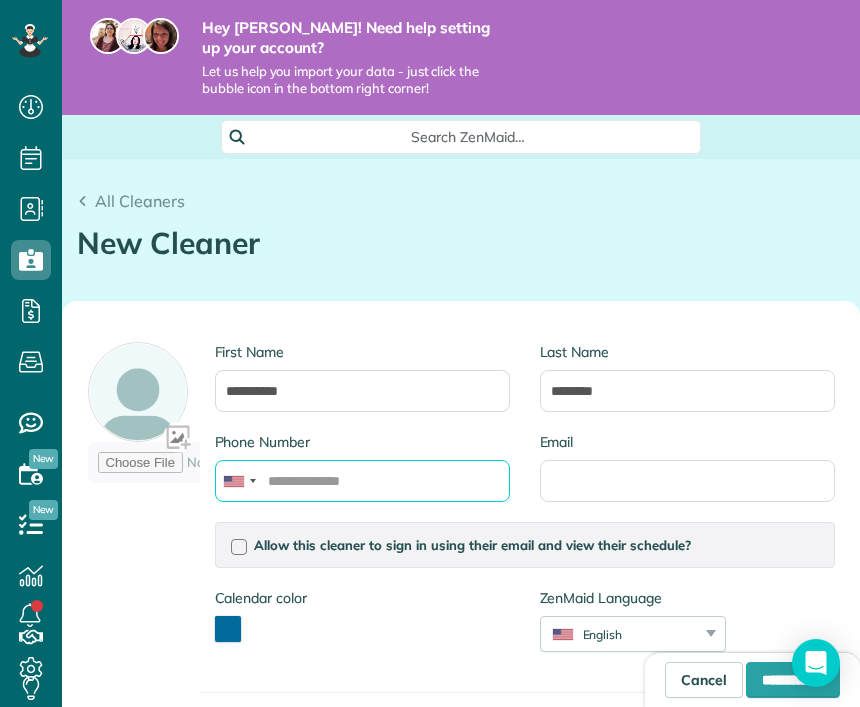 click on "Phone Number" at bounding box center [362, 481] 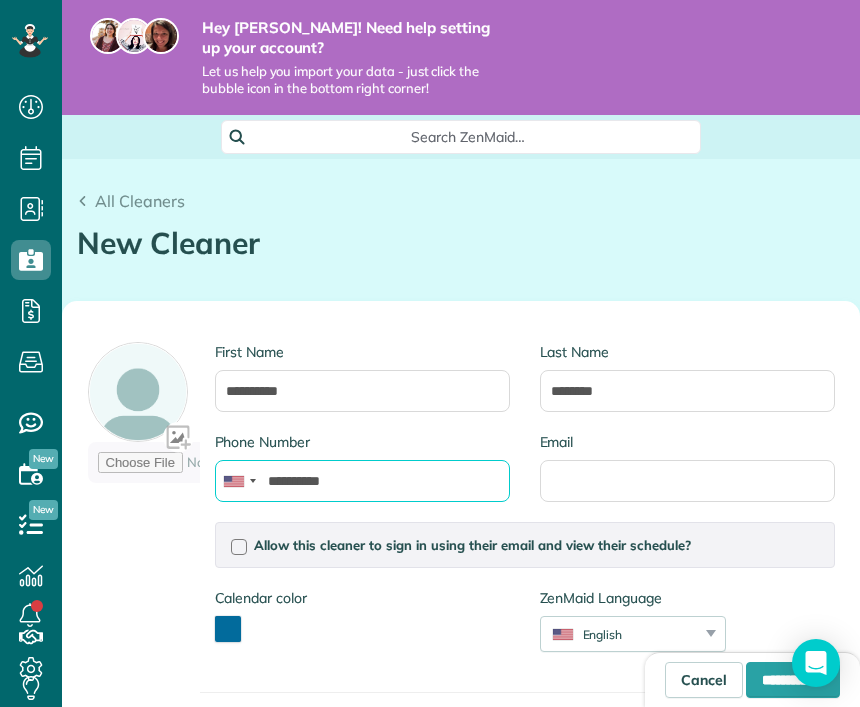 type on "**********" 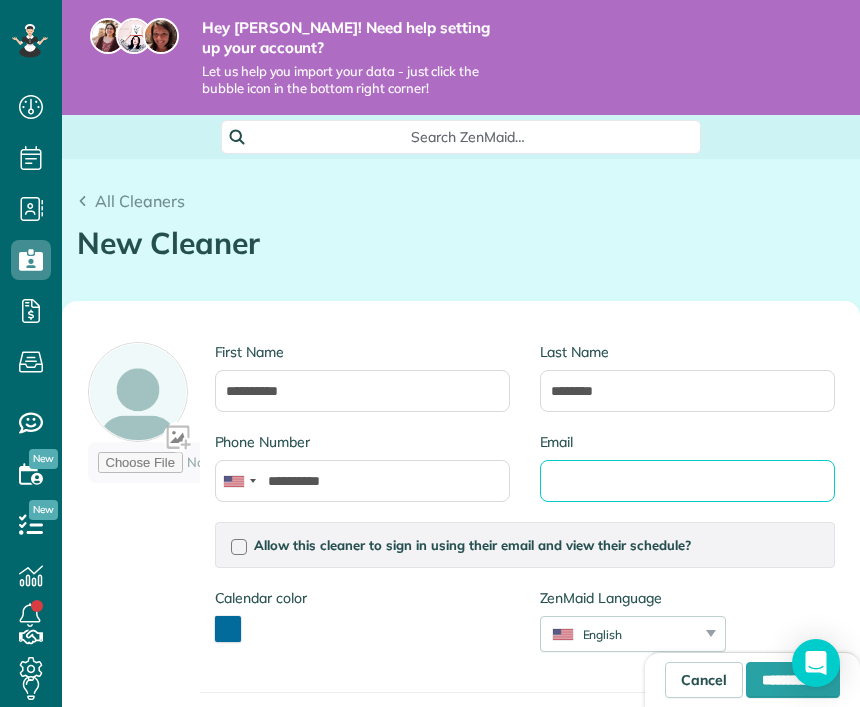 click on "Email" at bounding box center [687, 481] 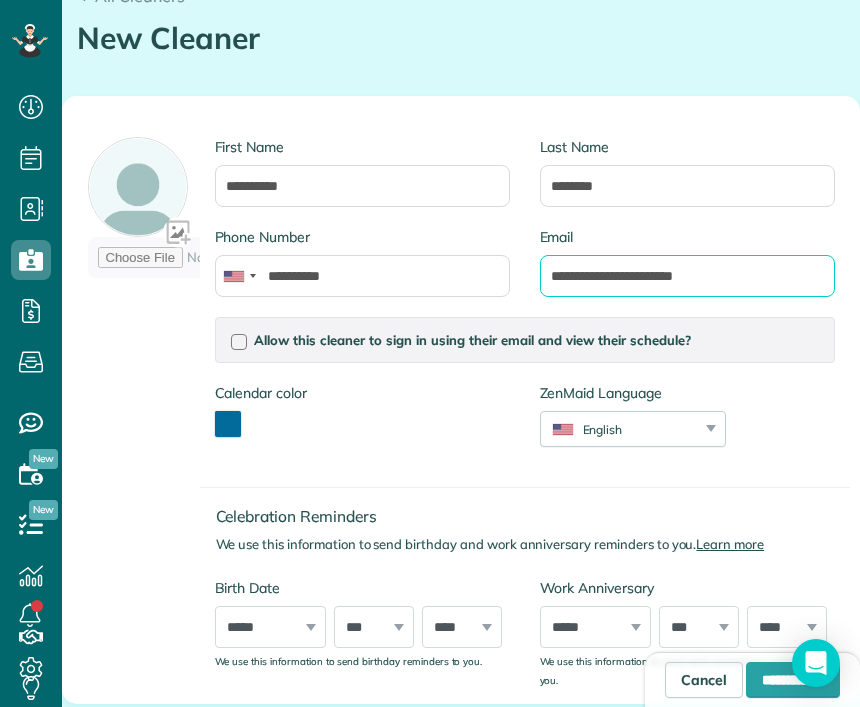 scroll, scrollTop: 210, scrollLeft: 0, axis: vertical 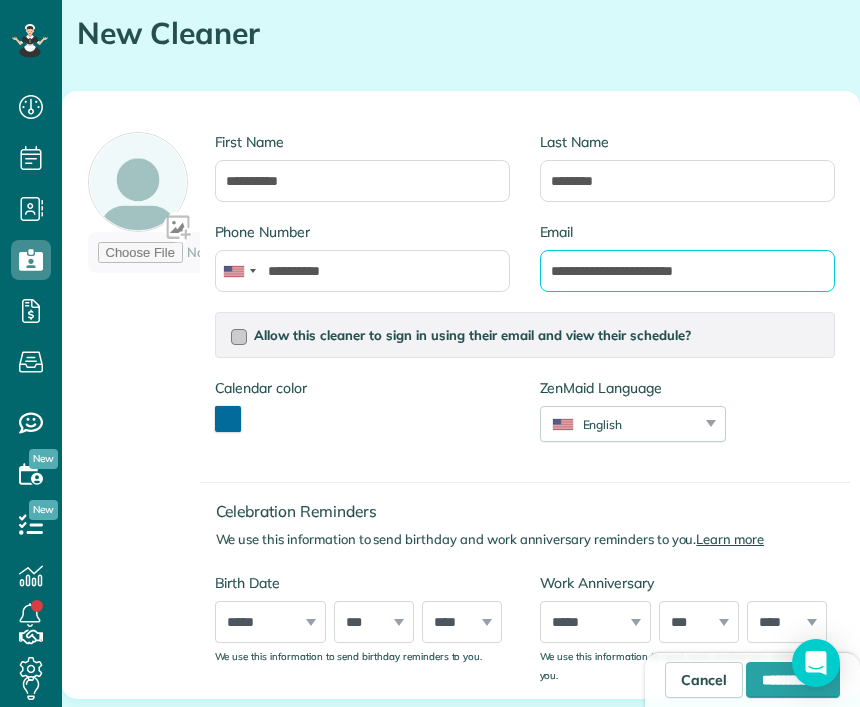 type on "**********" 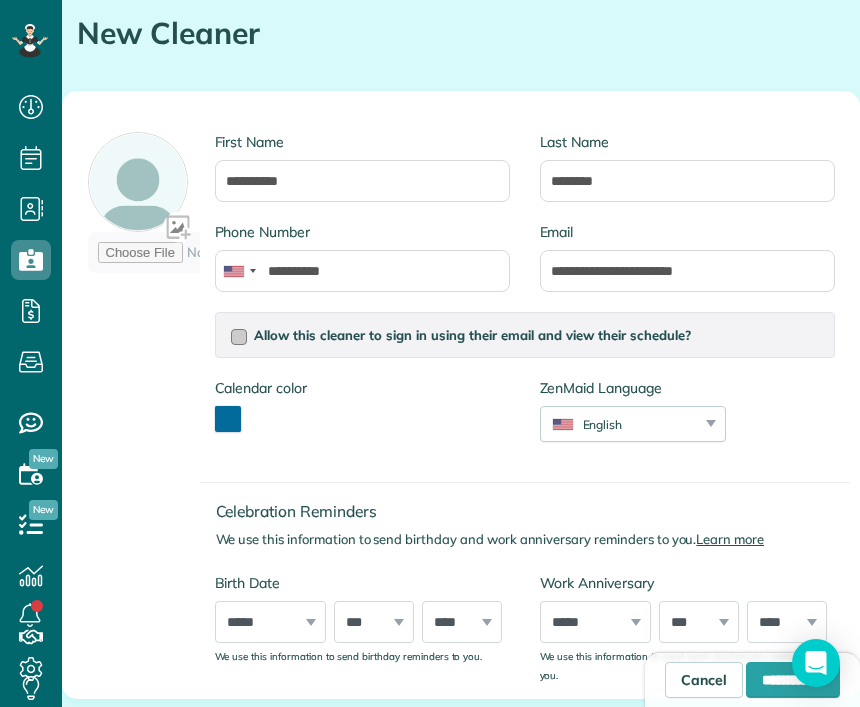 click at bounding box center [239, 337] 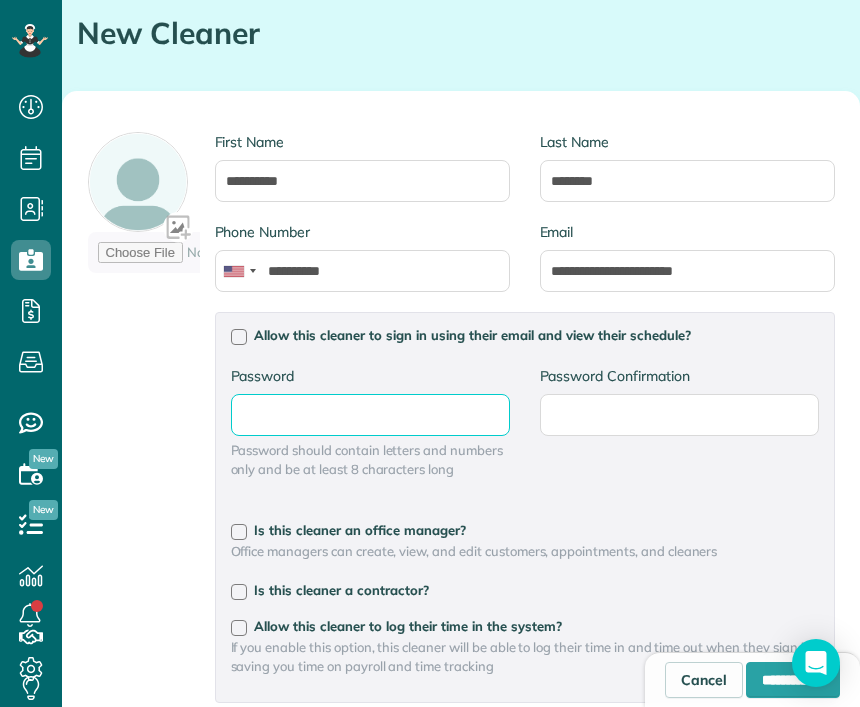 click on "Password" at bounding box center [0, 0] 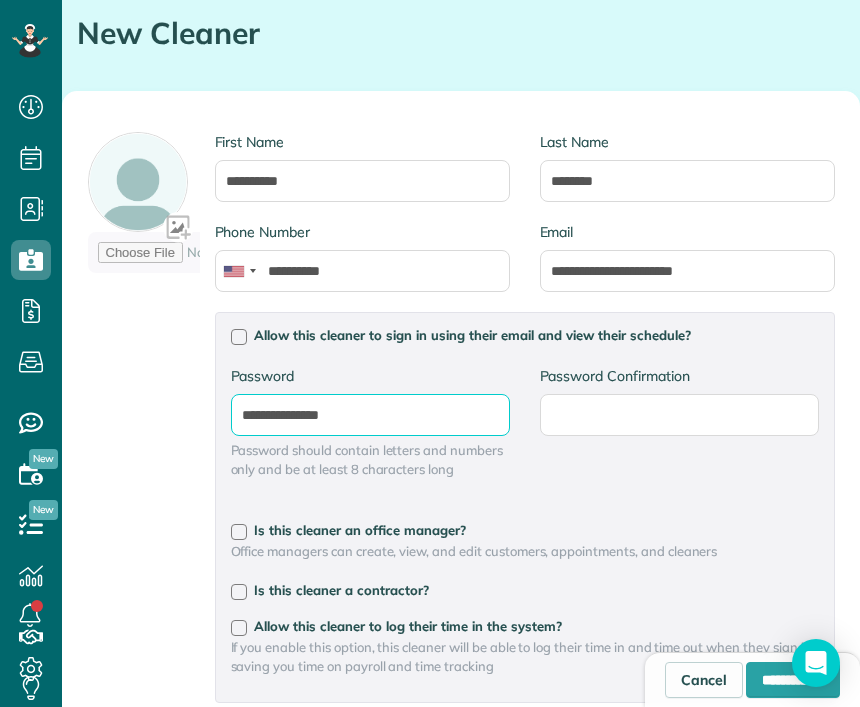 type on "**********" 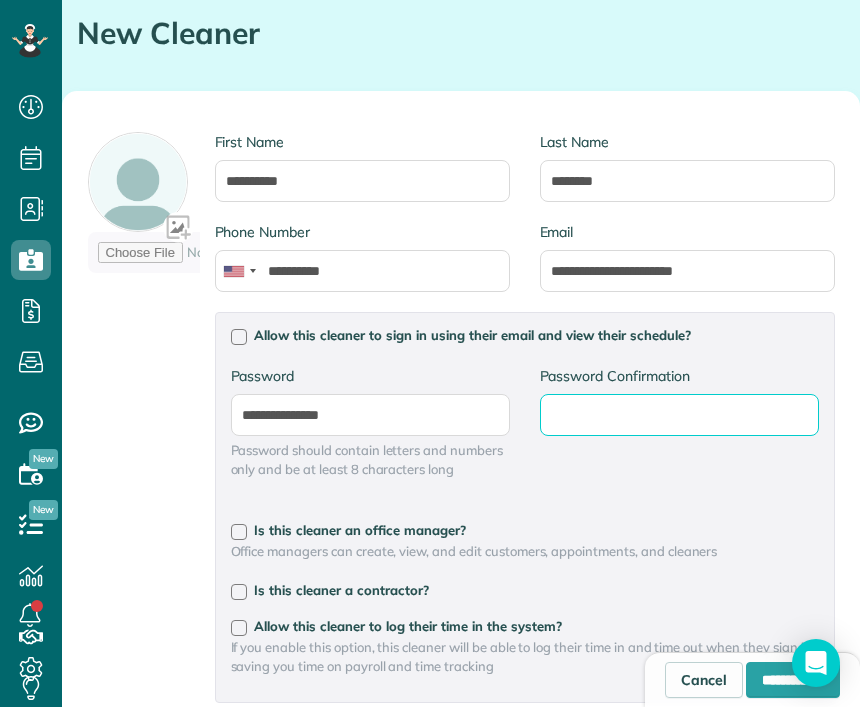 click on "Password Confirmation" at bounding box center (0, 0) 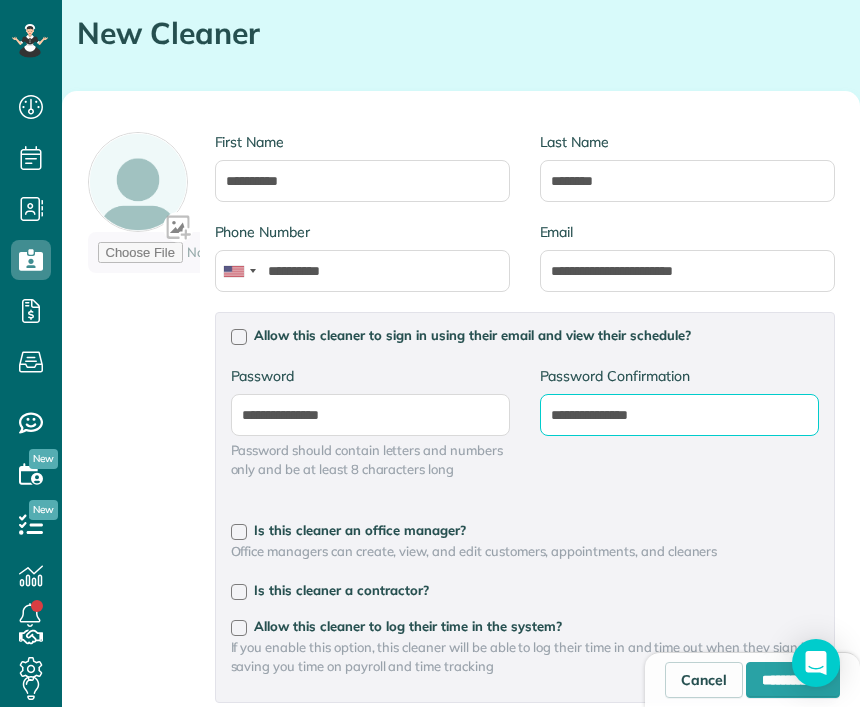 type on "**********" 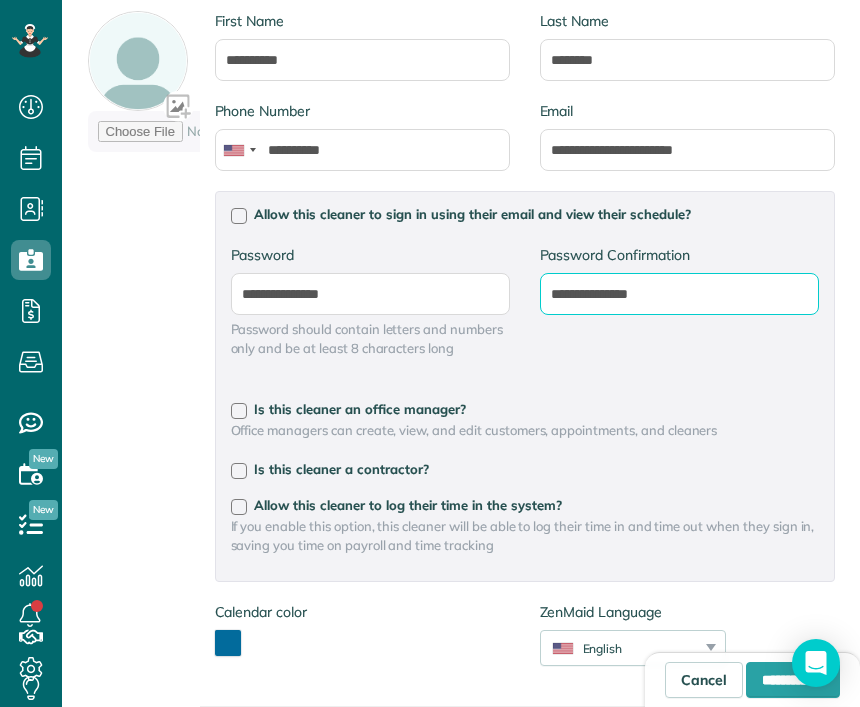 scroll, scrollTop: 338, scrollLeft: 0, axis: vertical 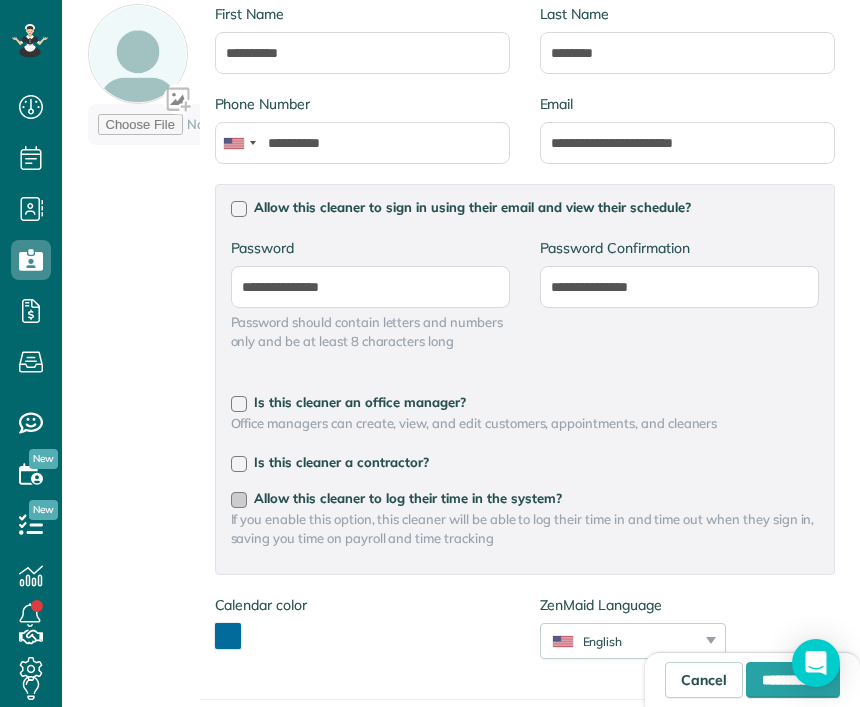 click at bounding box center [239, 500] 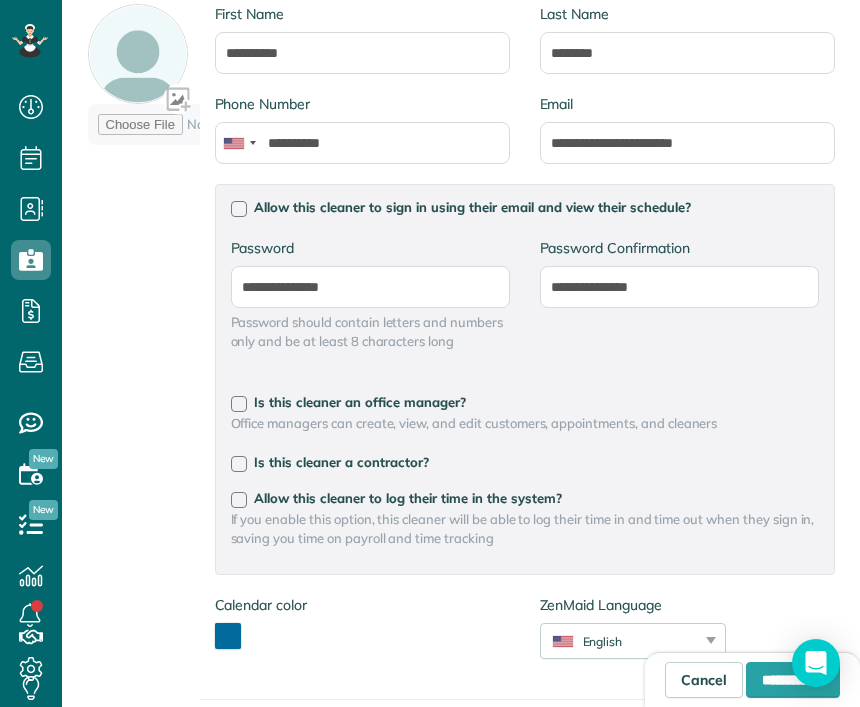 click at bounding box center (228, 636) 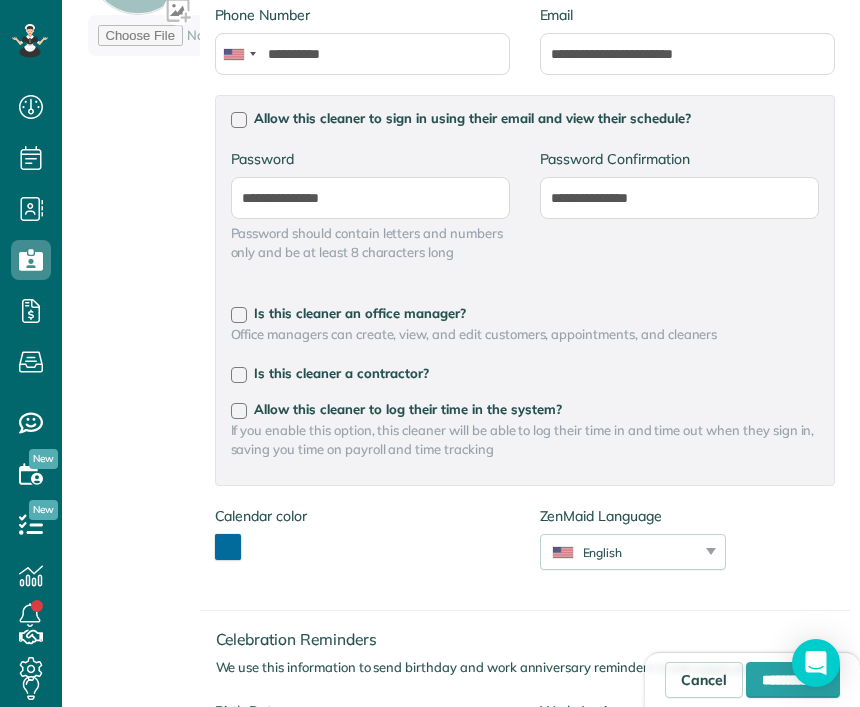 scroll, scrollTop: 452, scrollLeft: 0, axis: vertical 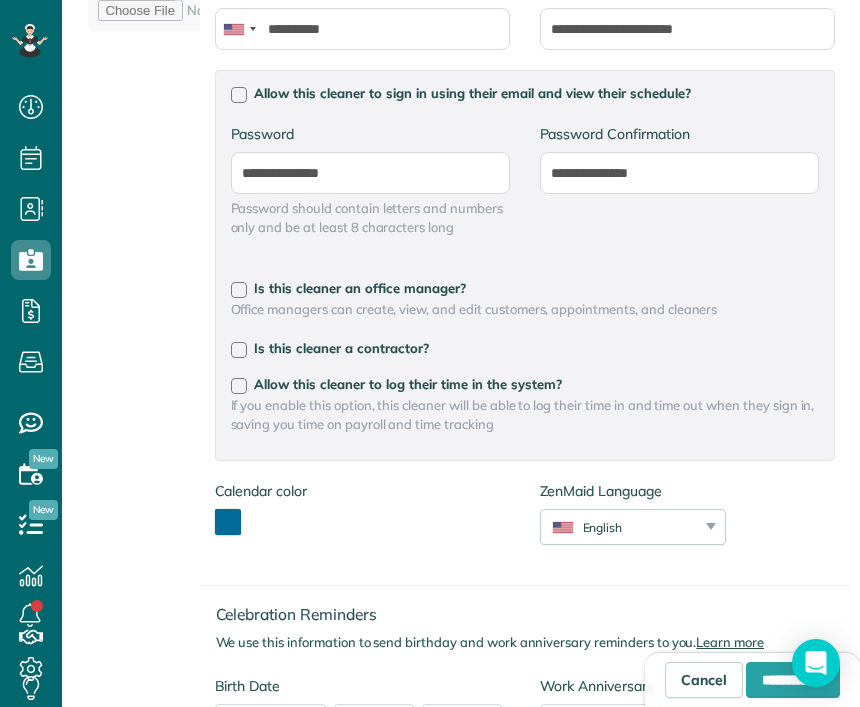 click at bounding box center [228, 522] 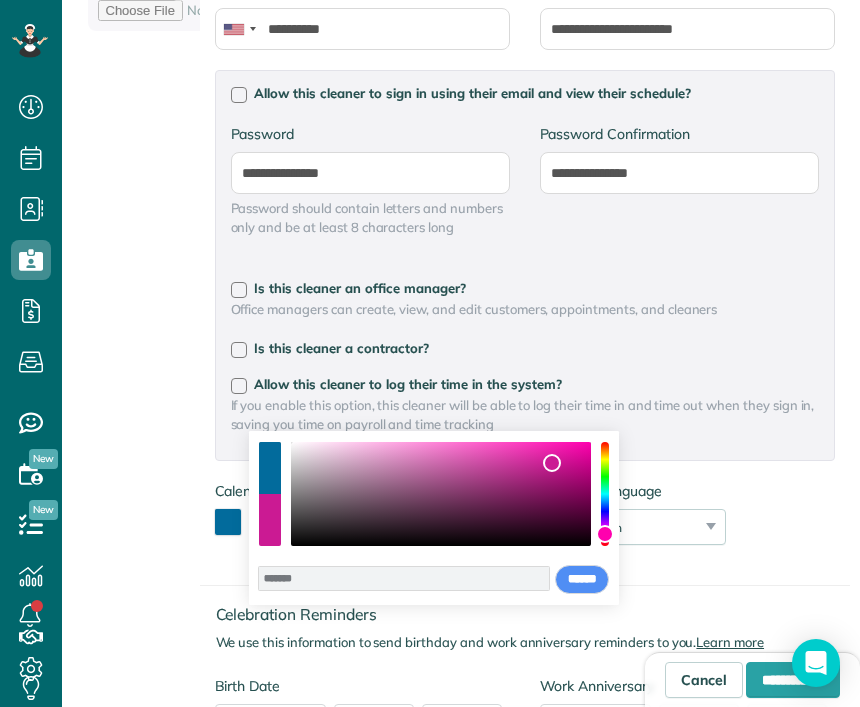 click at bounding box center (270, 468) 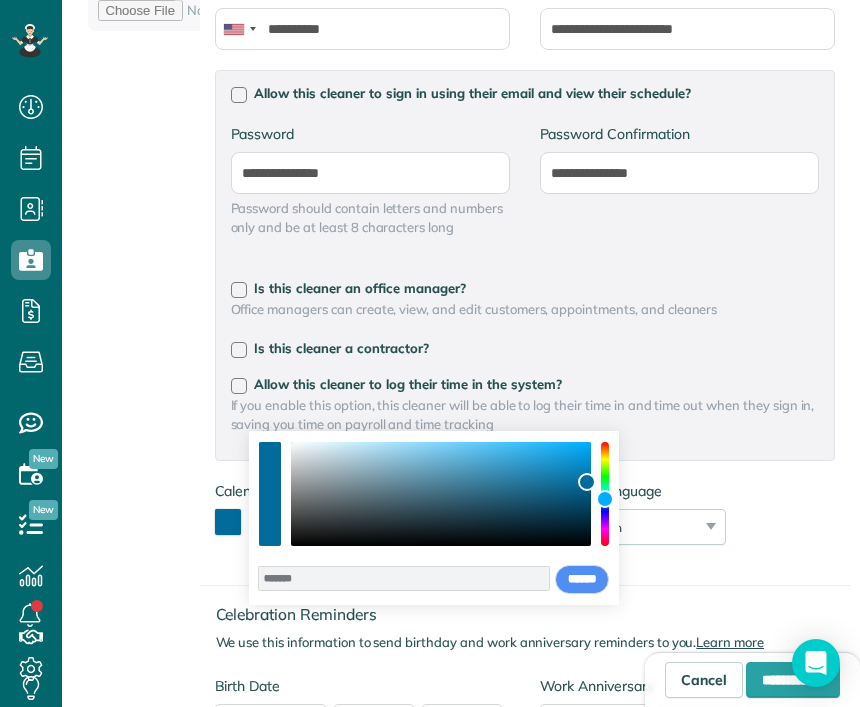 type on "*******" 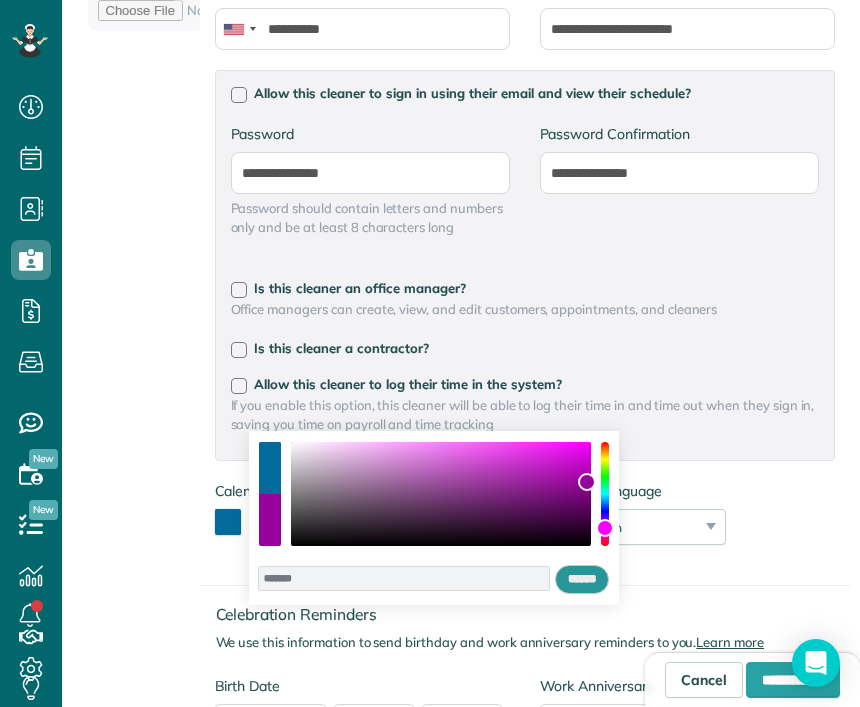 click on "******" at bounding box center [582, 580] 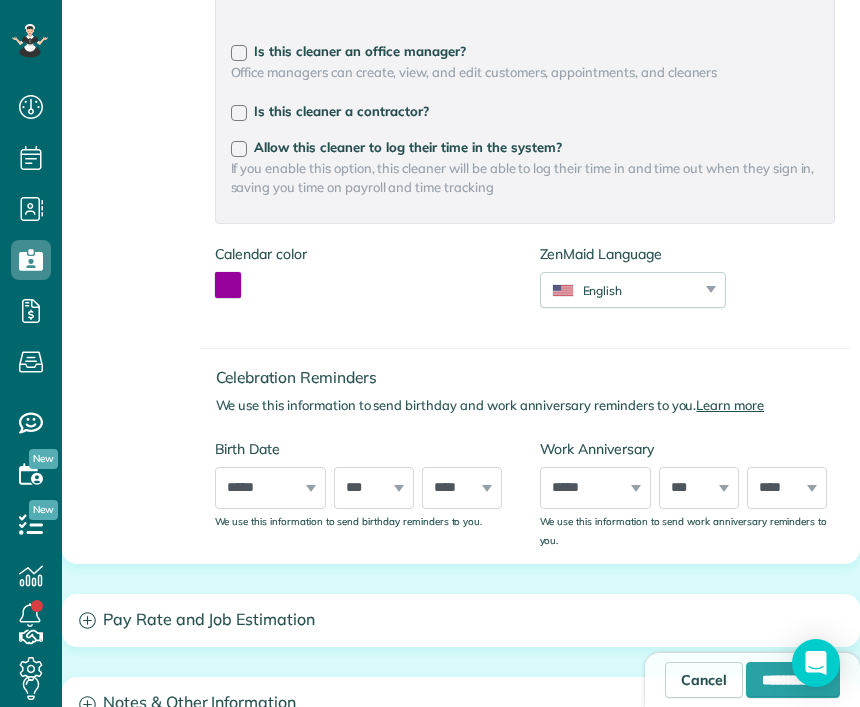 scroll, scrollTop: 691, scrollLeft: 0, axis: vertical 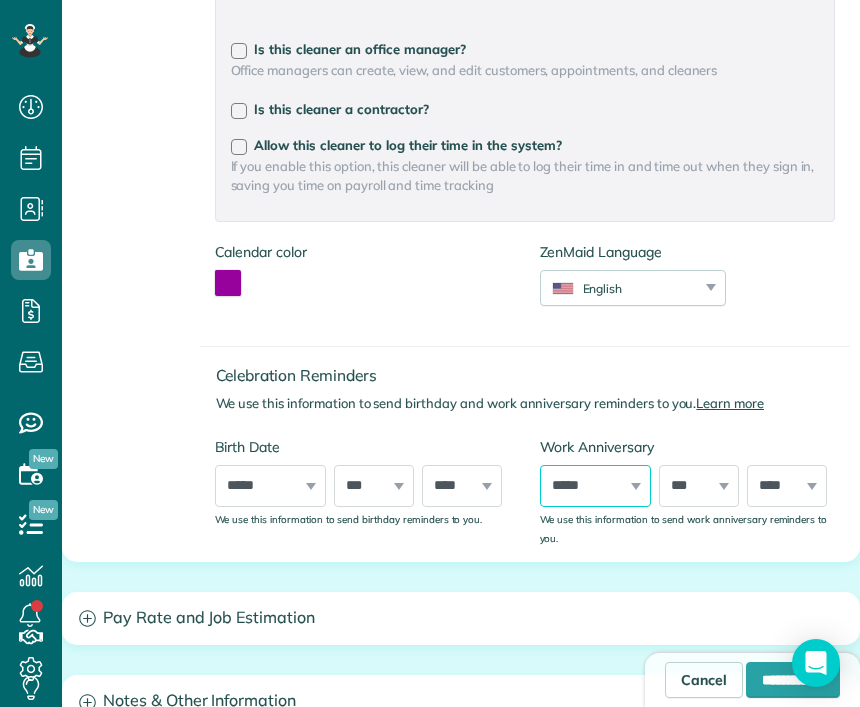 click on "*****
*******
********
*****
*****
***
****
****
******
*********
*******
********
********" at bounding box center [596, 486] 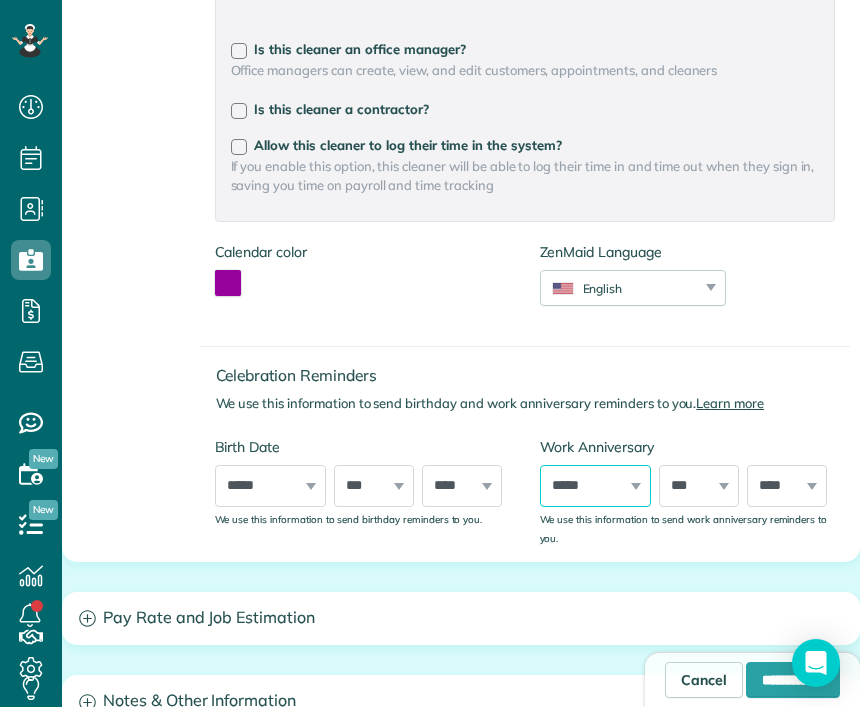 select on "*" 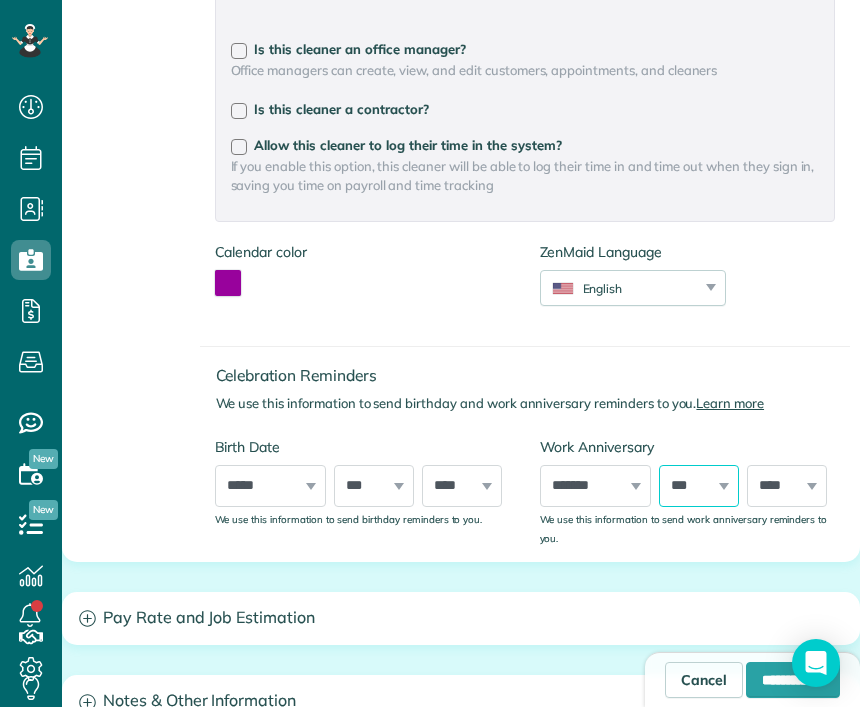 click on "***
*
*
*
*
*
*
*
*
*
**
**
**
**
**
**
**
**
**
**
**
**
**
**
**
**
**
**
**
**
**
**" at bounding box center [699, 486] 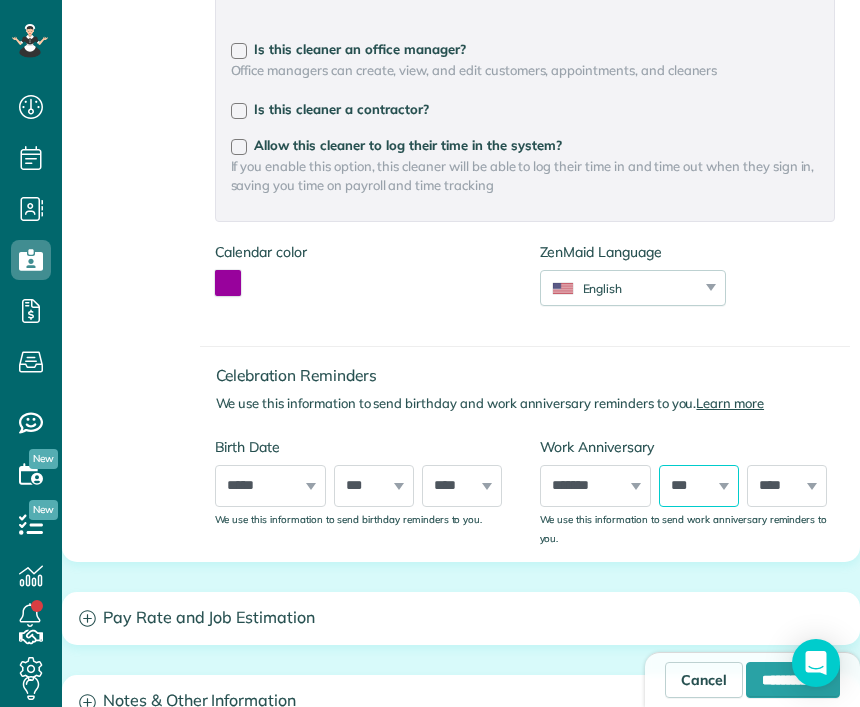 select on "**" 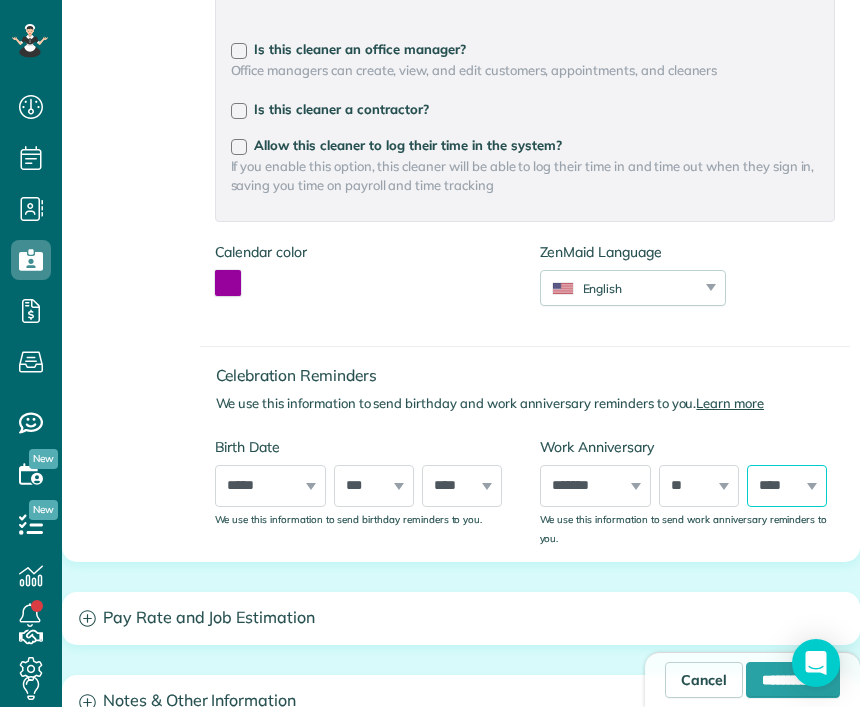 click on "****
****
****
****
****
****
****
****
****
****
****
****
****
****
****
****
****
****
****
****
****
****
****
****
****
****
****
****
****
****
****
****
****
****
****
****
****
****
****
****
****
****
****
****
****
****
****
****
****
****
****
****
****" at bounding box center [787, 486] 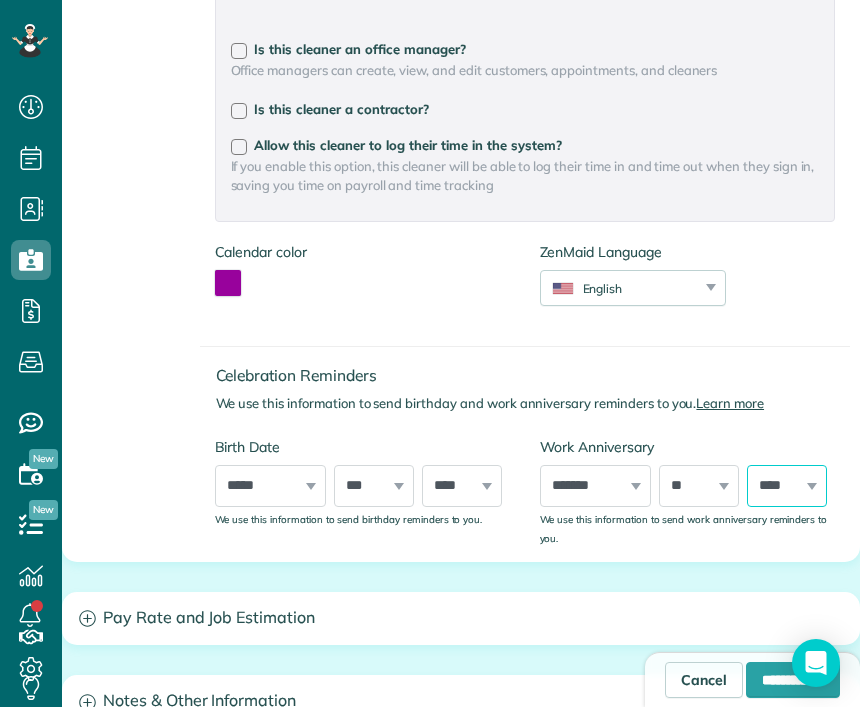 select on "****" 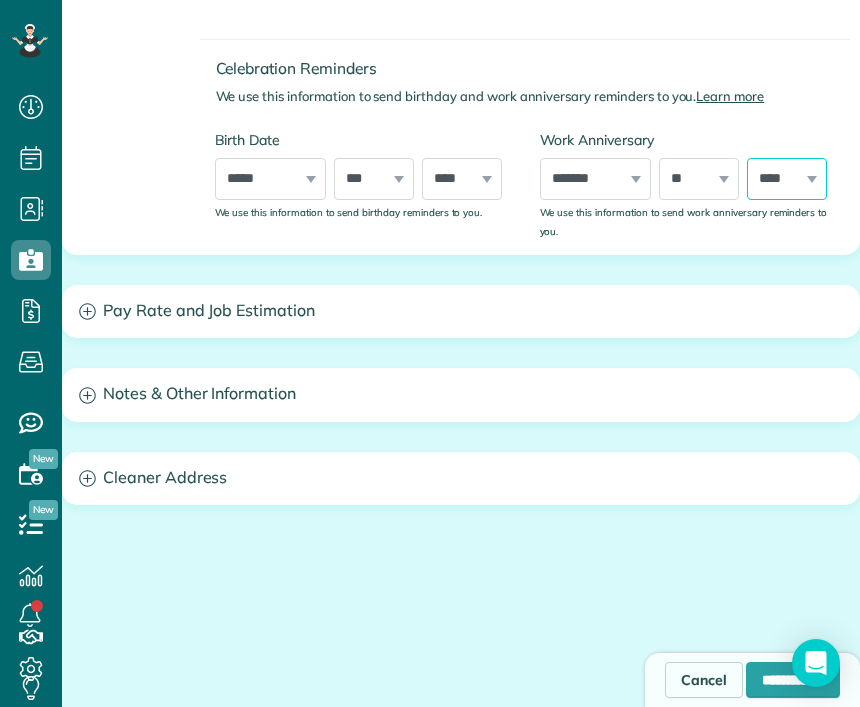 scroll, scrollTop: 997, scrollLeft: 0, axis: vertical 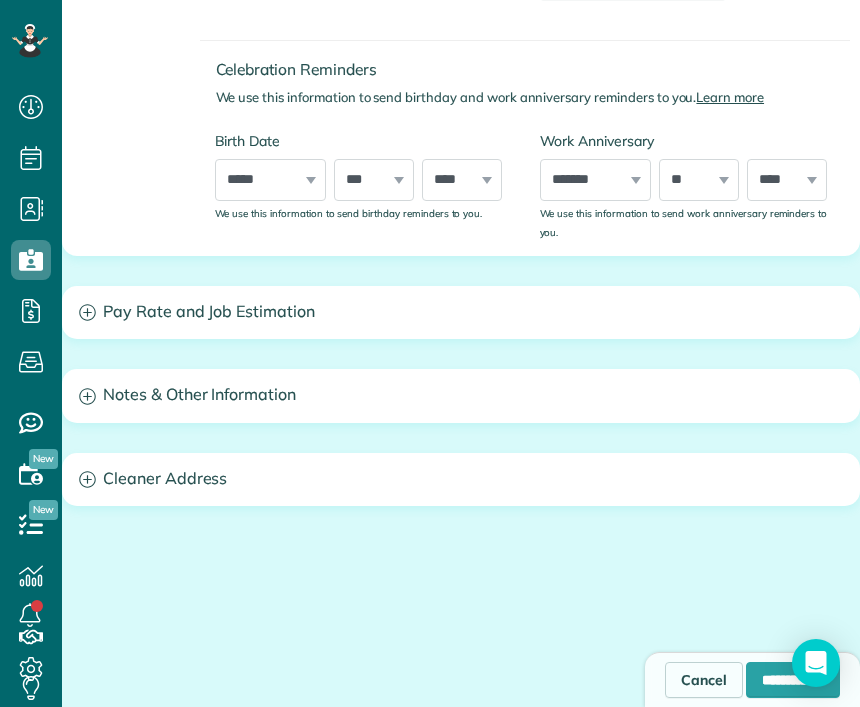 click on "Pay Rate and Job Estimation" at bounding box center [461, 312] 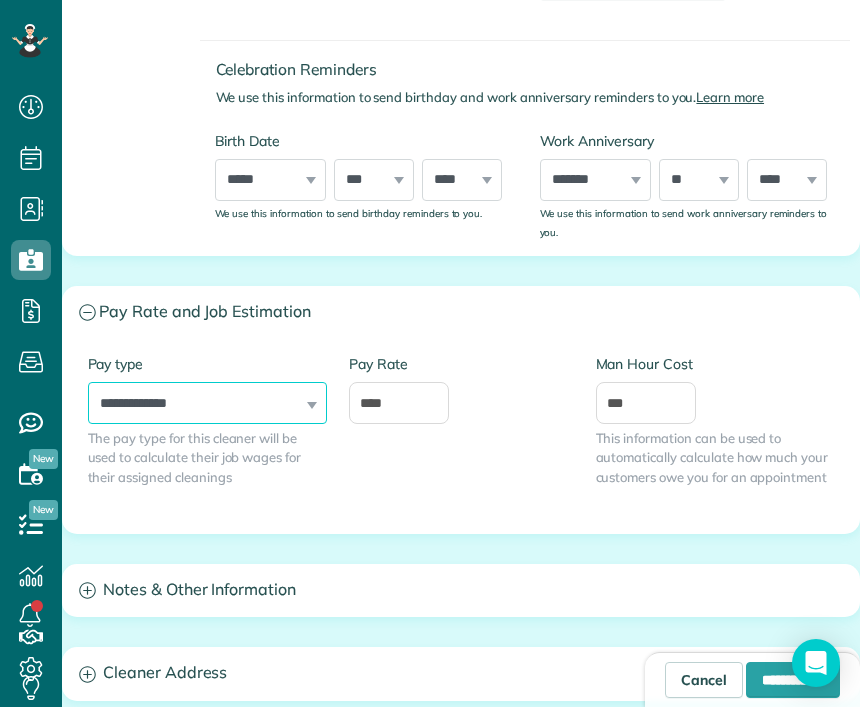 click on "**********" at bounding box center (207, 403) 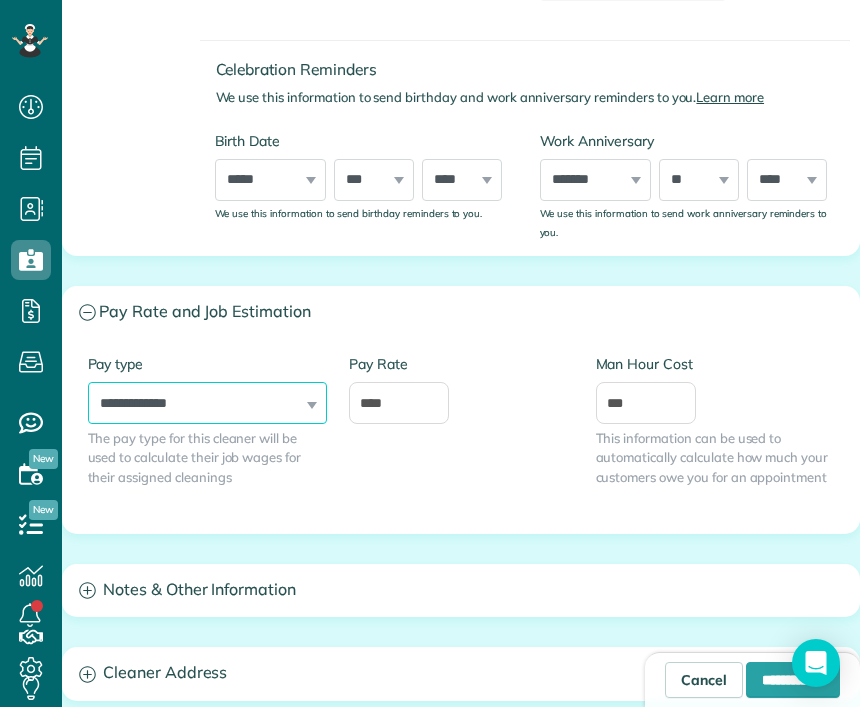 select on "******" 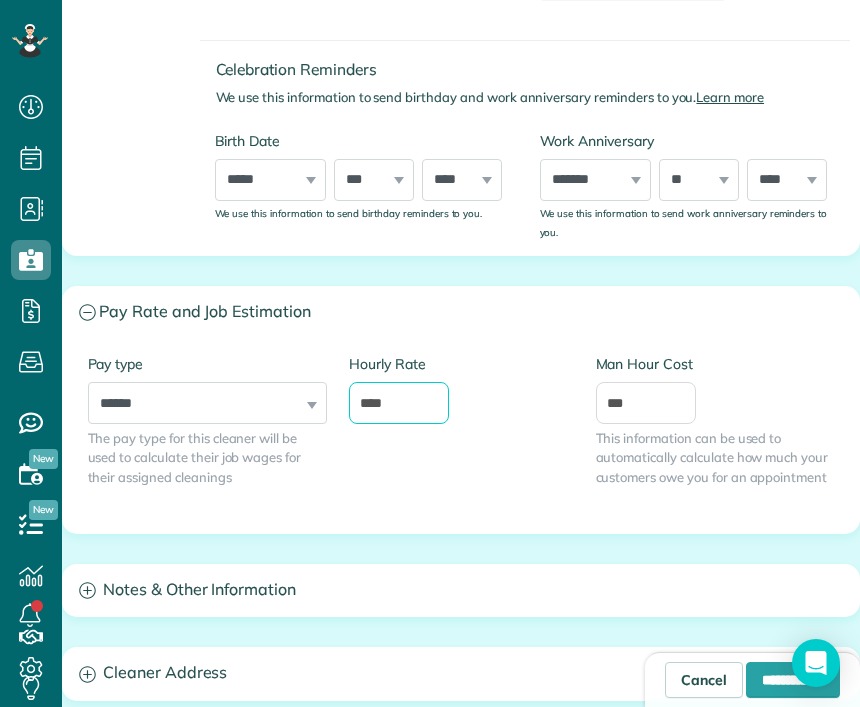 click on "****" at bounding box center [399, 403] 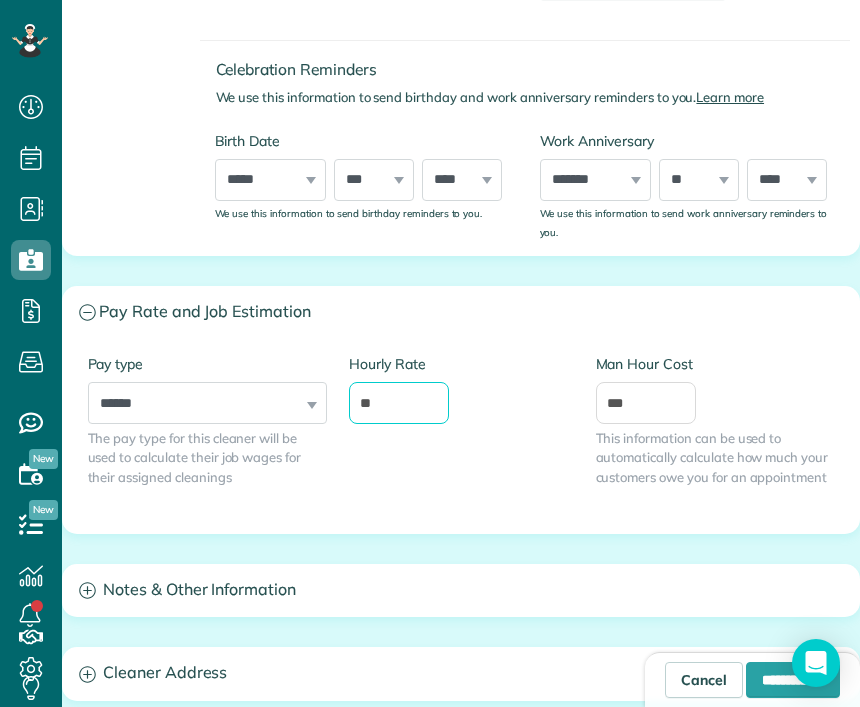 type on "*" 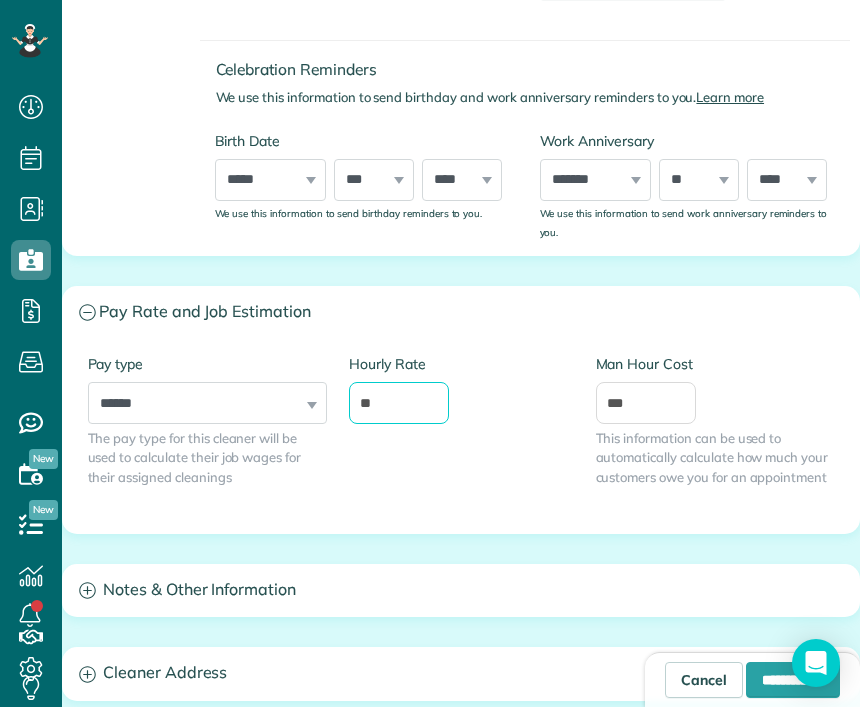 type on "**" 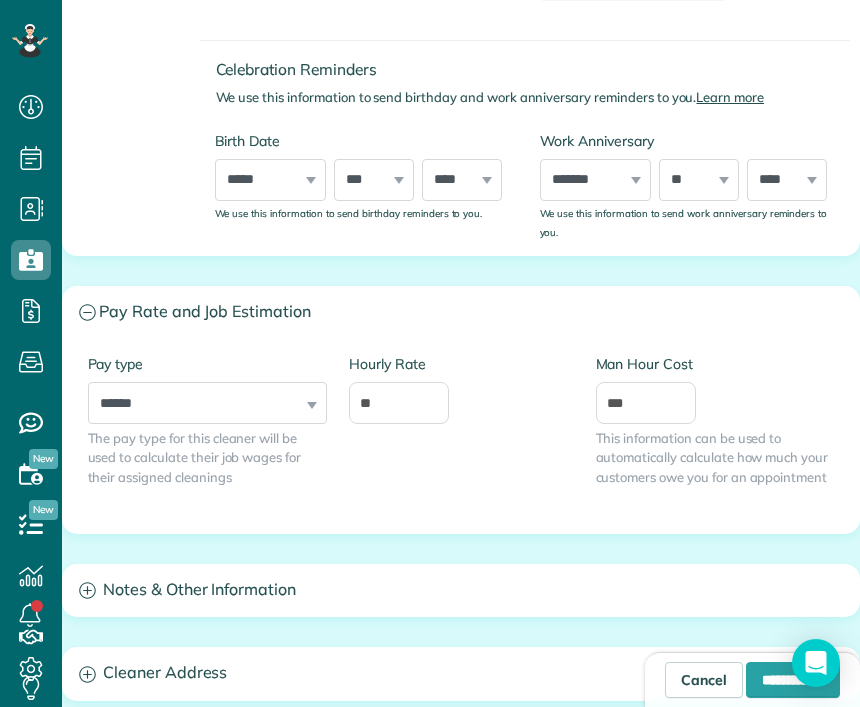 click on "**********" at bounding box center (461, 435) 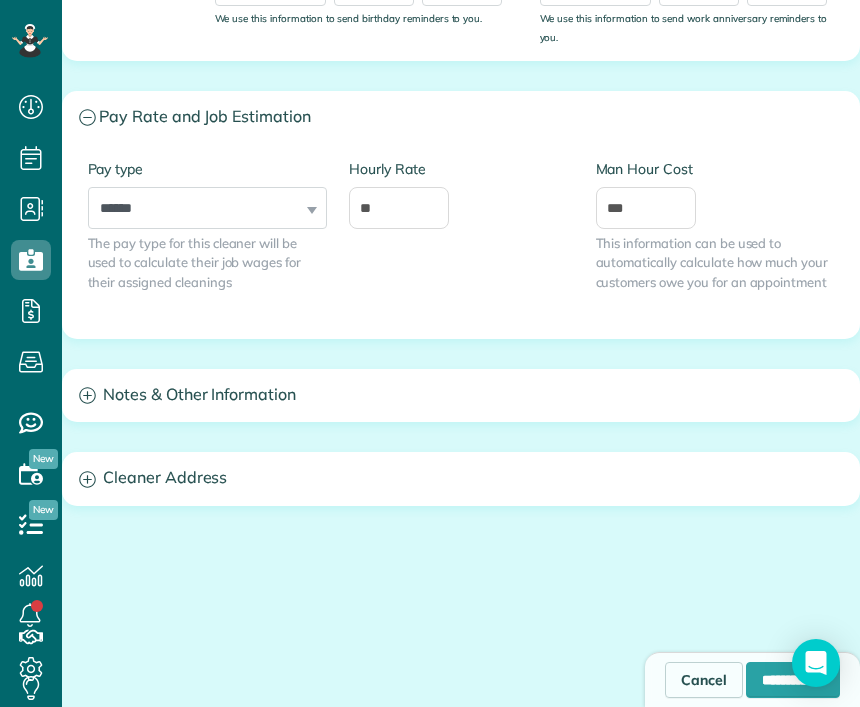 scroll, scrollTop: 1191, scrollLeft: 0, axis: vertical 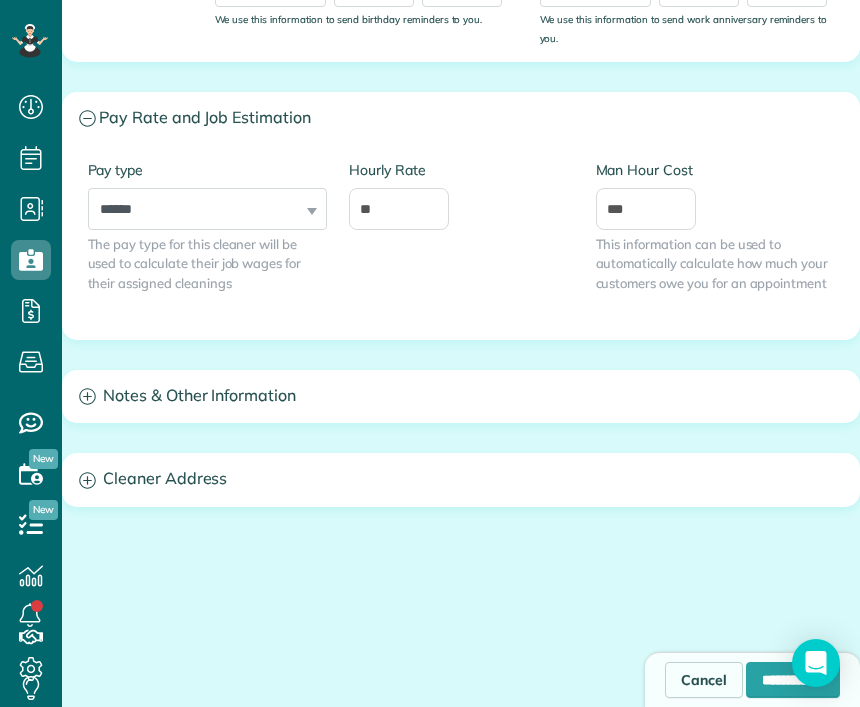 click on "Cleaner Address" at bounding box center (461, 479) 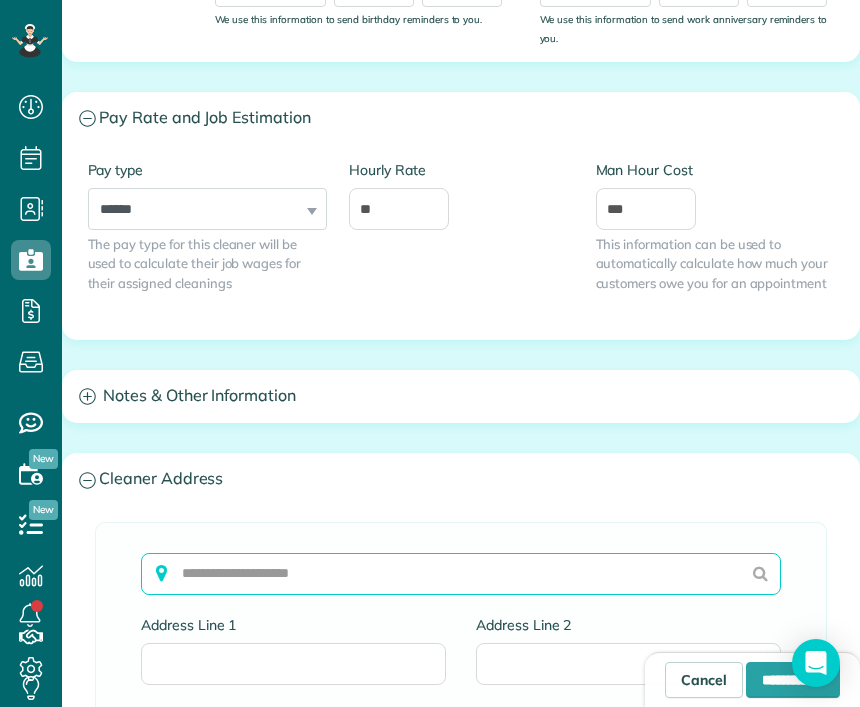 click at bounding box center (461, 574) 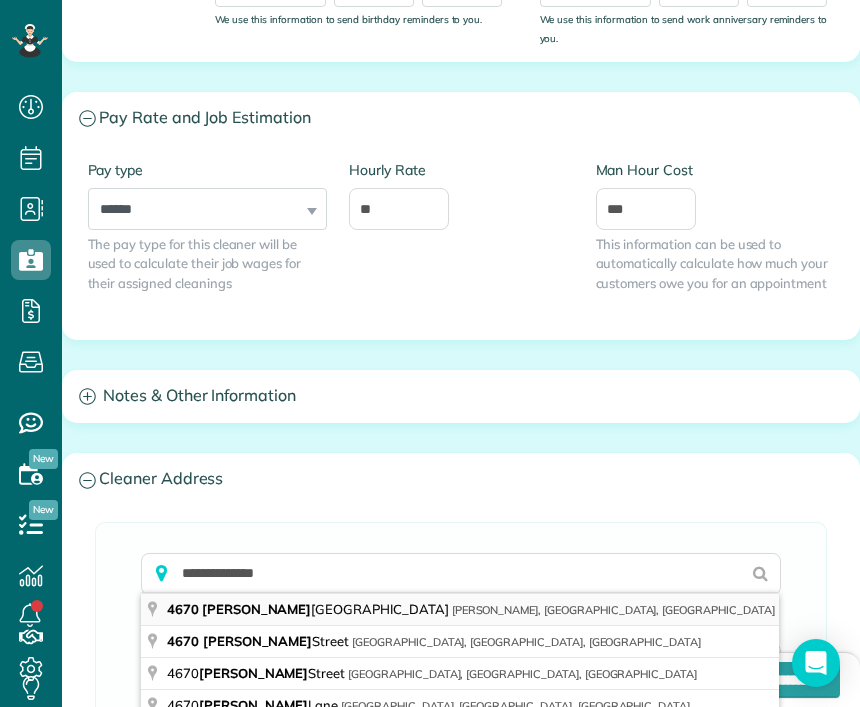 type on "**********" 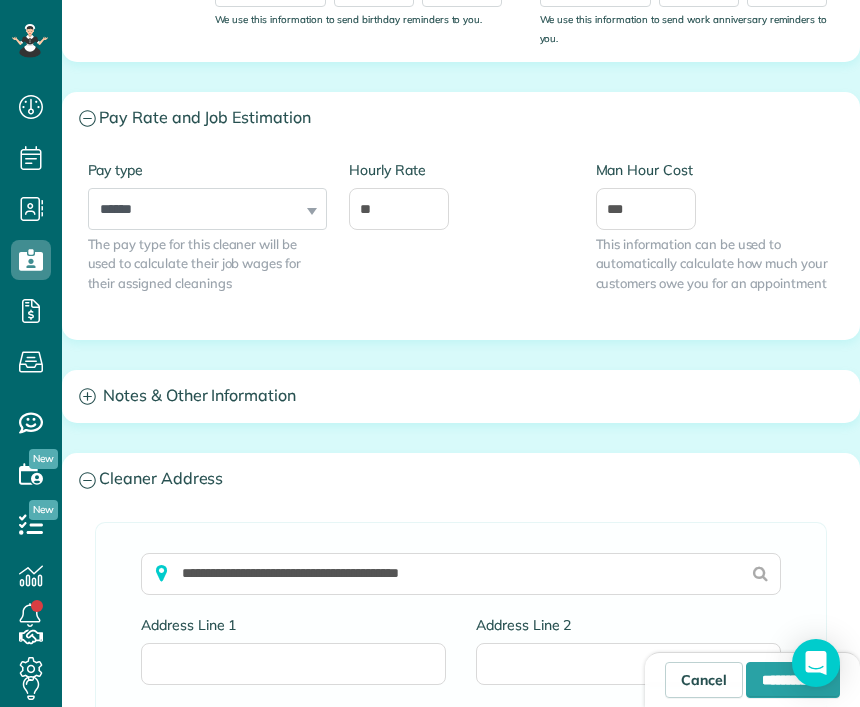 type on "**********" 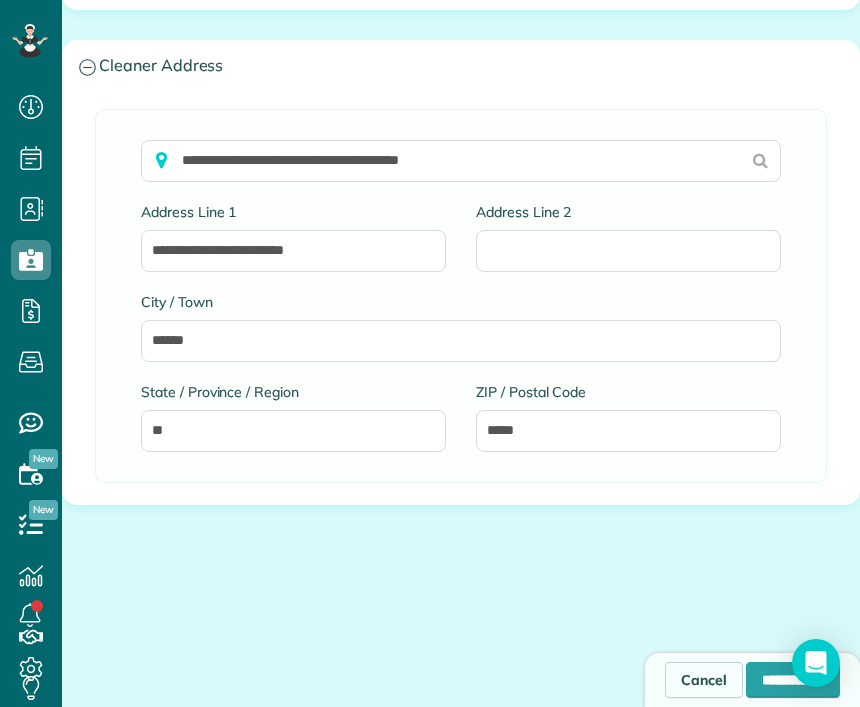 scroll, scrollTop: 1602, scrollLeft: 0, axis: vertical 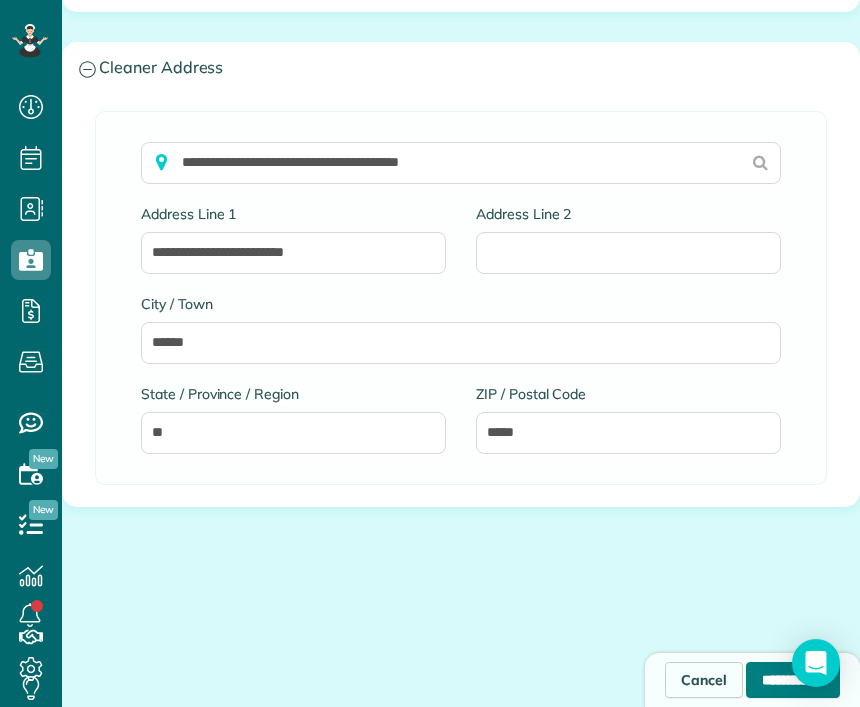 click on "**********" at bounding box center [793, 680] 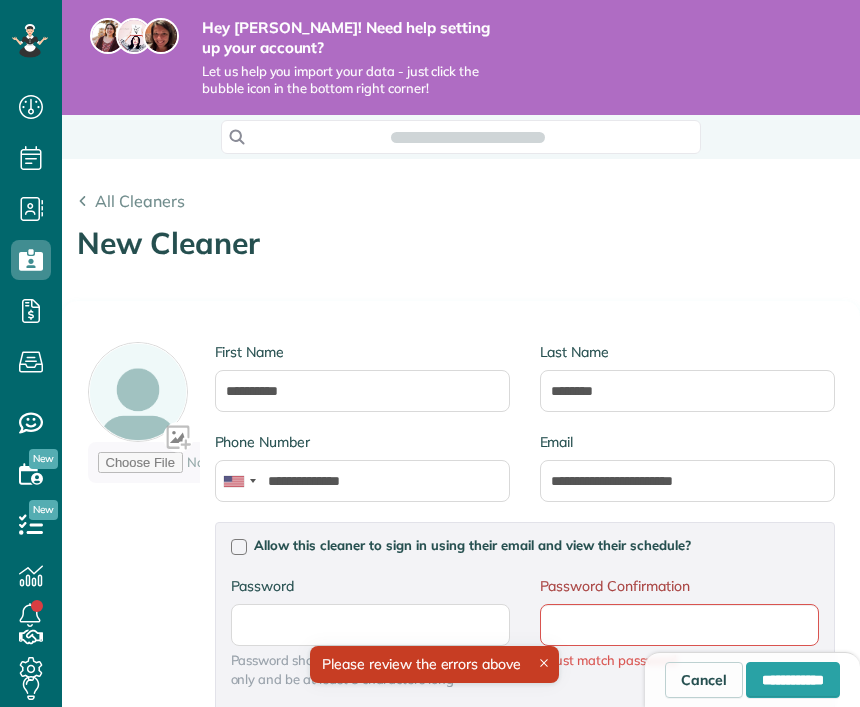 scroll, scrollTop: 0, scrollLeft: 0, axis: both 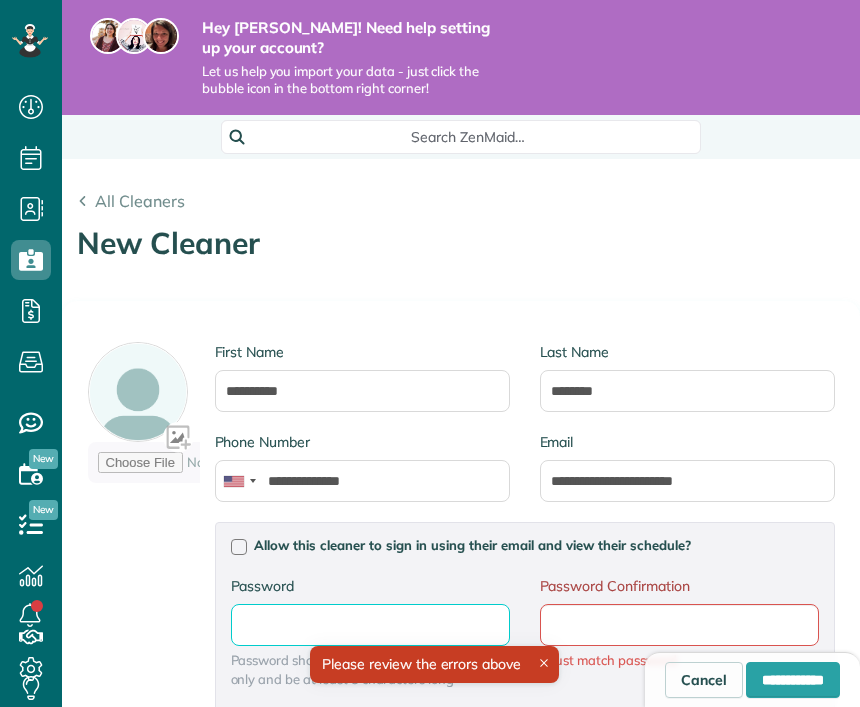 click on "Password" at bounding box center (0, 0) 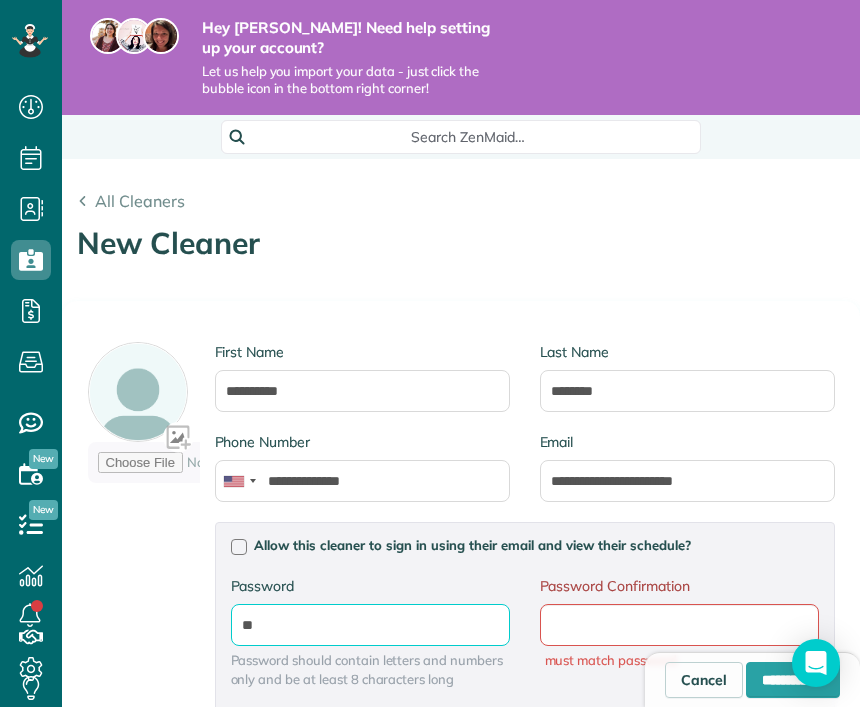 type on "*" 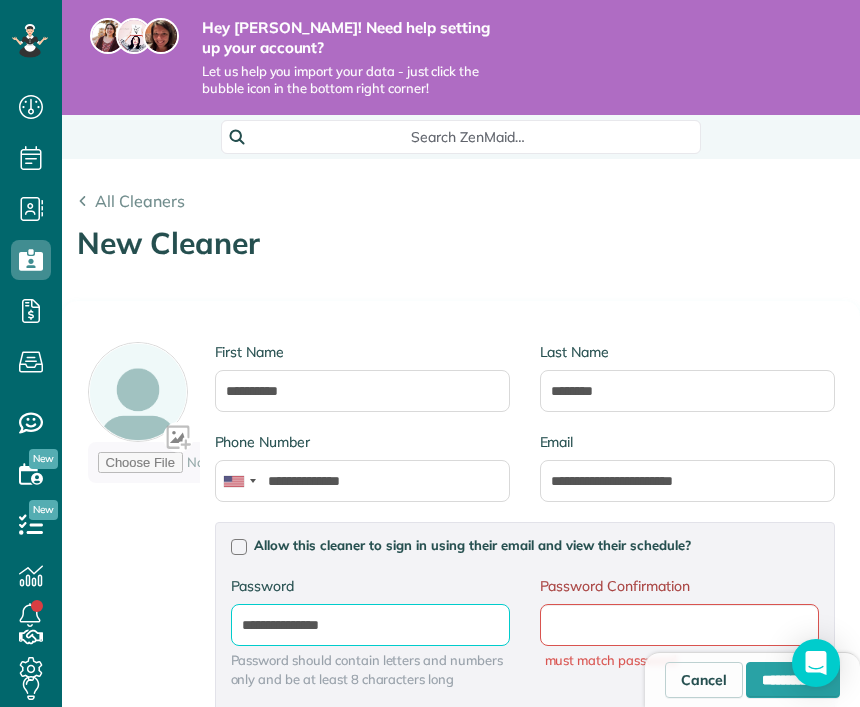 type on "**********" 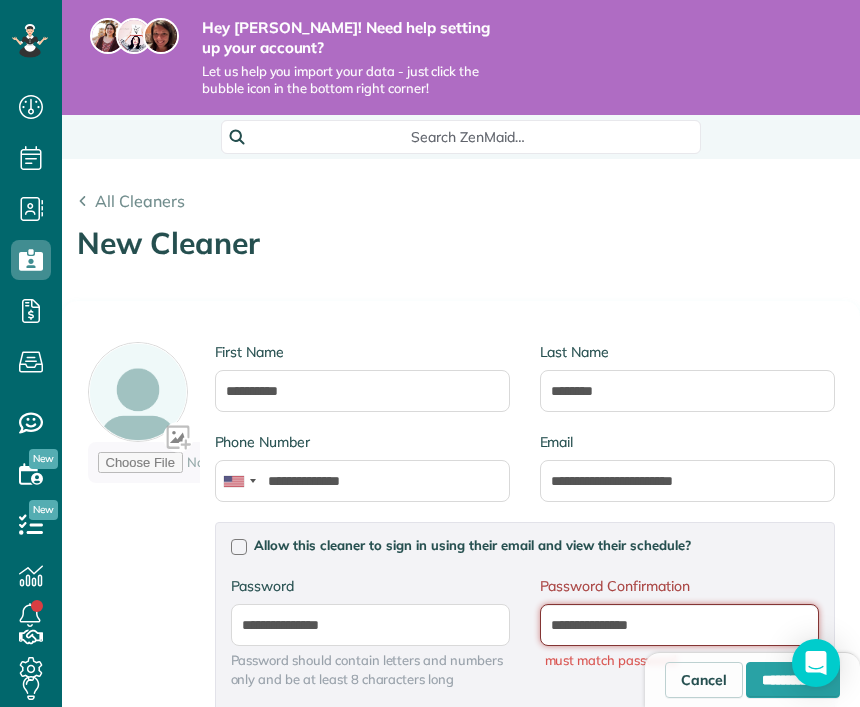type on "**********" 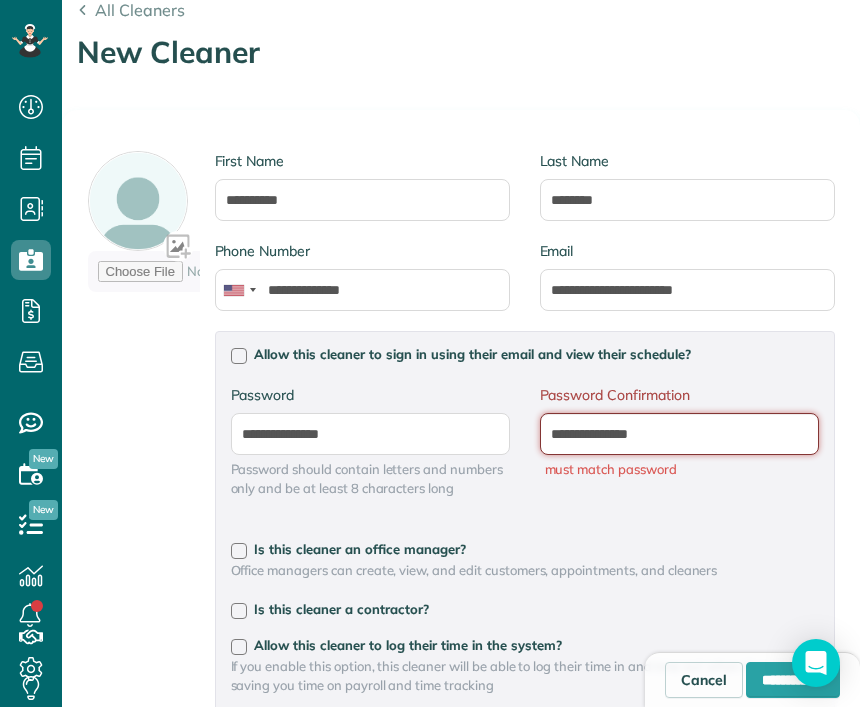 scroll, scrollTop: 219, scrollLeft: 0, axis: vertical 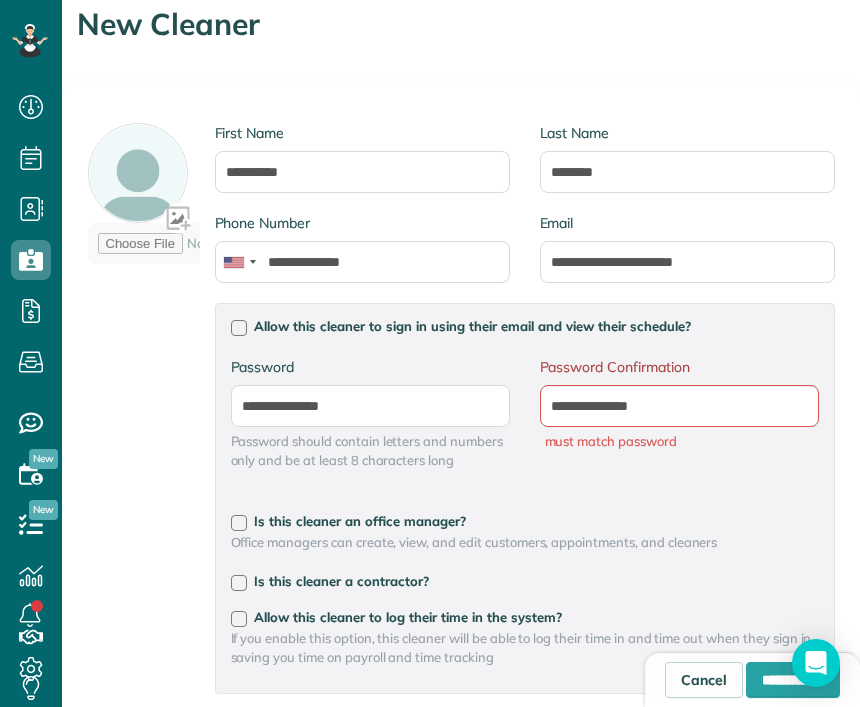 click on "**********" at bounding box center [525, 423] 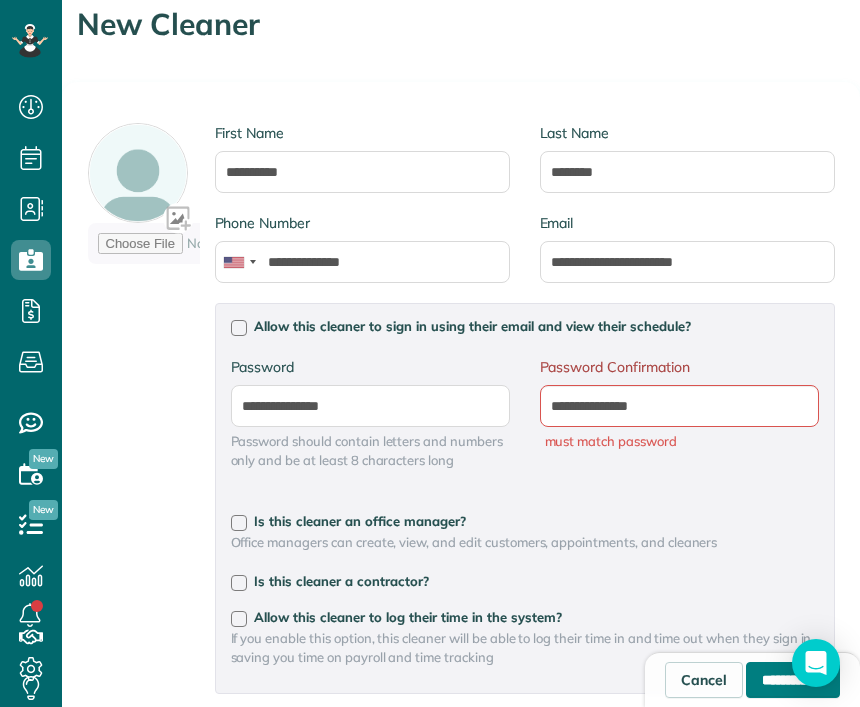 click on "**********" at bounding box center (793, 680) 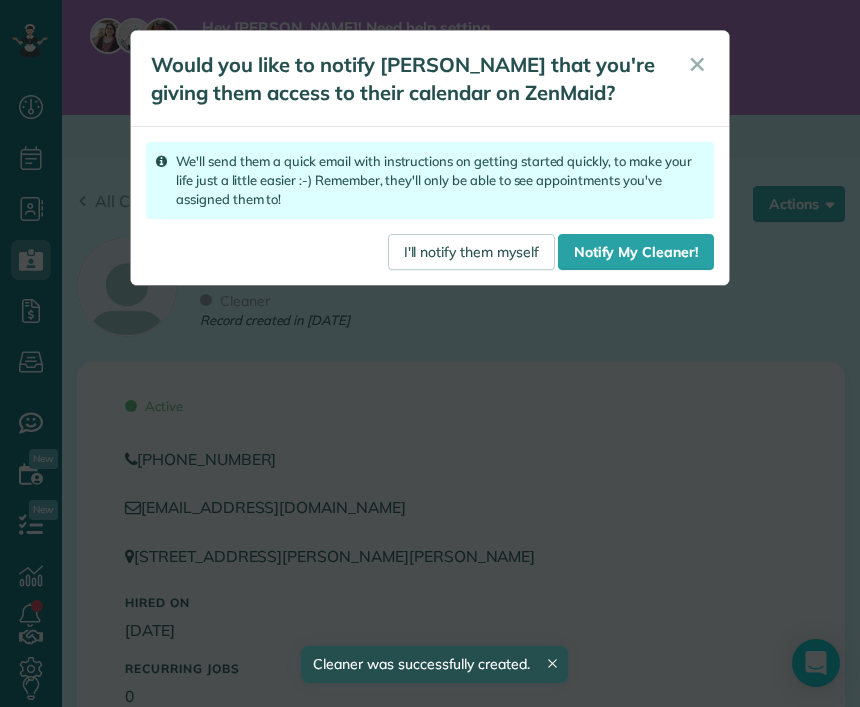 scroll, scrollTop: 0, scrollLeft: 0, axis: both 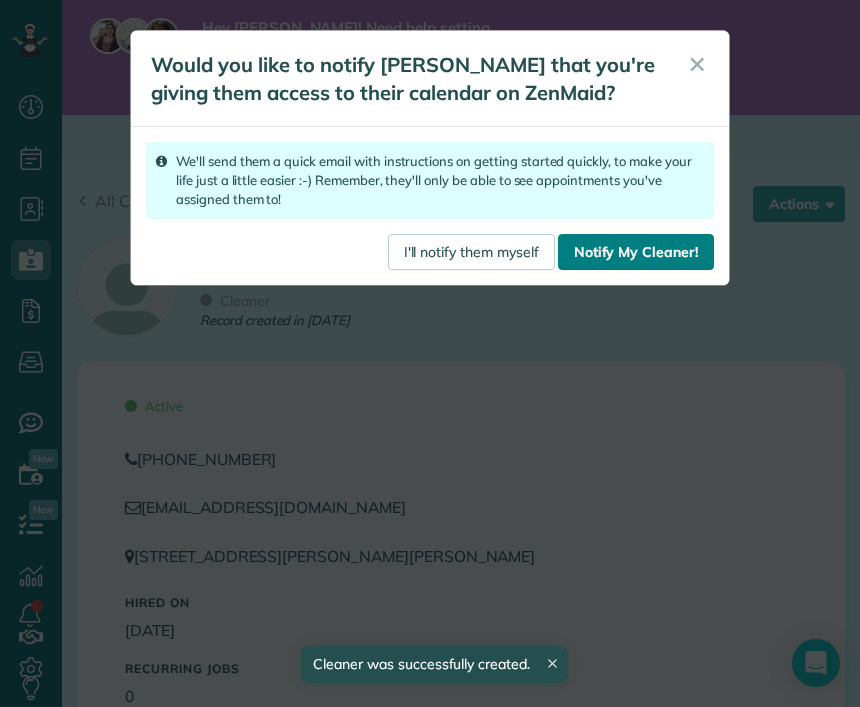 click on "Notify My Cleaner!" at bounding box center [636, 252] 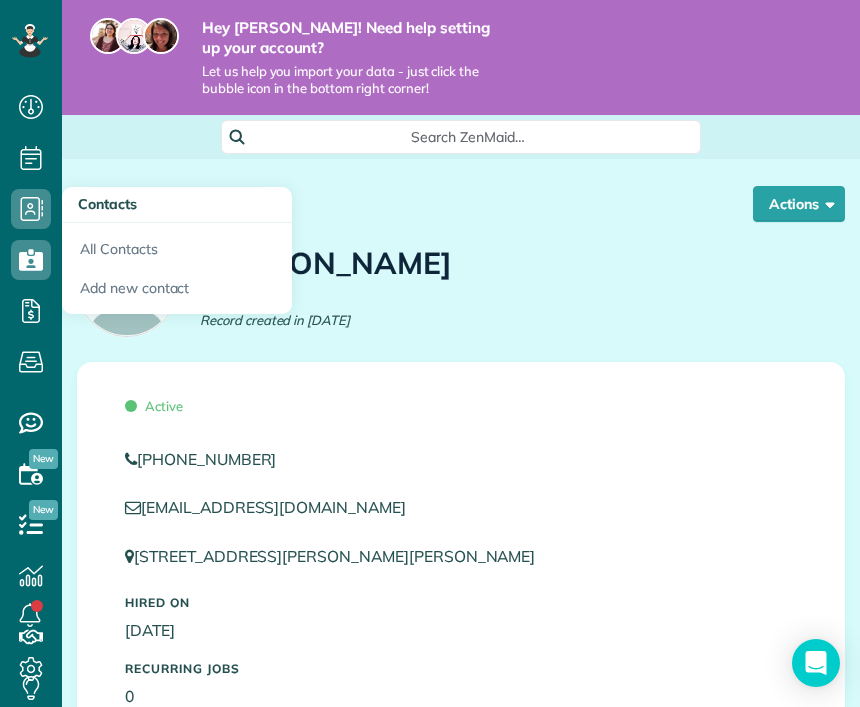click on "(302) 612-6405" at bounding box center (461, 459) 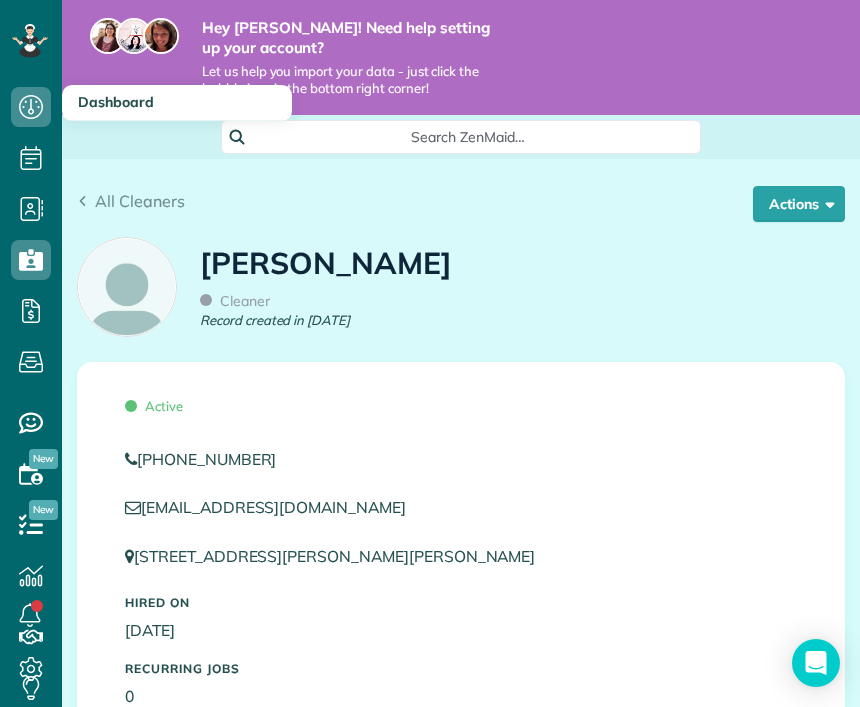 click 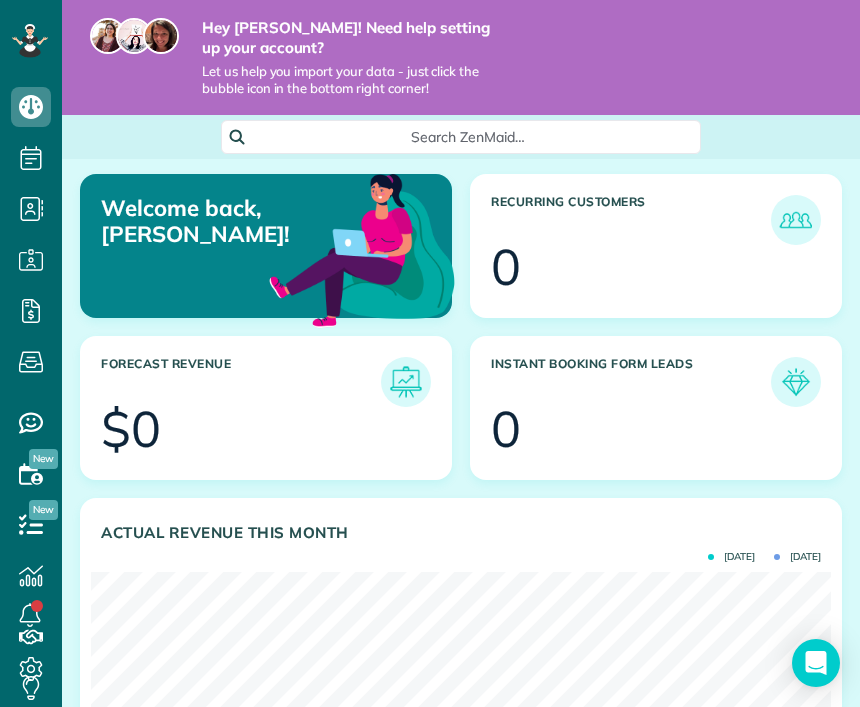 scroll, scrollTop: 0, scrollLeft: 0, axis: both 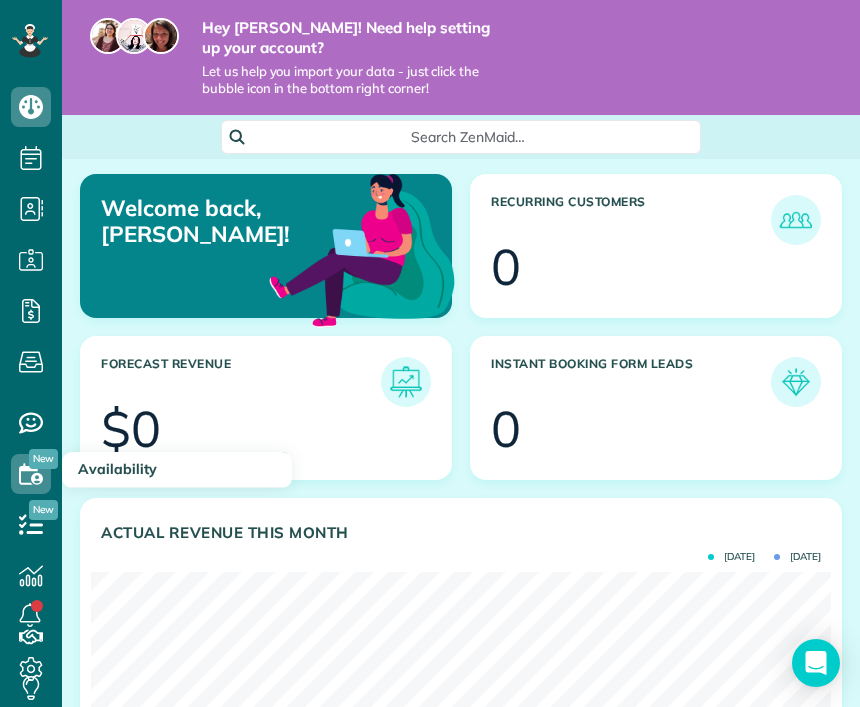 click 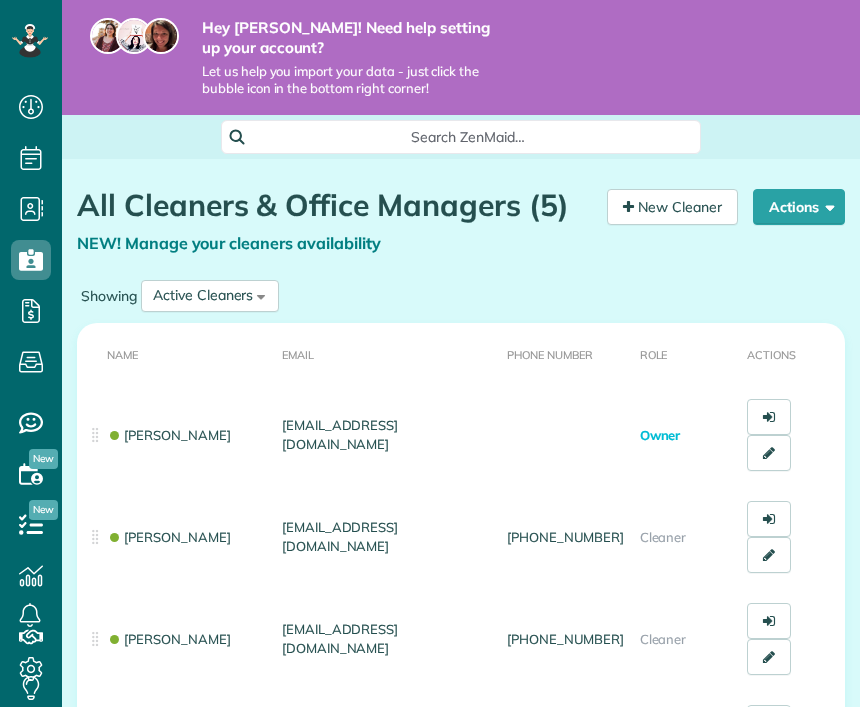 scroll, scrollTop: 0, scrollLeft: 0, axis: both 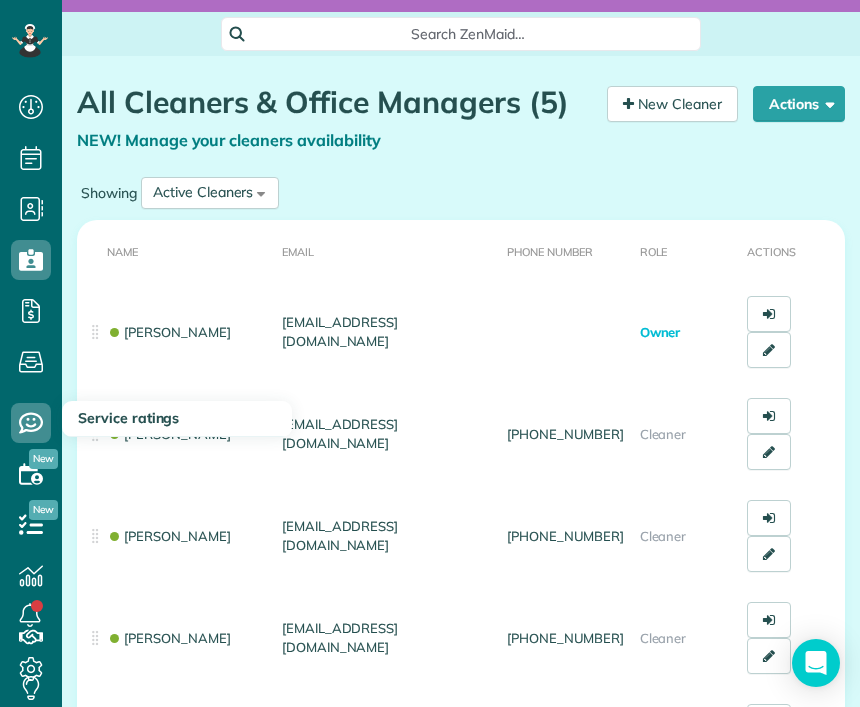click 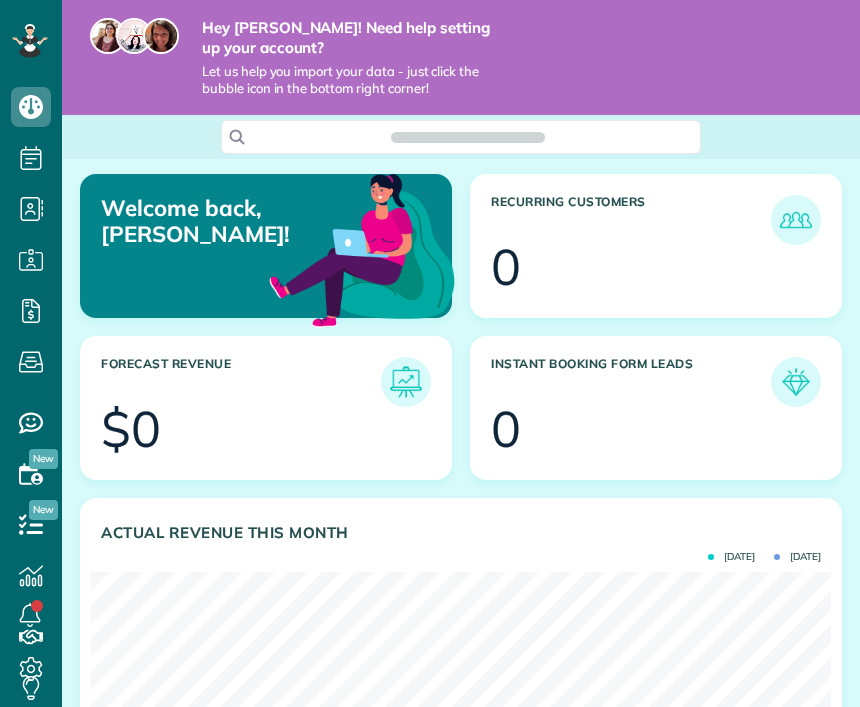 scroll, scrollTop: 0, scrollLeft: 0, axis: both 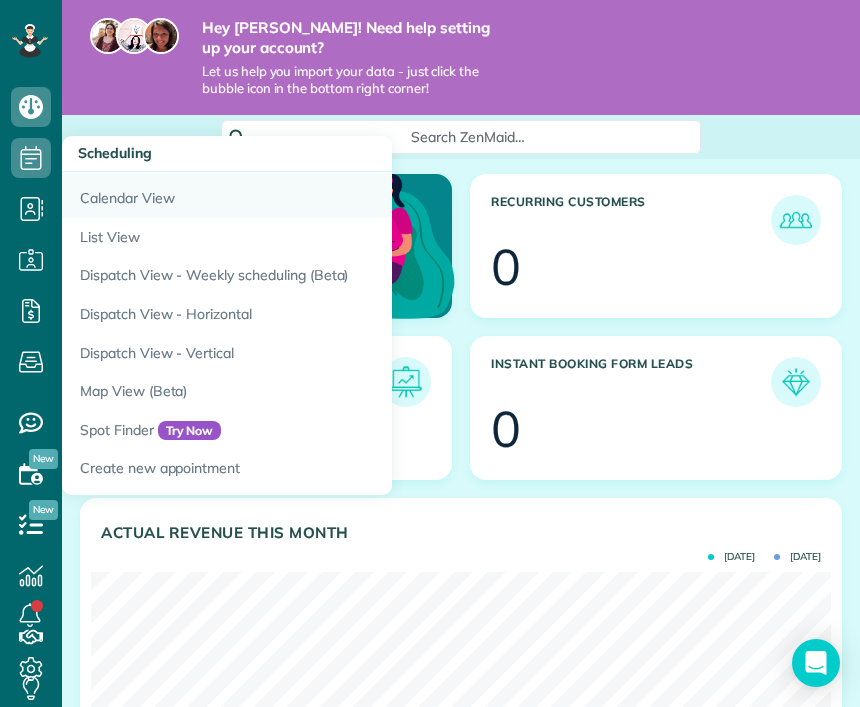 click on "Calendar View" at bounding box center (312, 195) 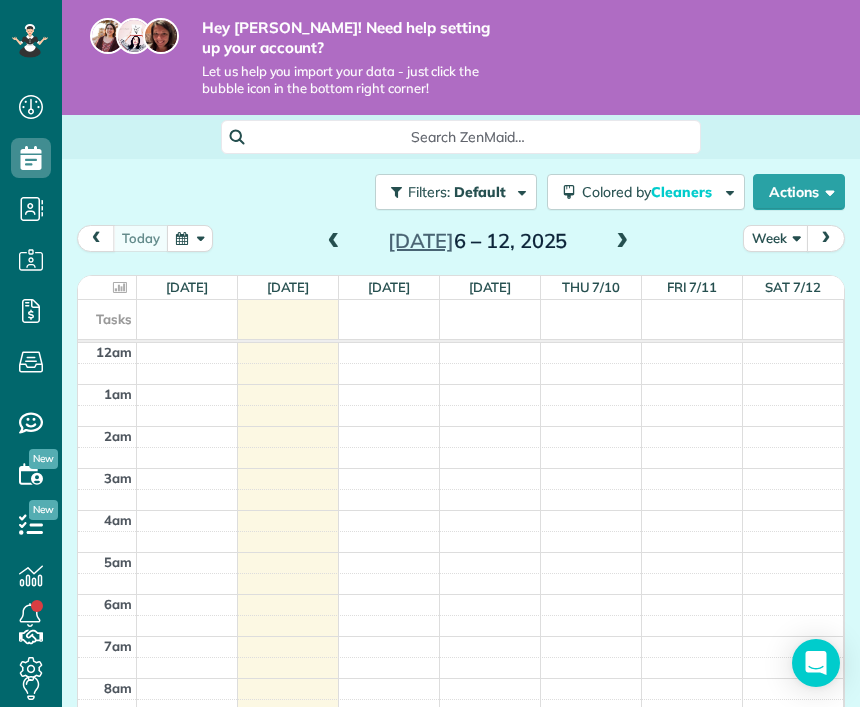 scroll, scrollTop: 0, scrollLeft: 0, axis: both 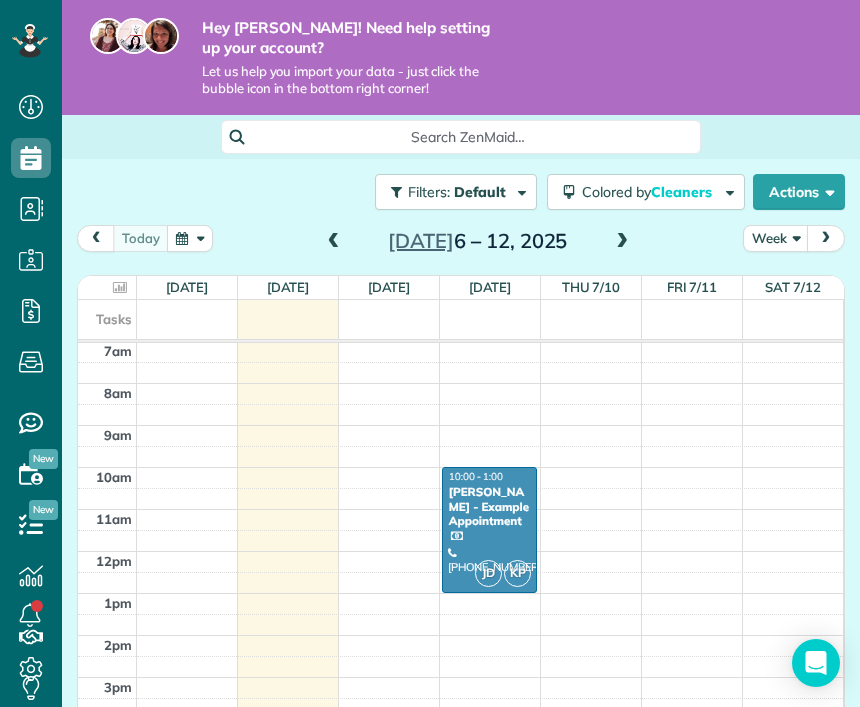 click on "[PERSON_NAME] - Example Appointment" at bounding box center (489, 506) 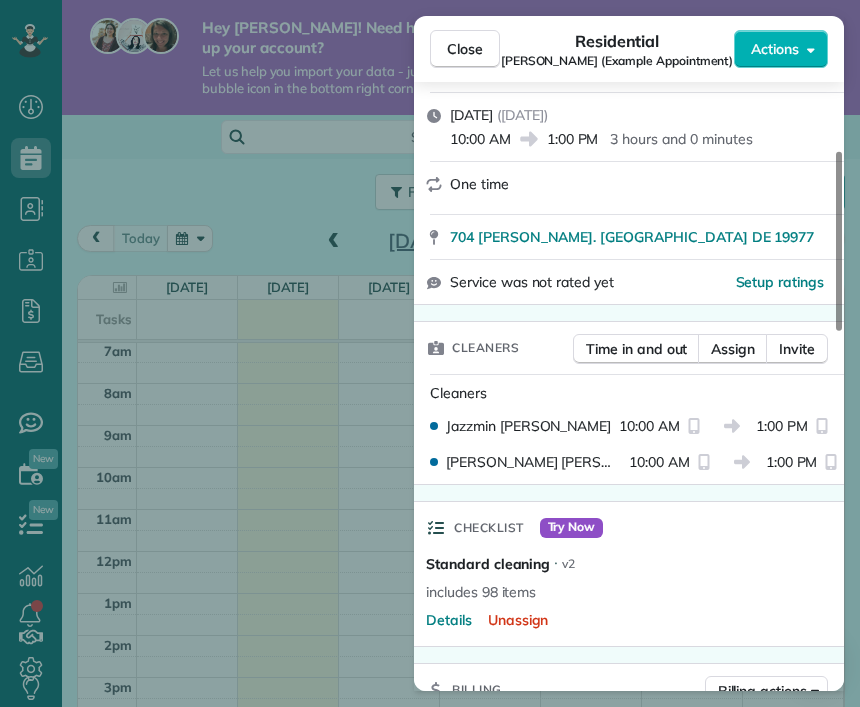 scroll, scrollTop: 291, scrollLeft: 0, axis: vertical 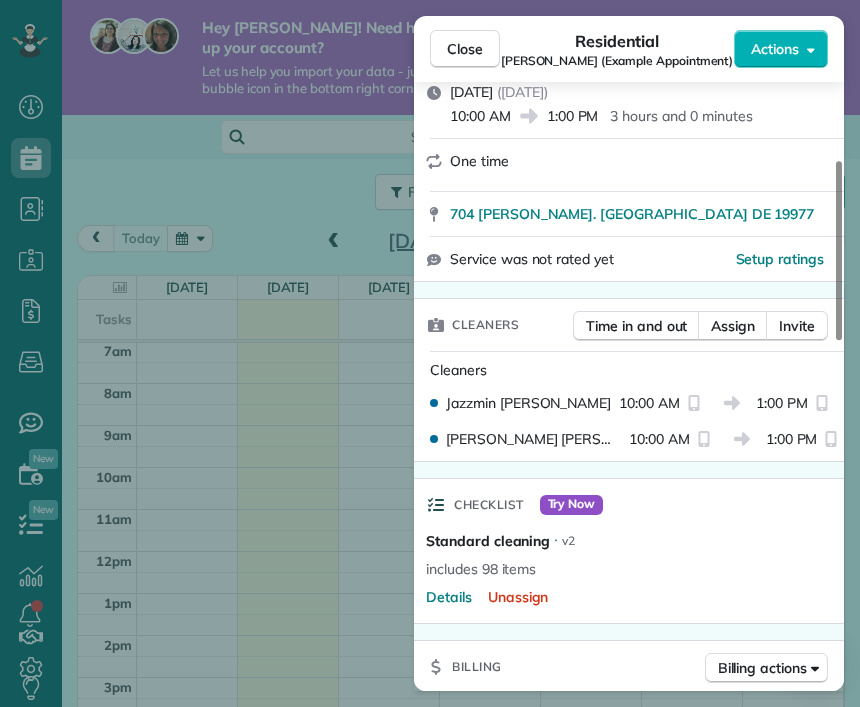click on "10:00 AM" at bounding box center (649, 403) 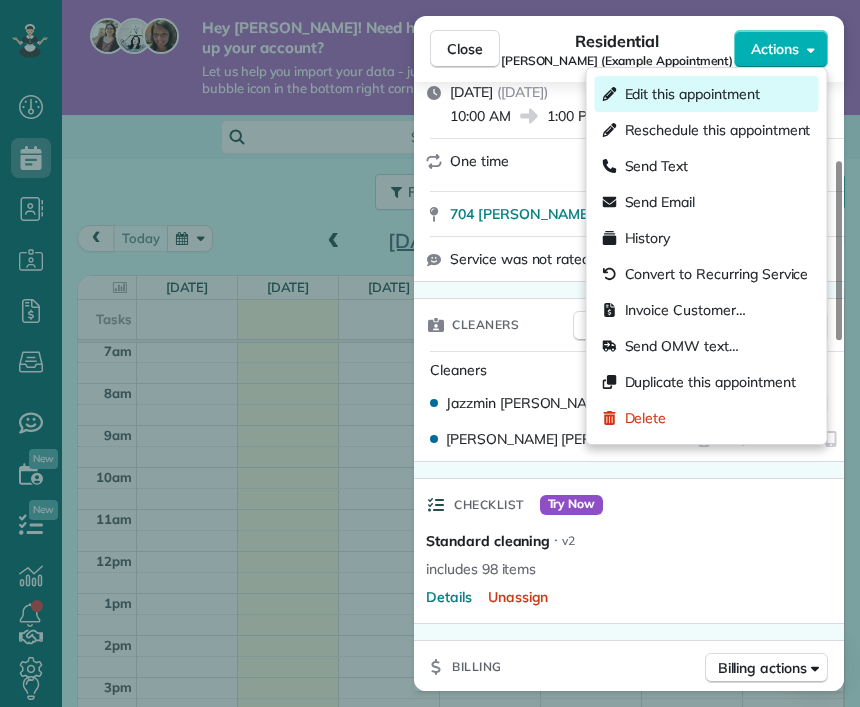 click on "Edit this appointment" at bounding box center (692, 94) 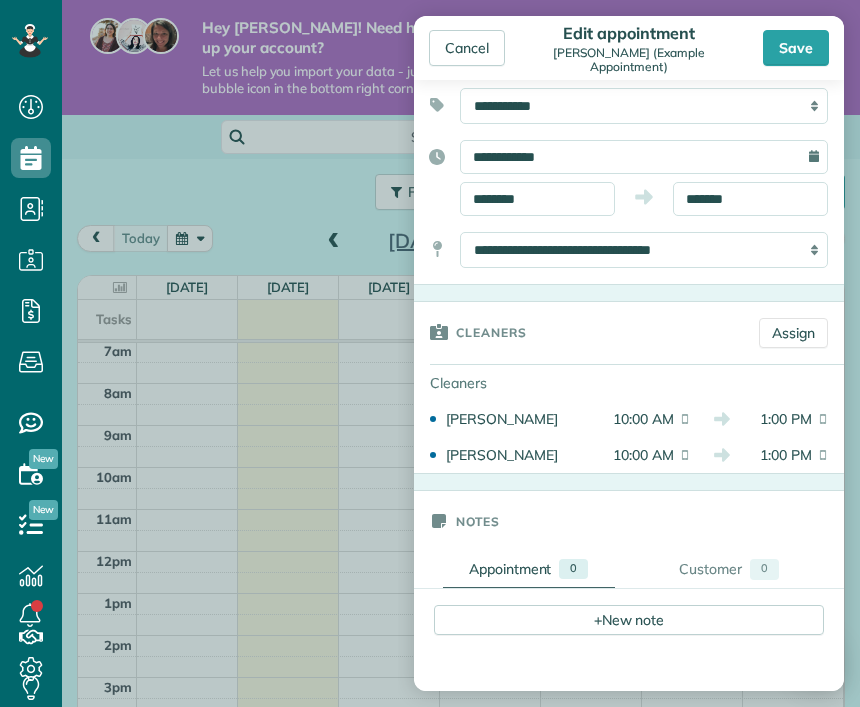 scroll, scrollTop: 138, scrollLeft: 0, axis: vertical 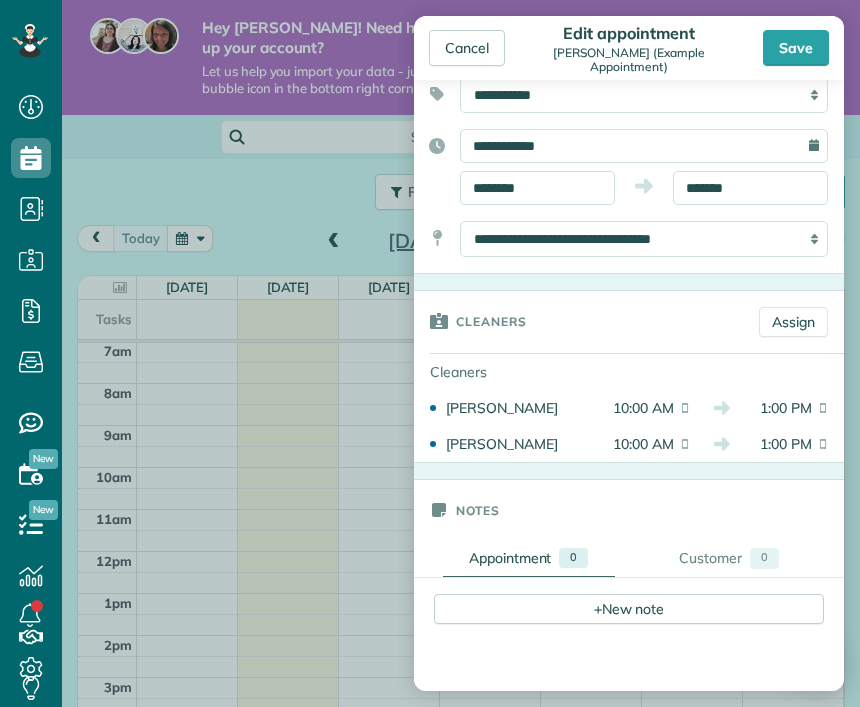 click on "Keisha phillips" at bounding box center (523, 444) 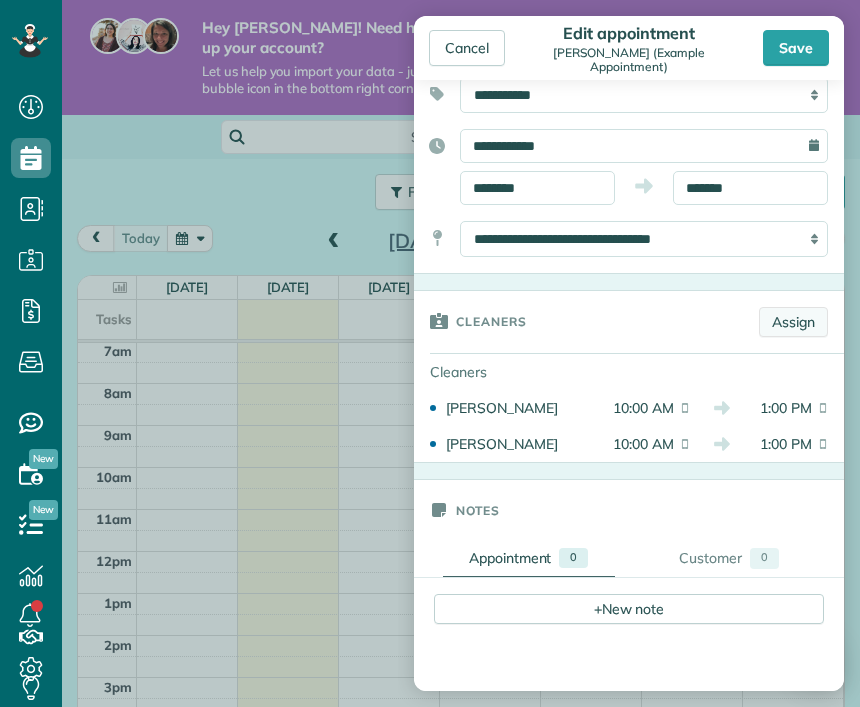 click on "Assign" at bounding box center (793, 322) 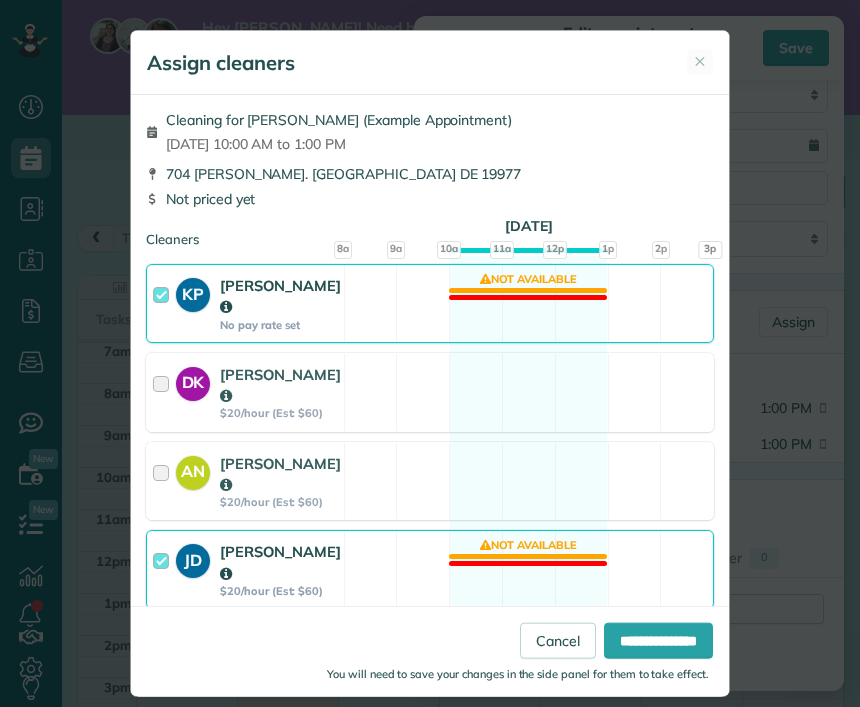 click on "KP
Keisha phillips
No pay rate set
Not available" at bounding box center (430, 303) 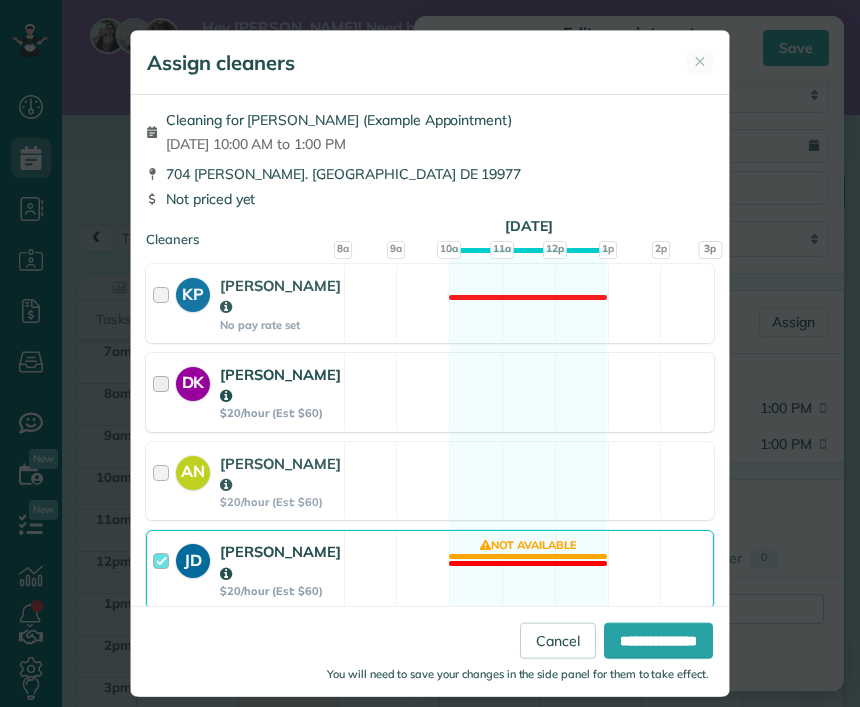 click on "DK
Dina Renee Kosmider
$20/hour (Est: $60)
Available" at bounding box center [430, 392] 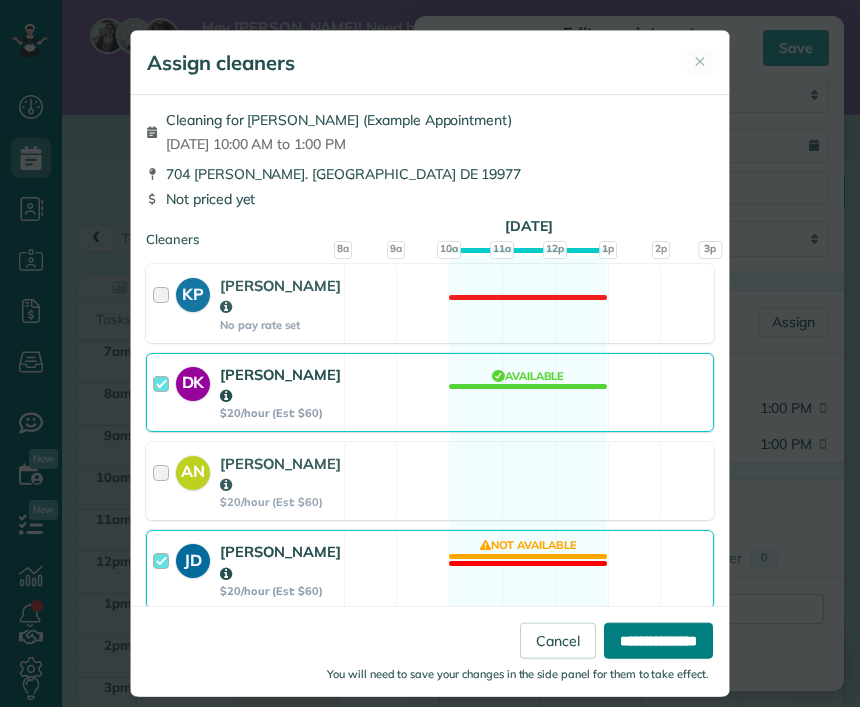 click on "**********" at bounding box center [658, 641] 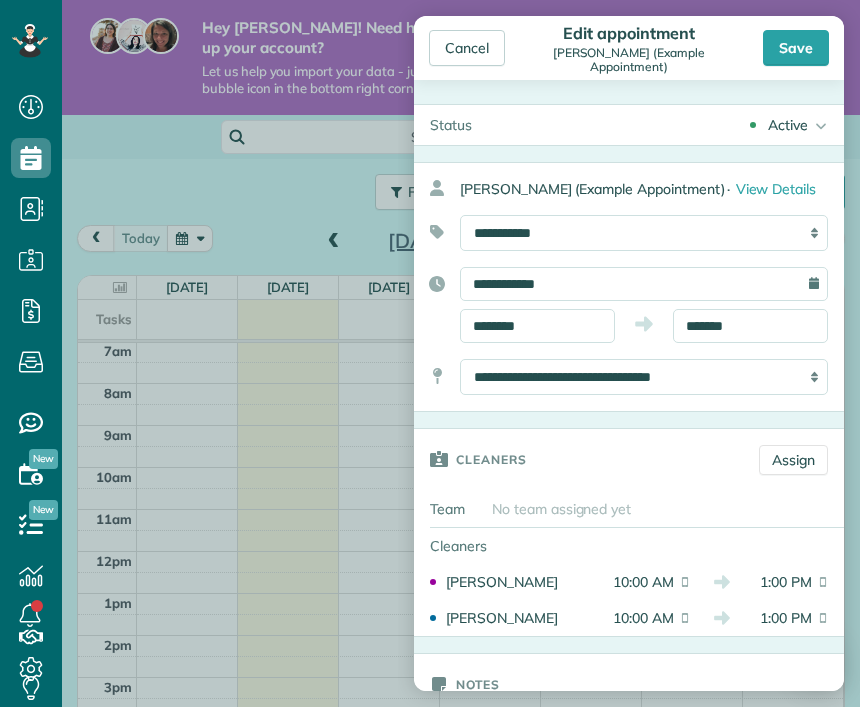 scroll, scrollTop: 0, scrollLeft: 0, axis: both 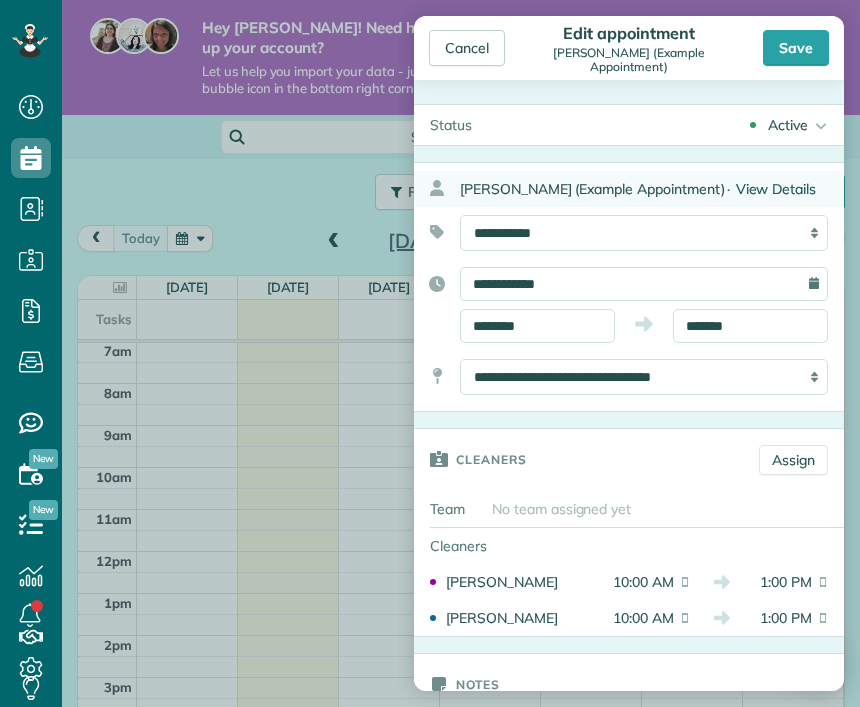 click on "View Details" at bounding box center (776, 189) 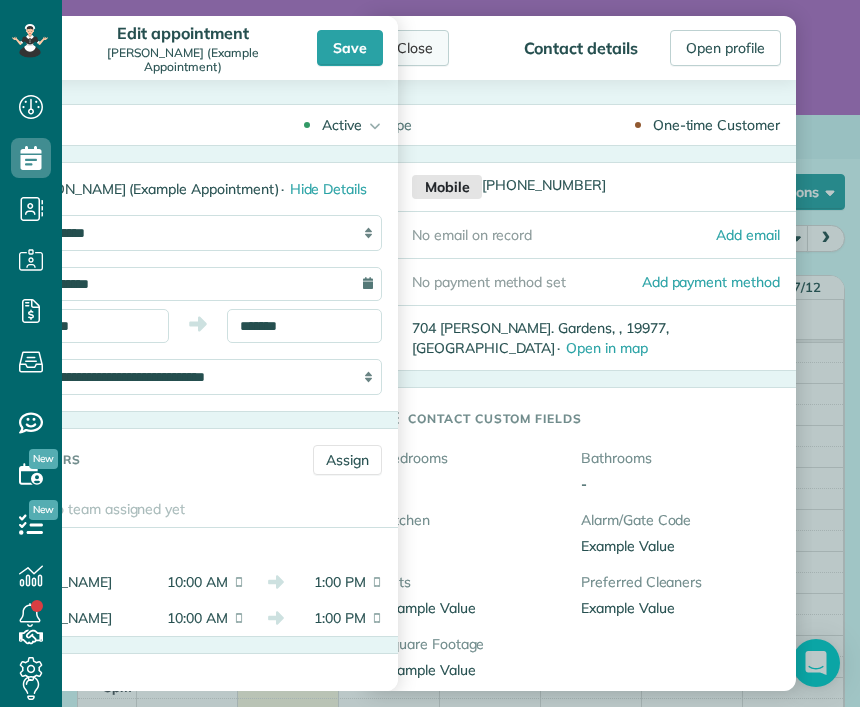 click on "Close" at bounding box center (415, 48) 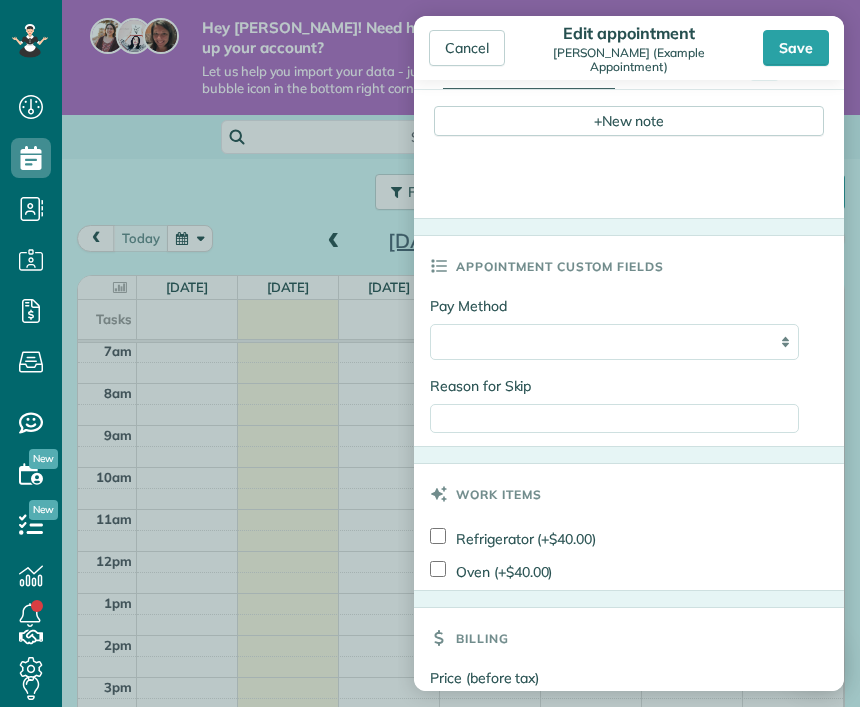 scroll, scrollTop: 665, scrollLeft: 0, axis: vertical 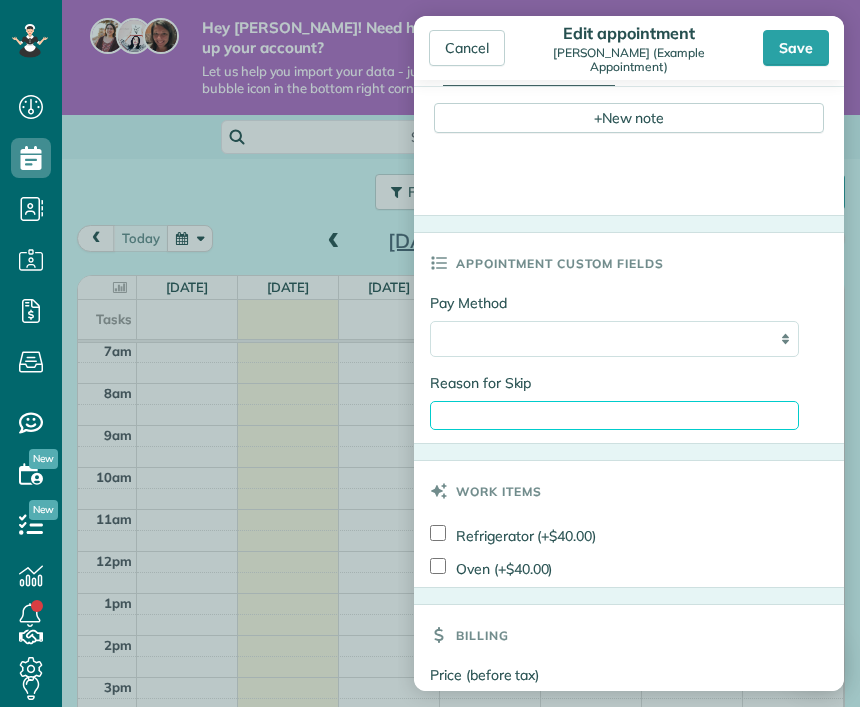click on "Reason for Skip" at bounding box center (614, 415) 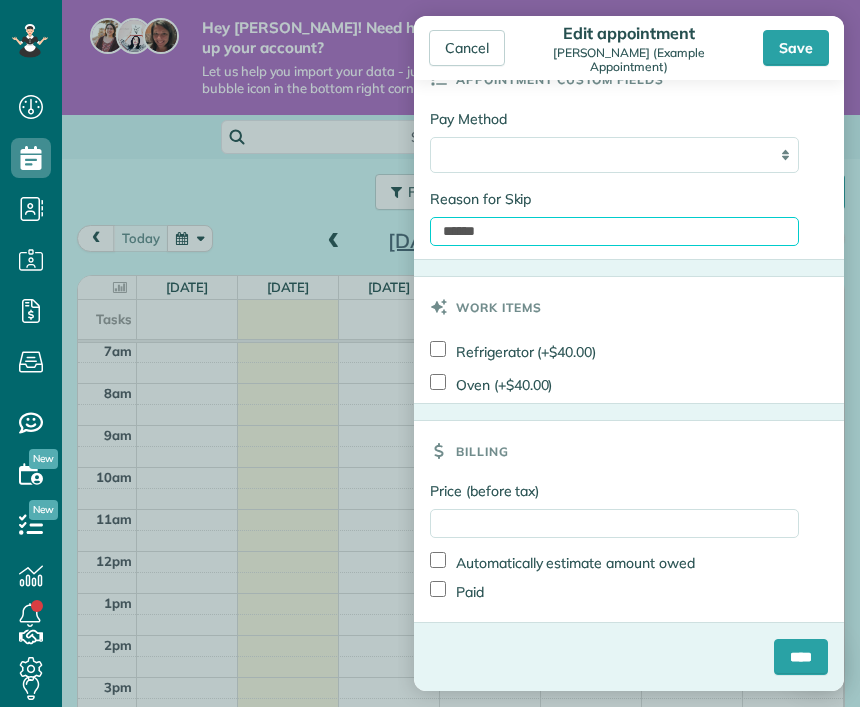 scroll, scrollTop: 855, scrollLeft: 0, axis: vertical 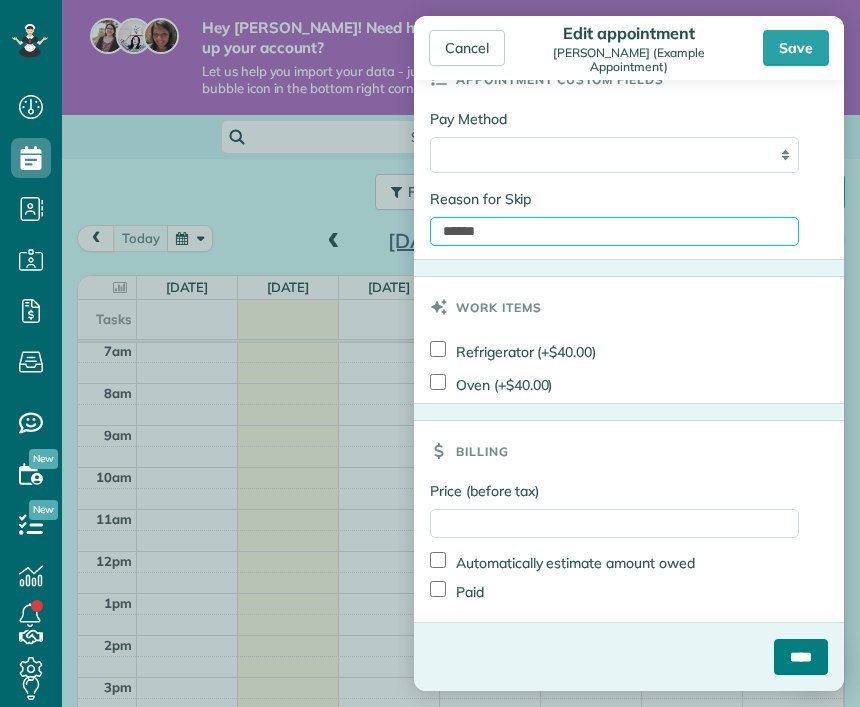 type on "******" 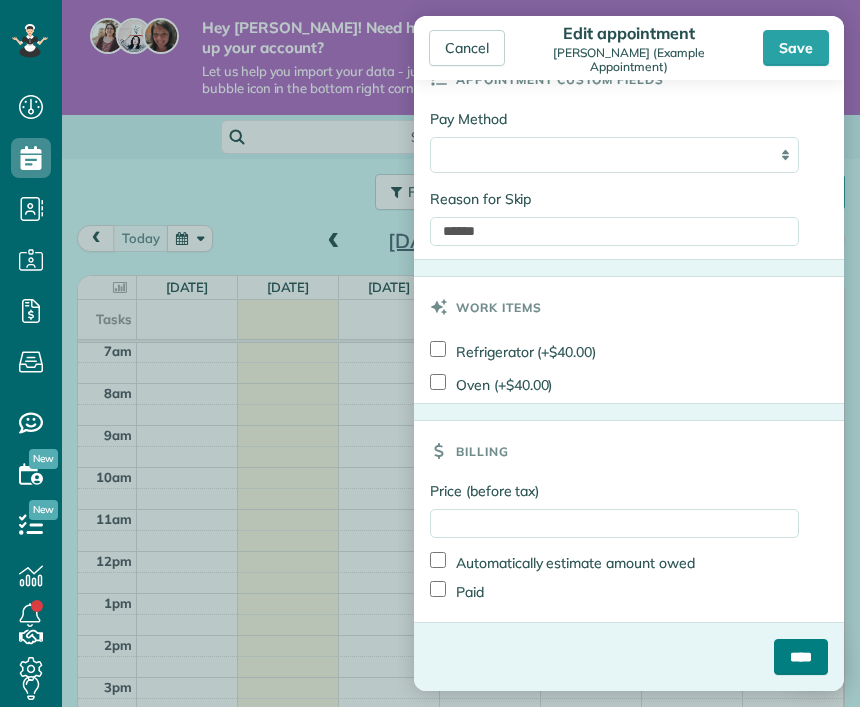 click on "****" at bounding box center [801, 657] 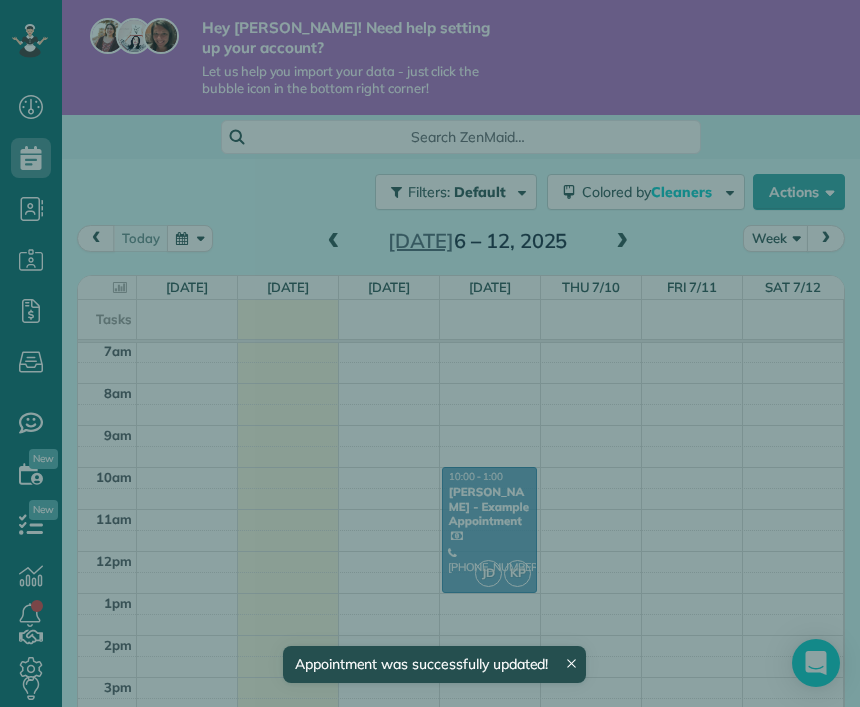 scroll, scrollTop: 295, scrollLeft: 0, axis: vertical 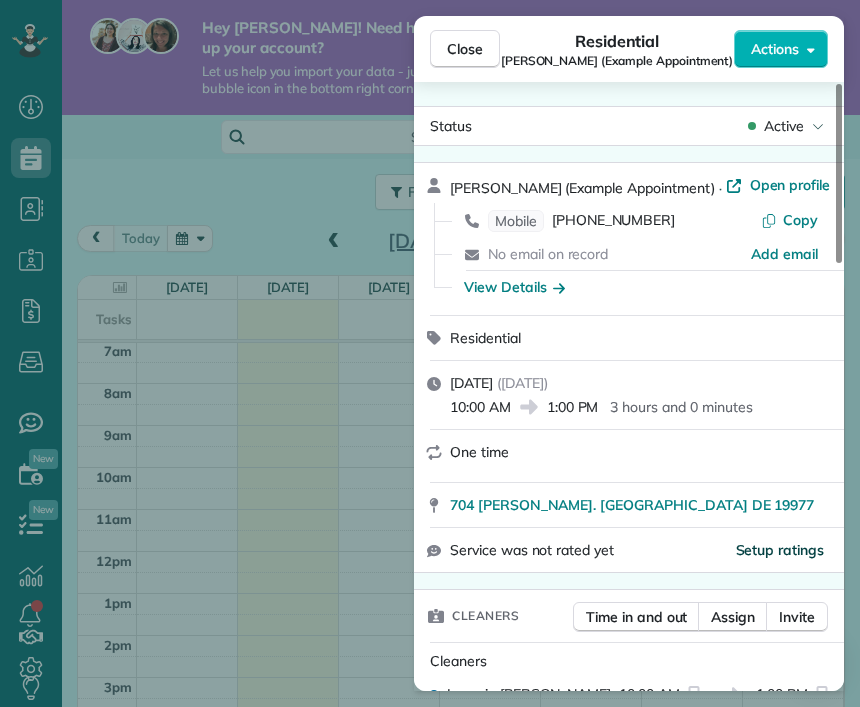 click on "Setup ratings" at bounding box center [780, 550] 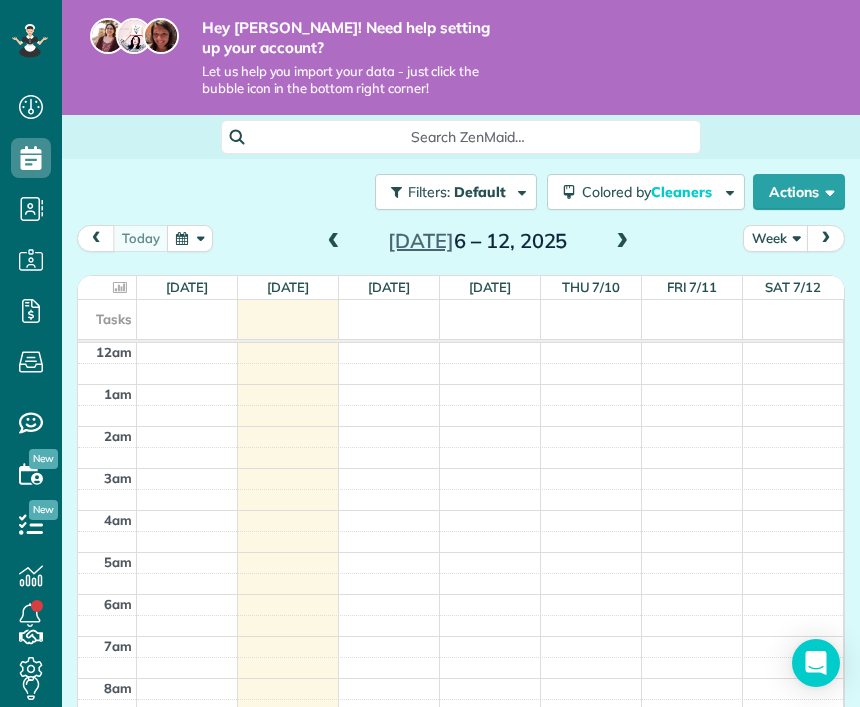 scroll, scrollTop: 0, scrollLeft: 0, axis: both 